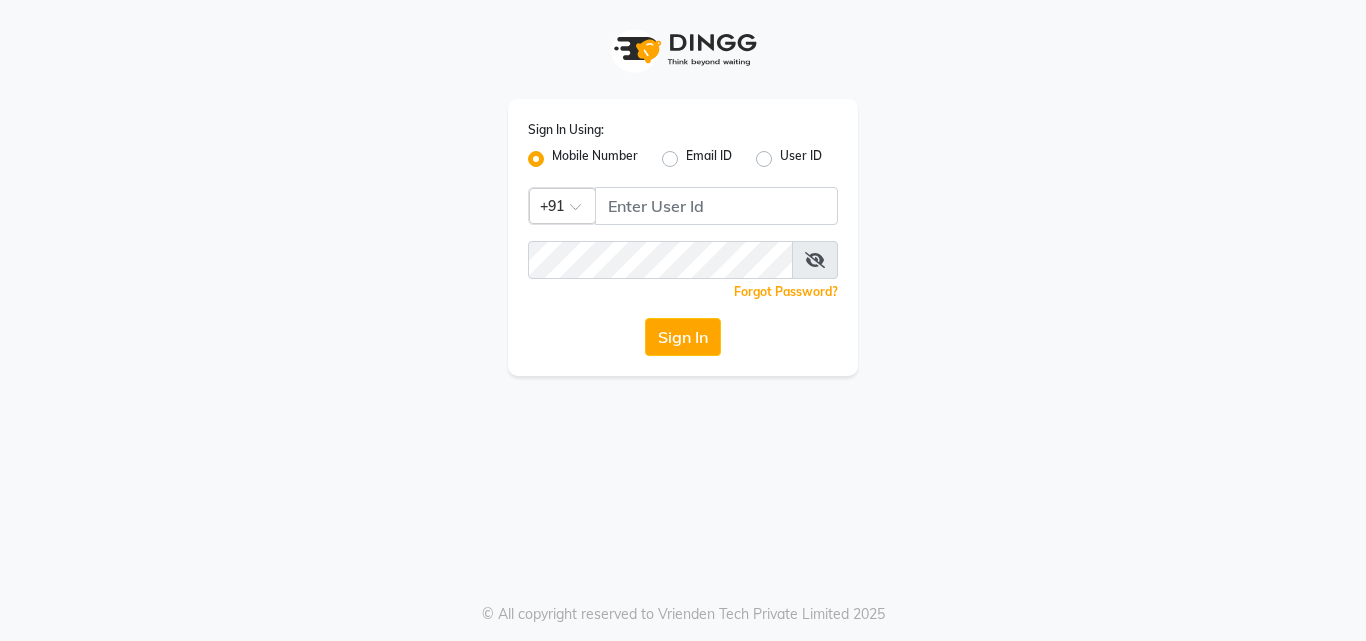 scroll, scrollTop: 0, scrollLeft: 0, axis: both 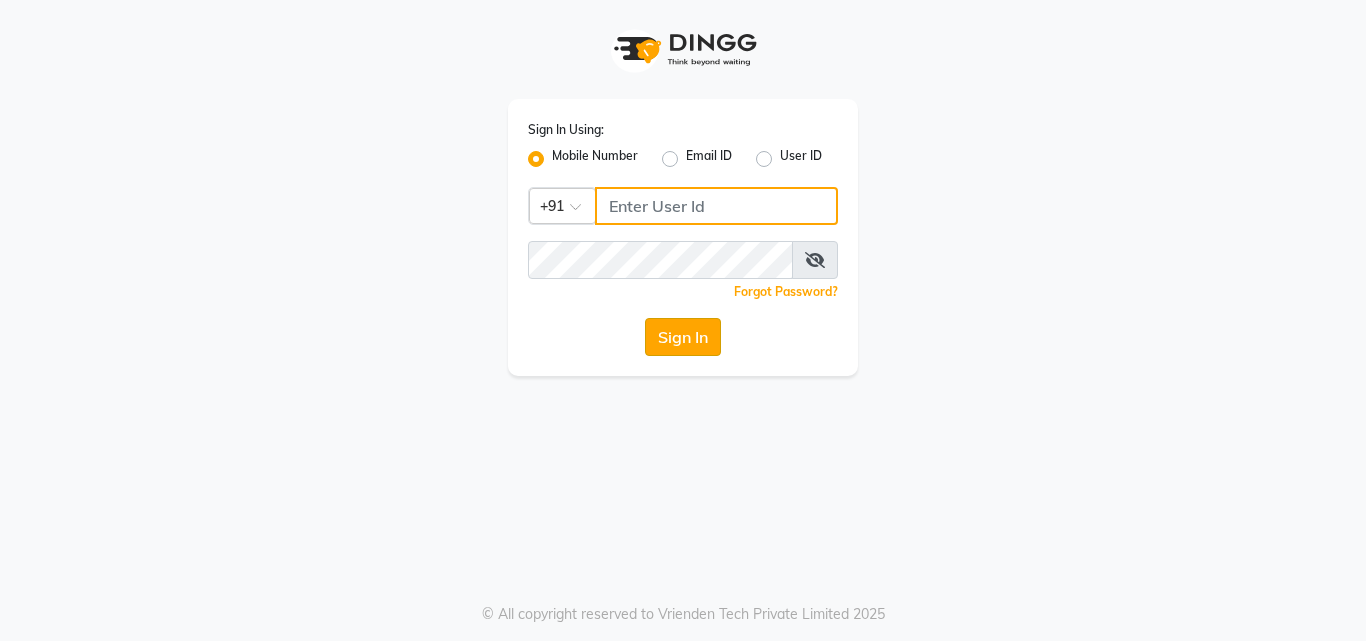 type on "9821414342" 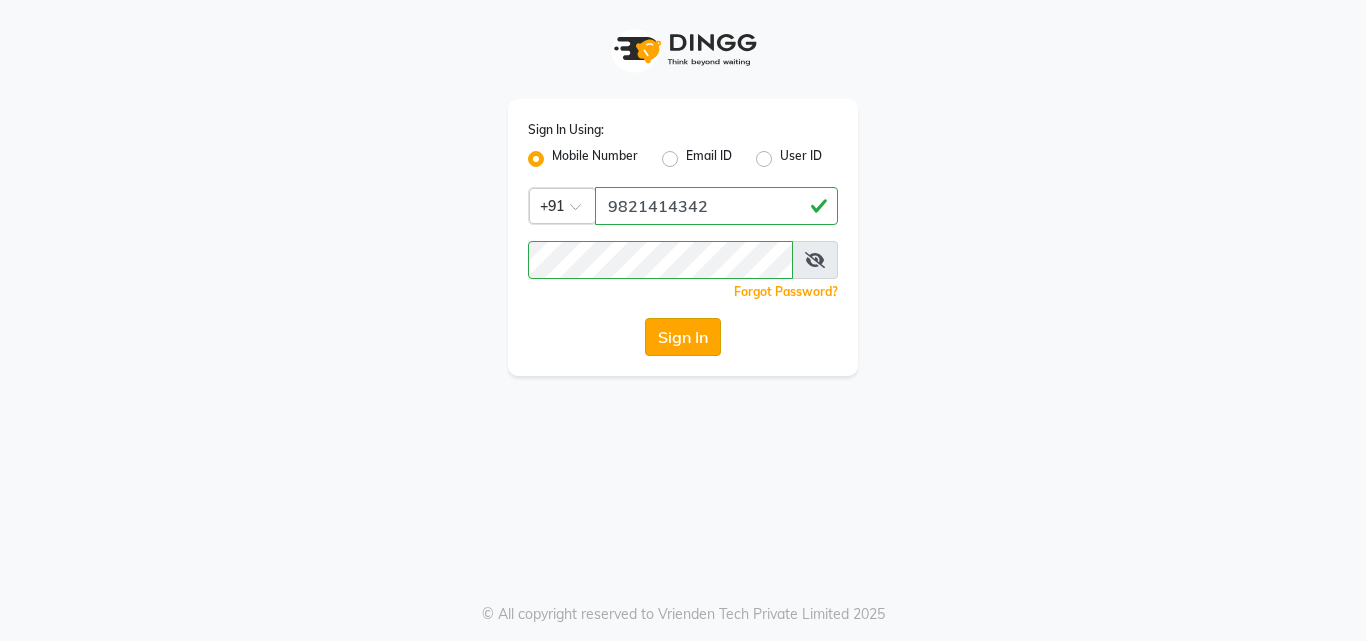 click on "Sign In" 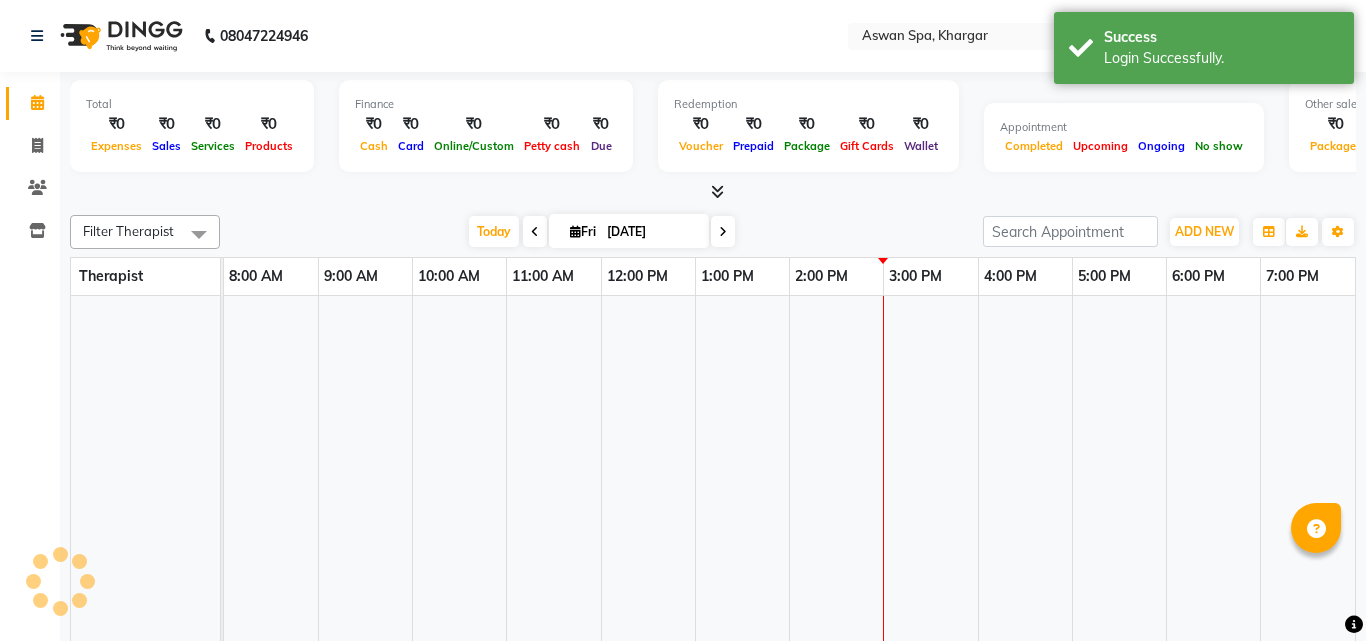 select on "en" 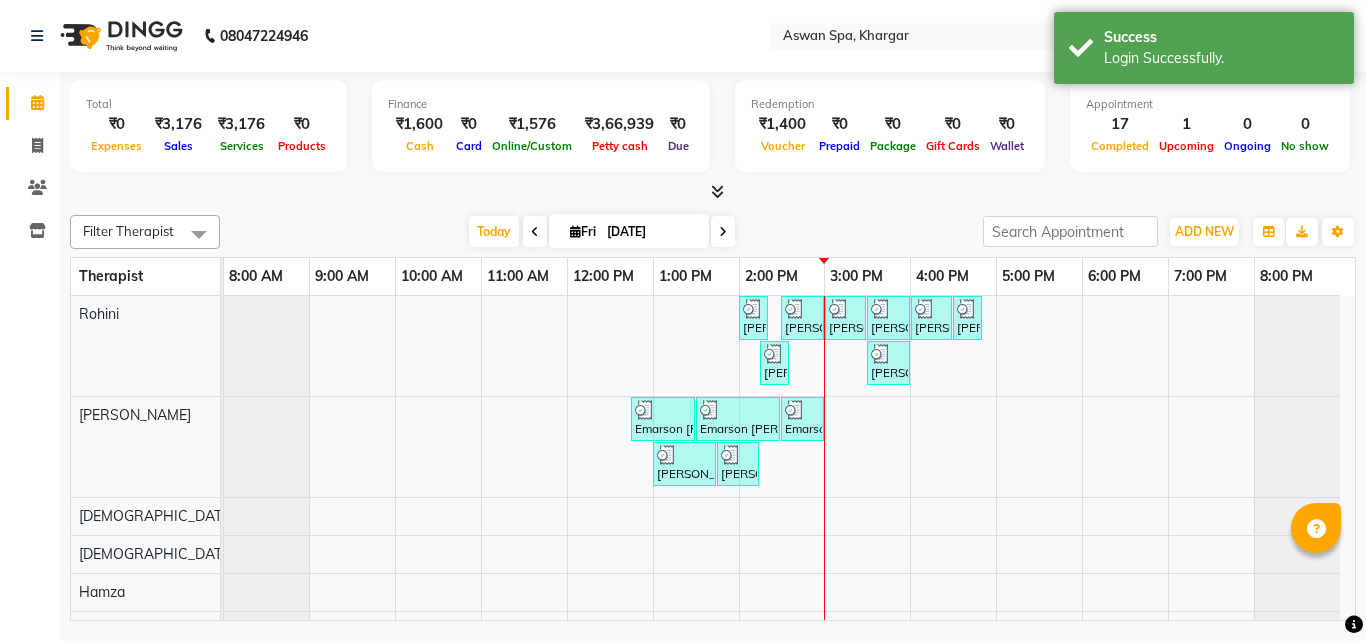 scroll, scrollTop: 0, scrollLeft: 0, axis: both 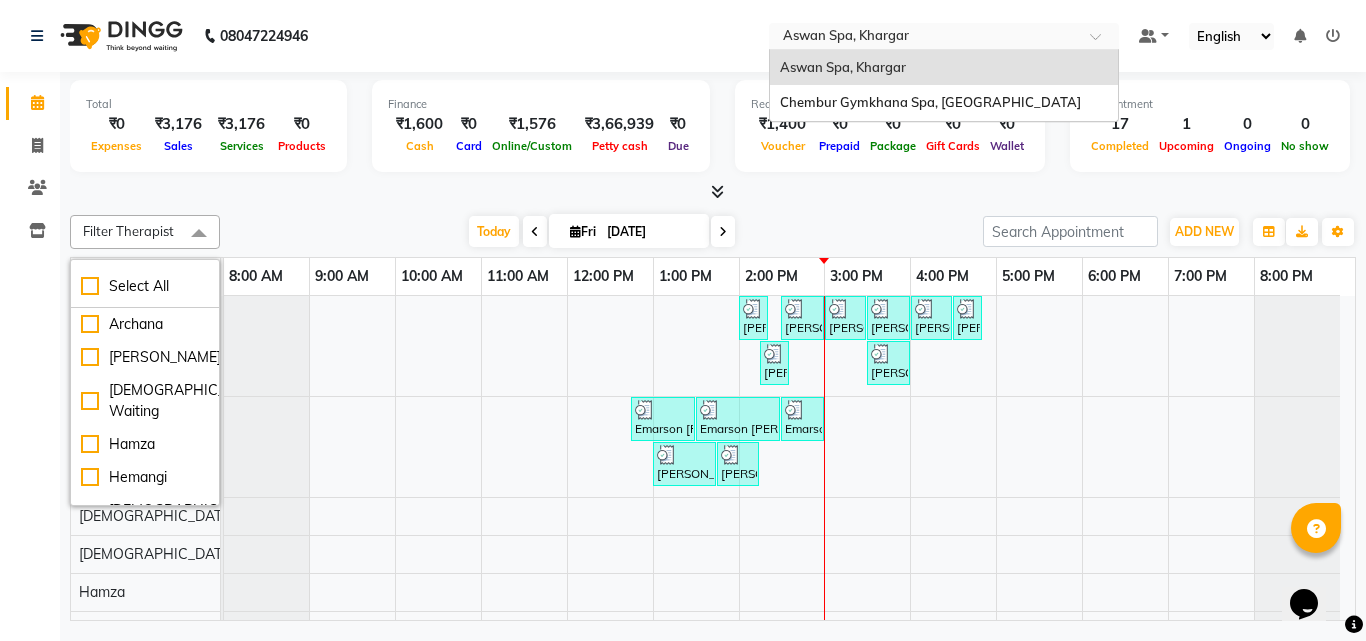 click at bounding box center (944, 38) 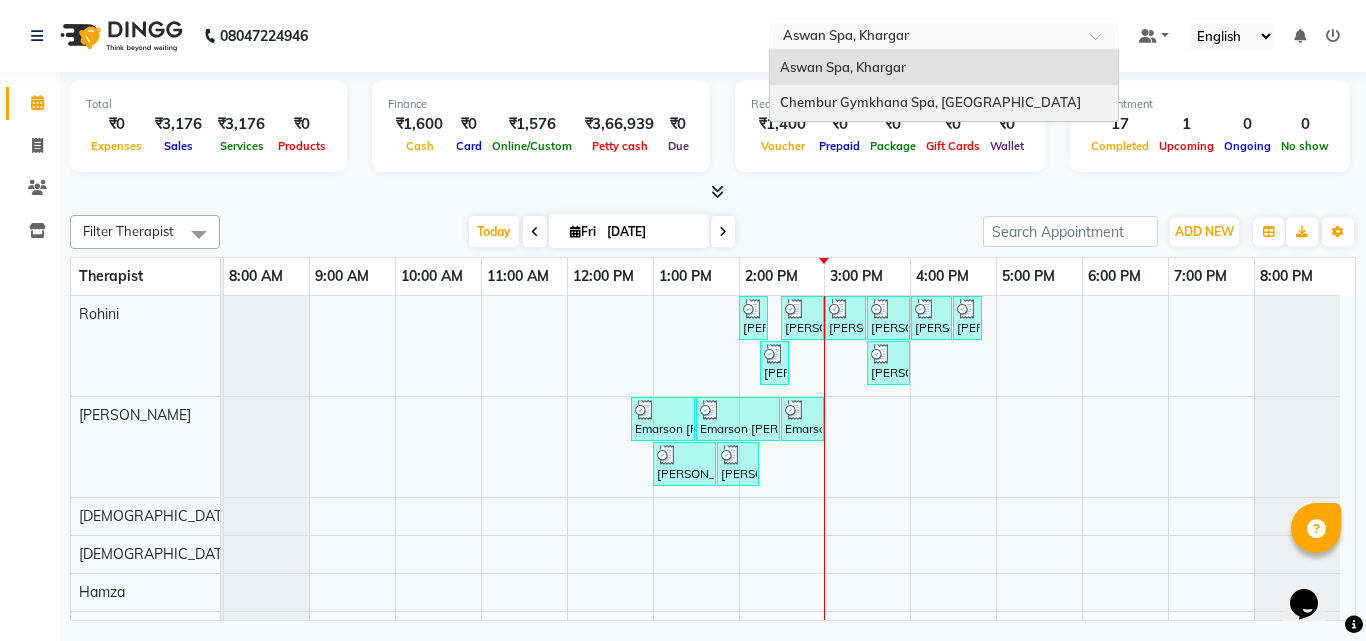 click on "Chembur Gymkhana Spa, [GEOGRAPHIC_DATA]" at bounding box center (930, 102) 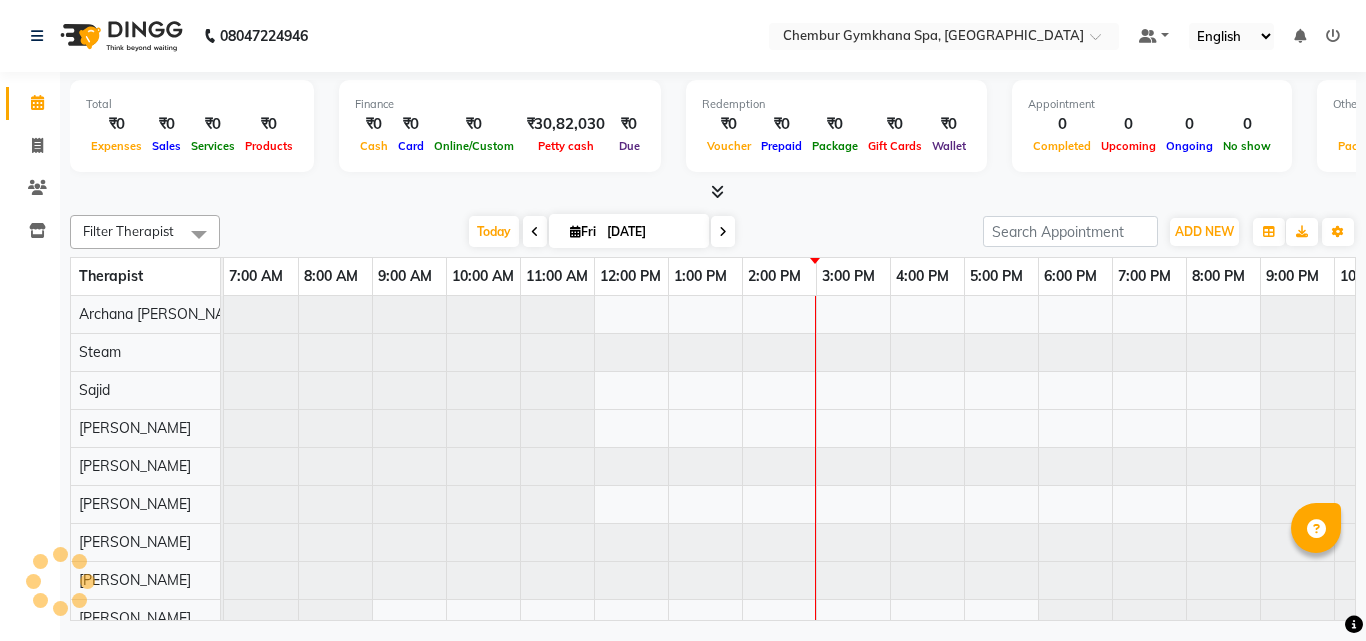 click at bounding box center (199, 234) 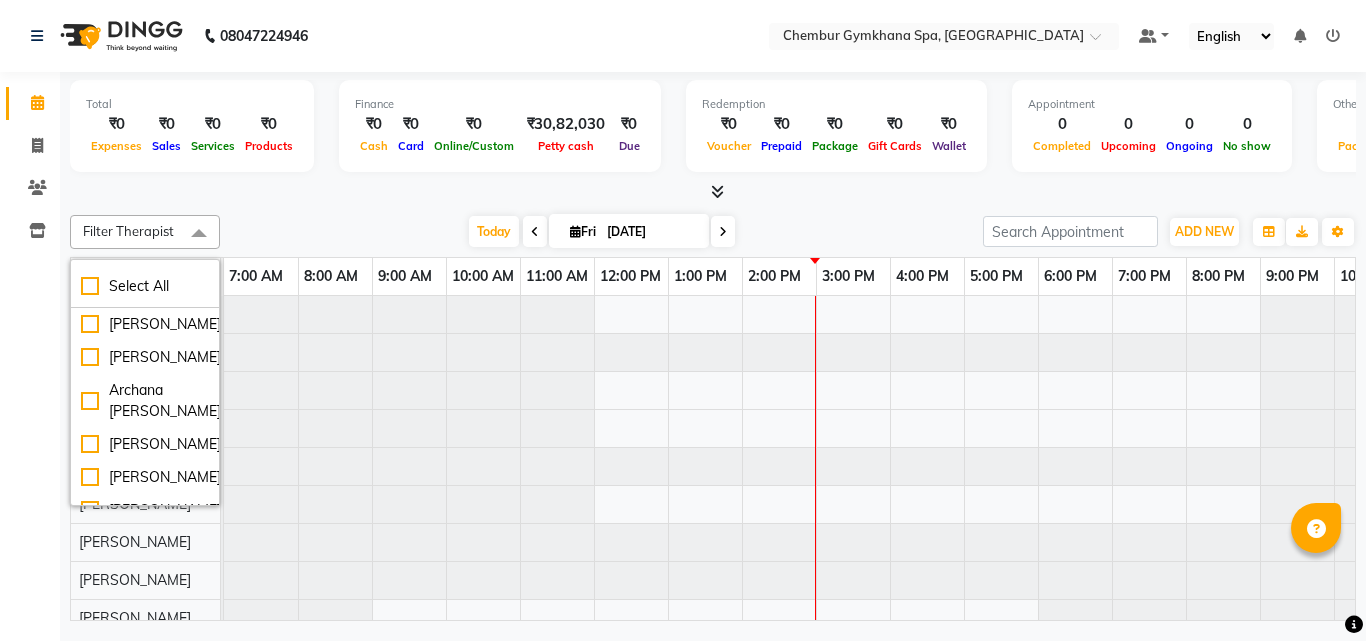 scroll, scrollTop: 0, scrollLeft: 0, axis: both 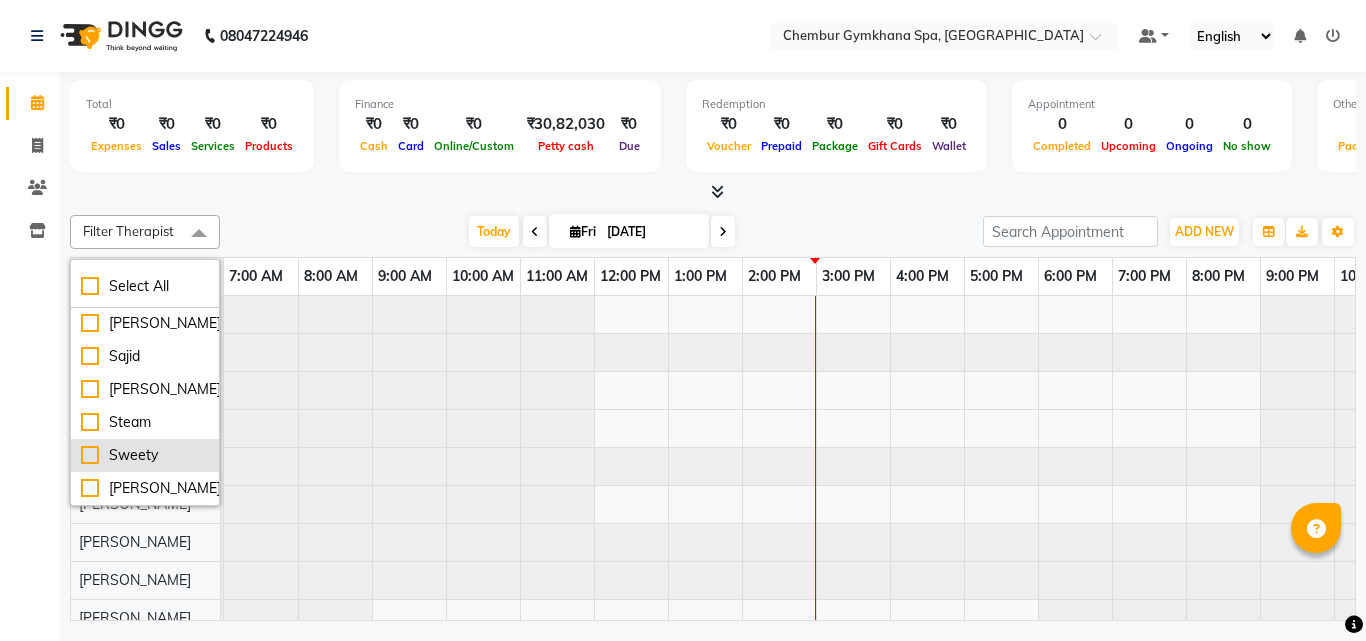 click on "Sweety" at bounding box center [145, 455] 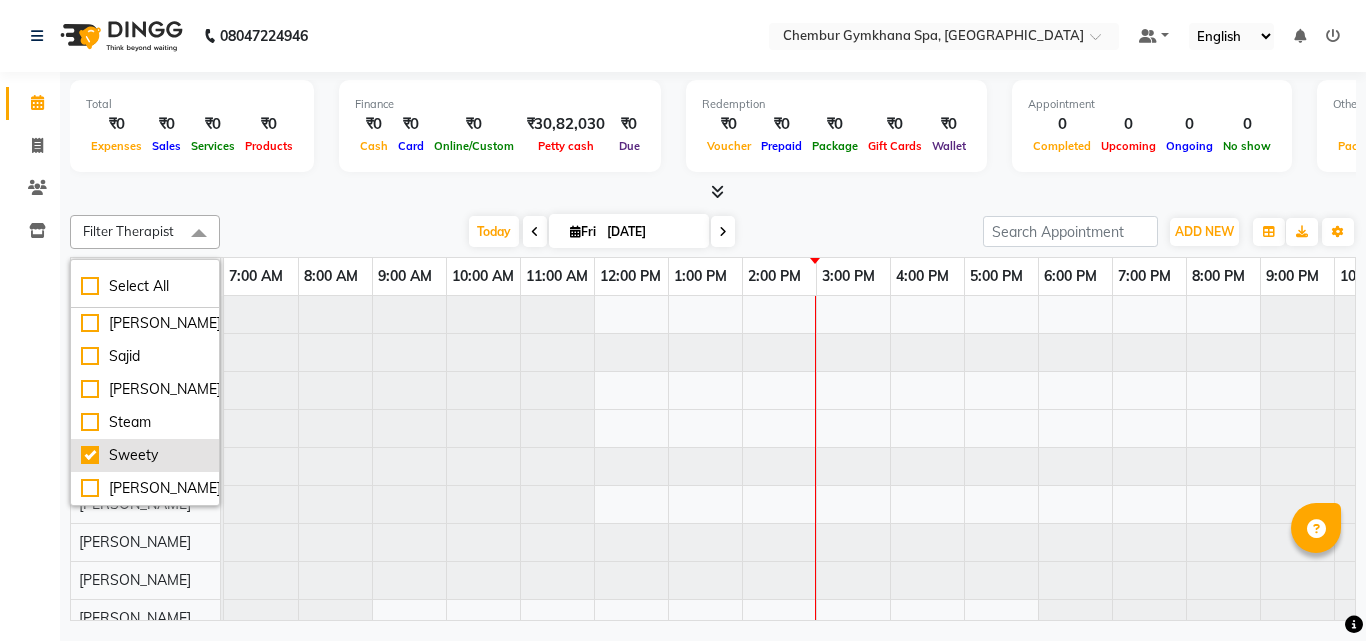 checkbox on "true" 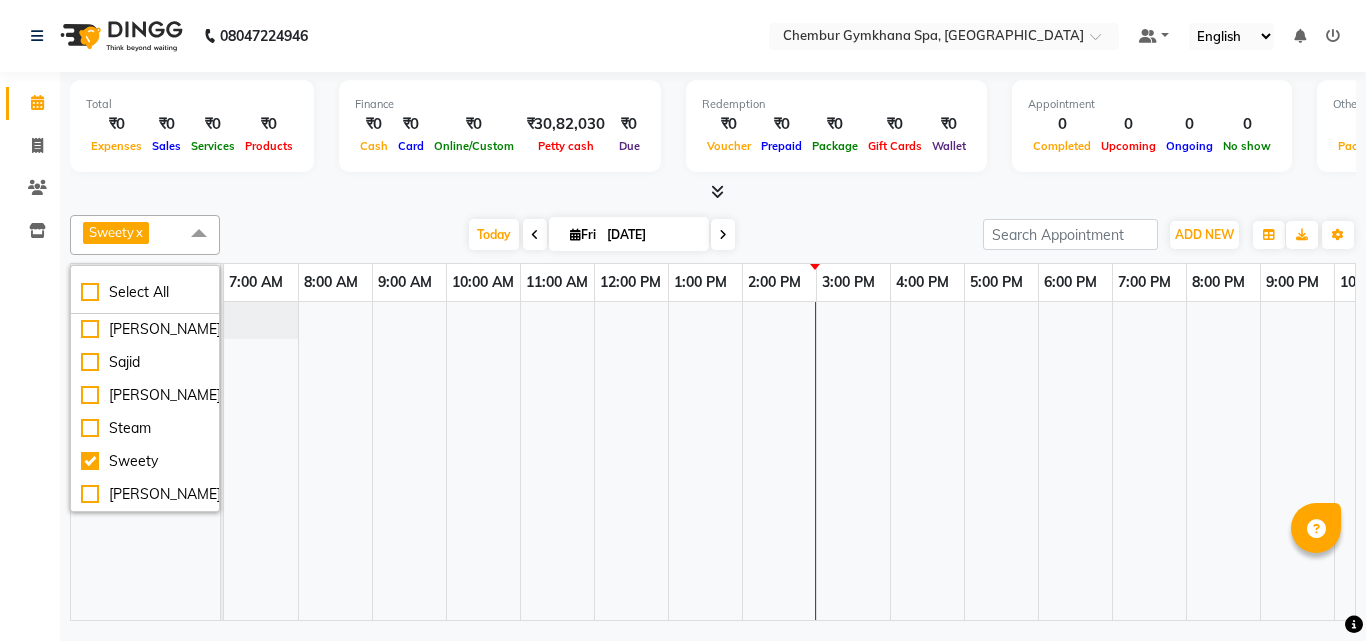 click at bounding box center (713, 192) 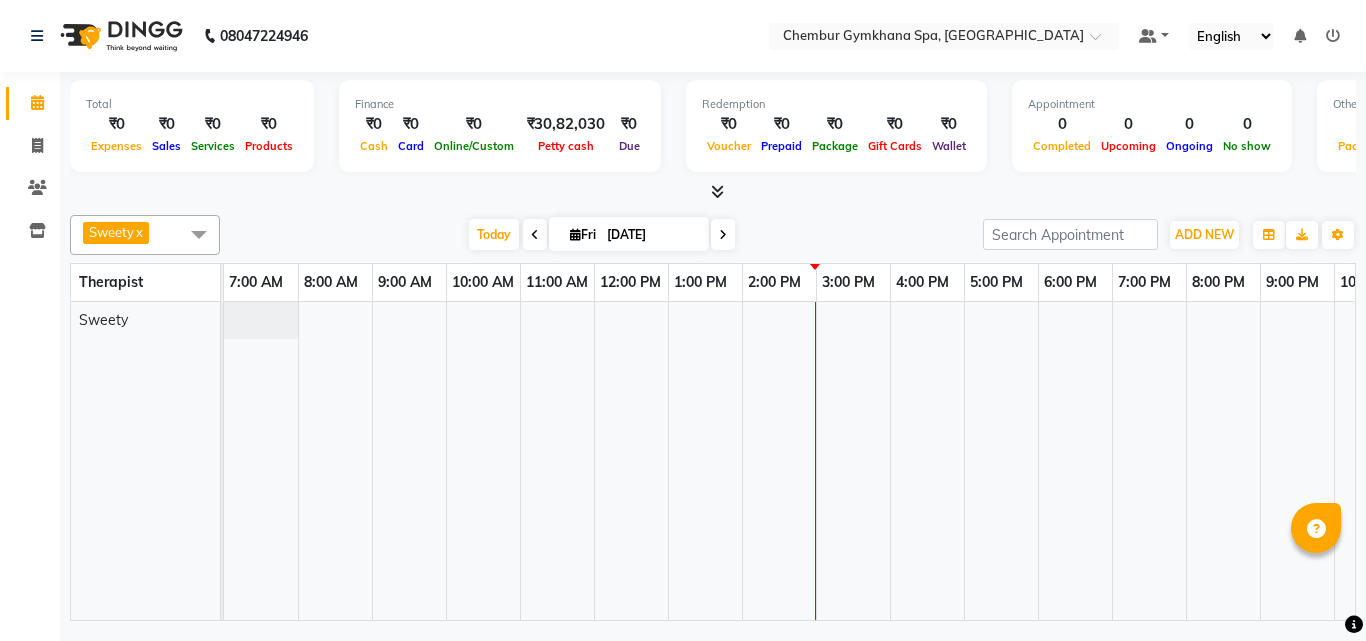 click at bounding box center [853, 461] 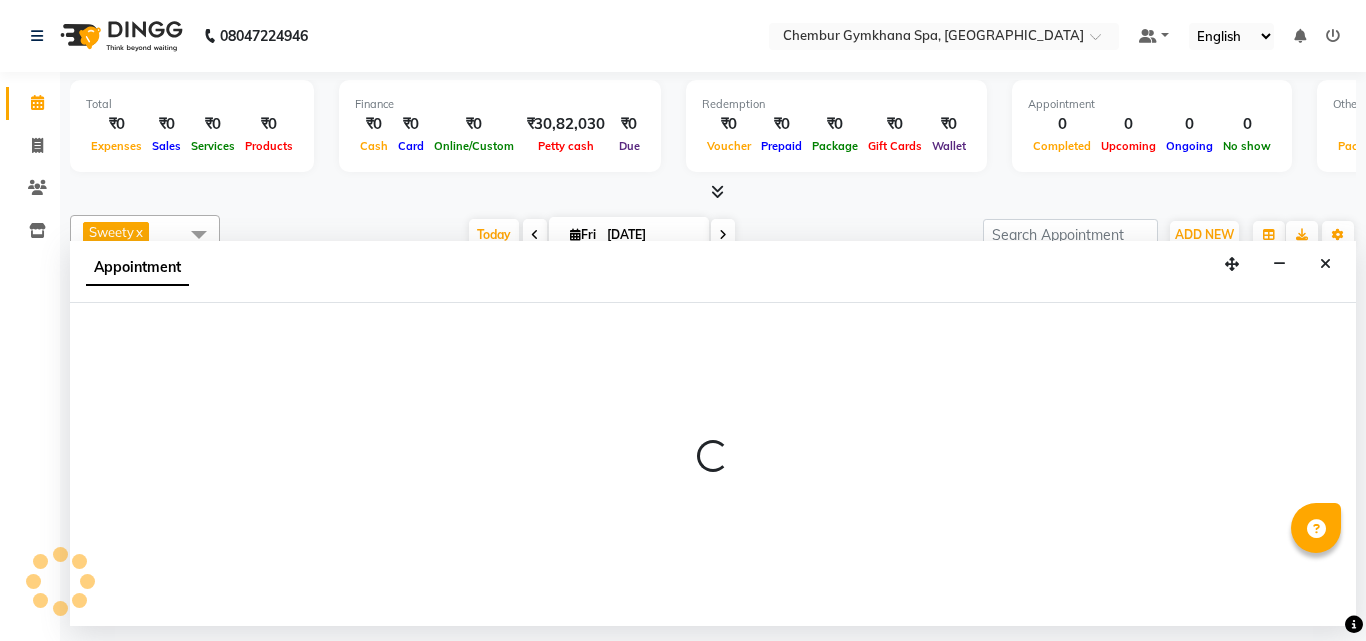 select on "84231" 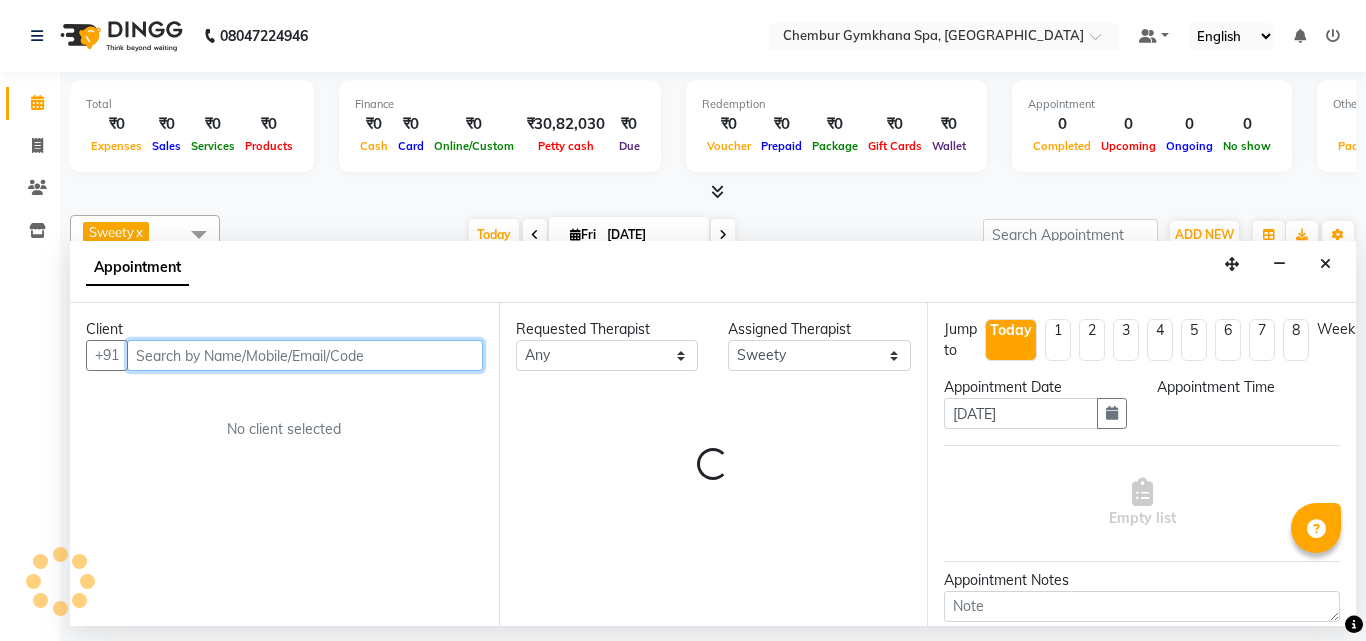 select on "1020" 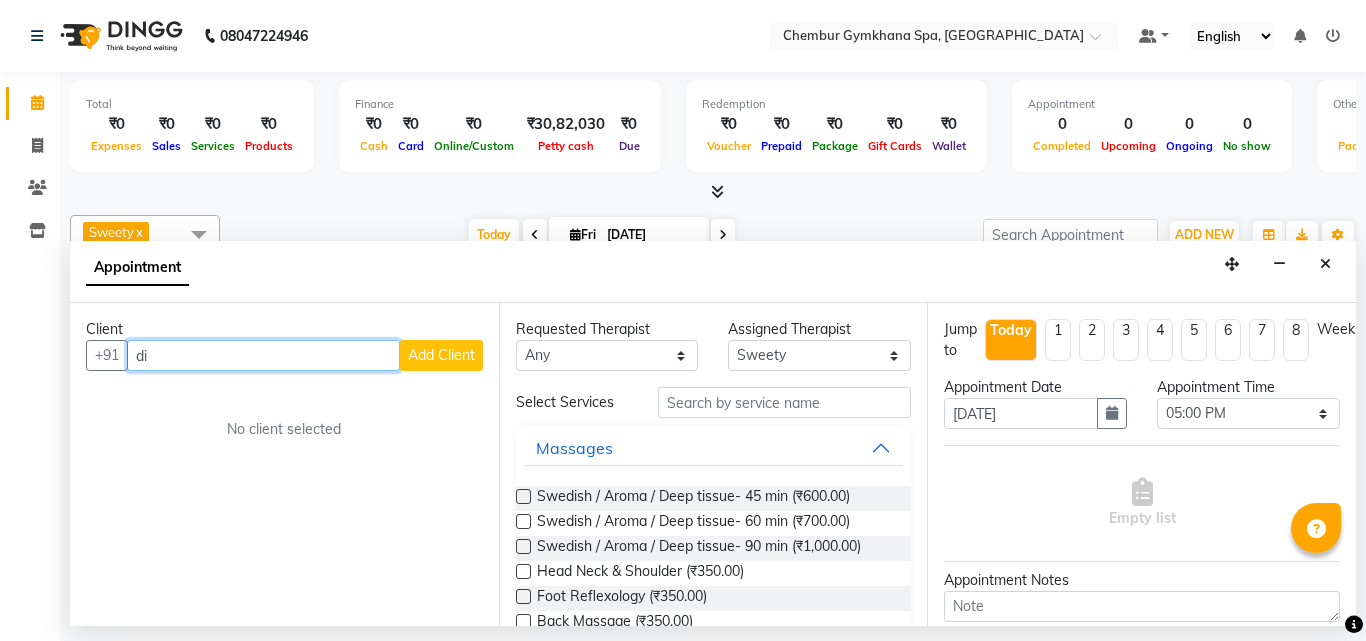 type on "d" 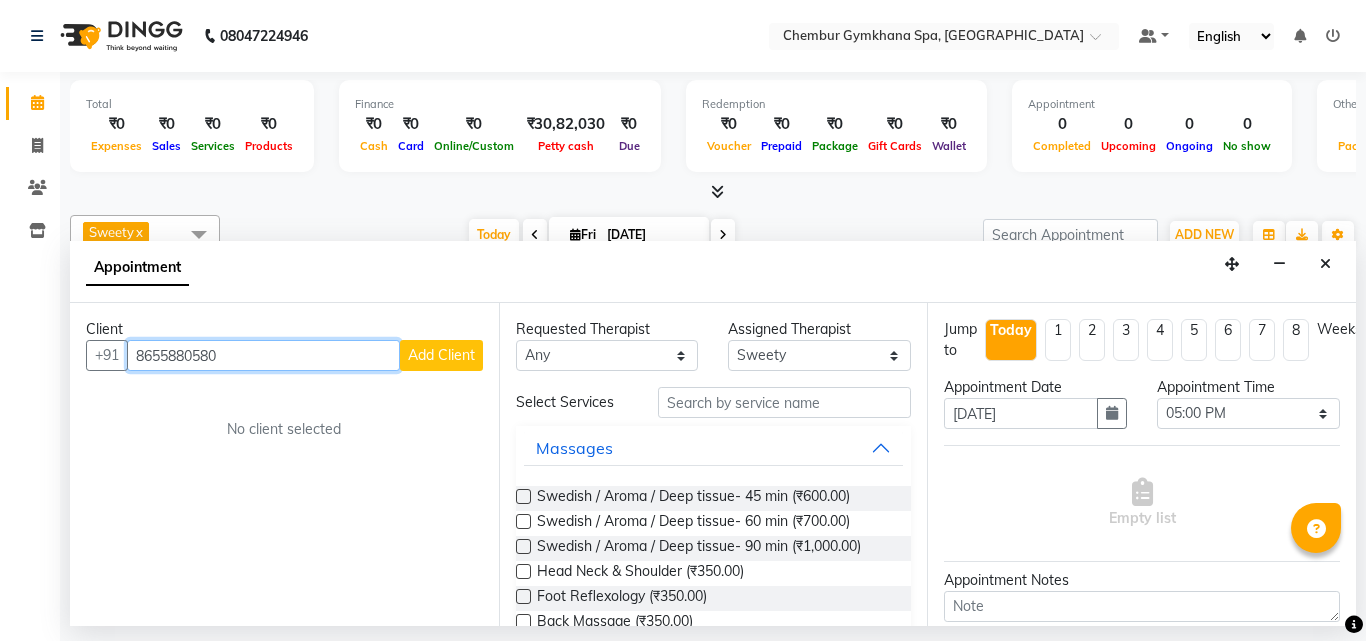 type on "8655880580" 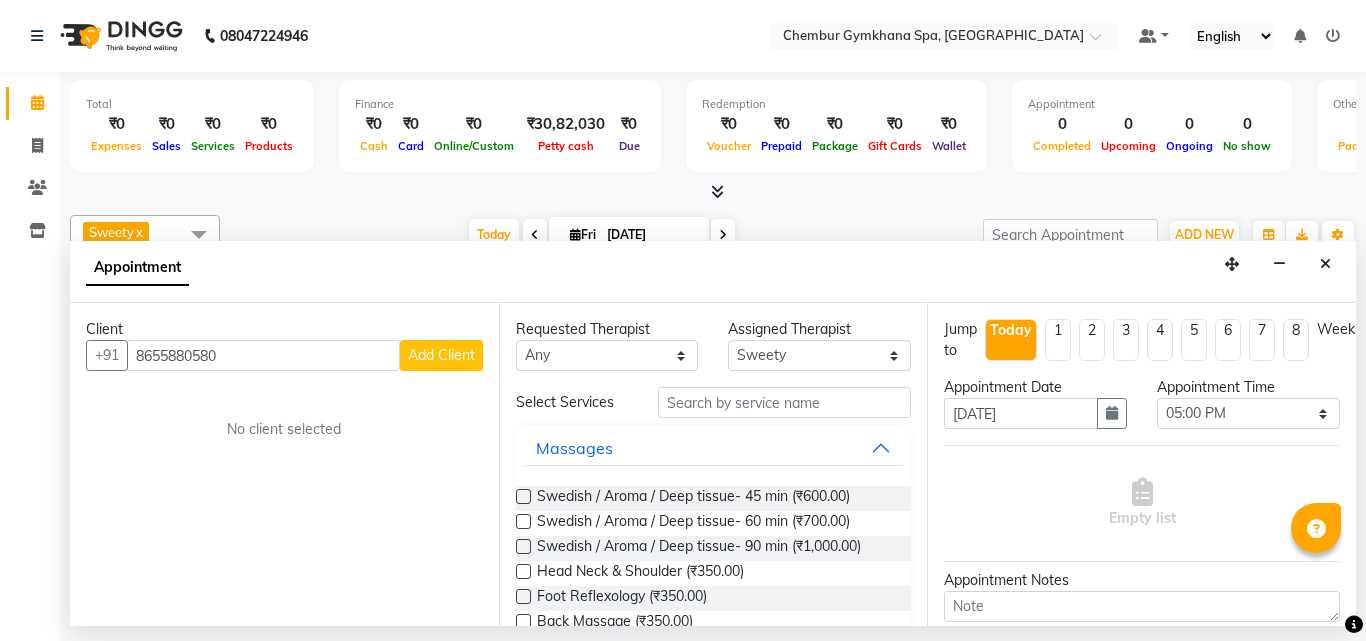 click on "Add Client" at bounding box center (441, 355) 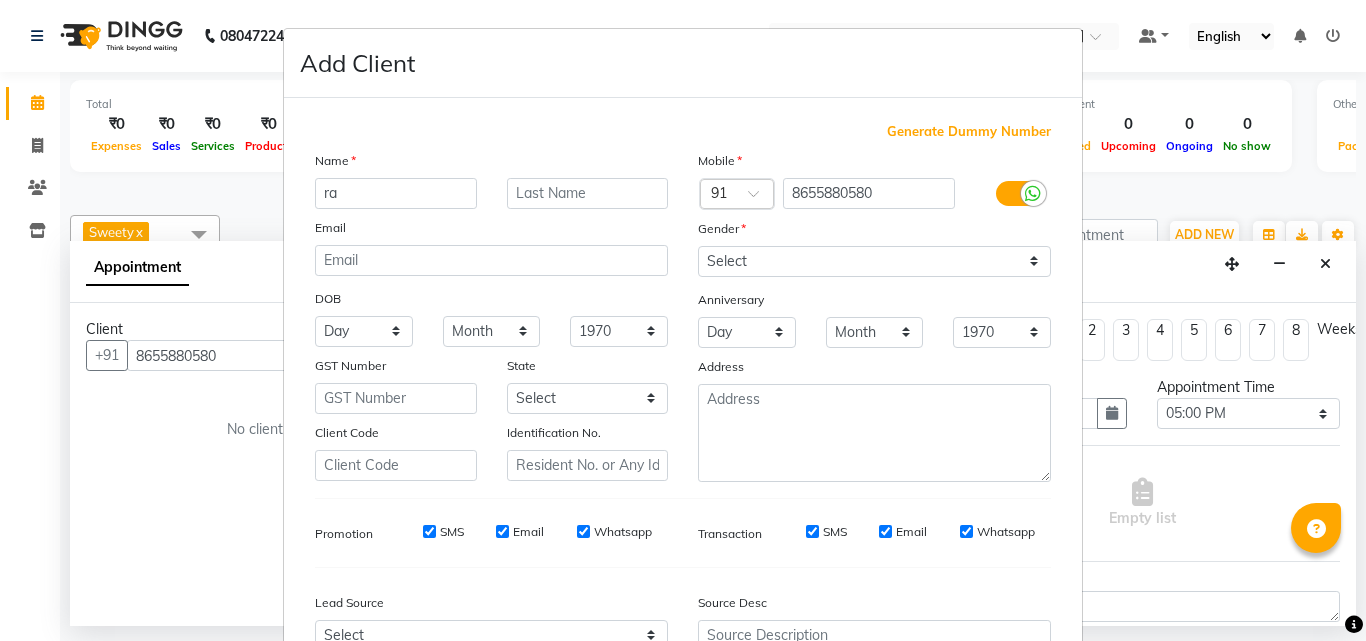 type on "r" 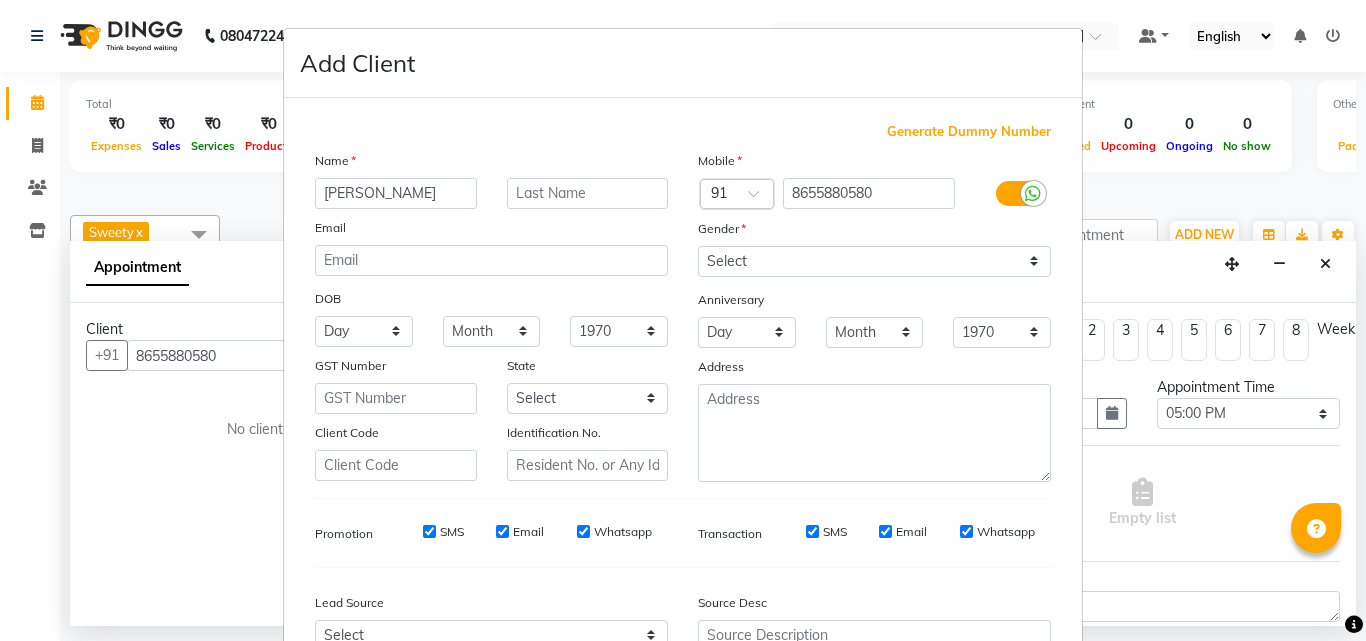 type on "Ratish" 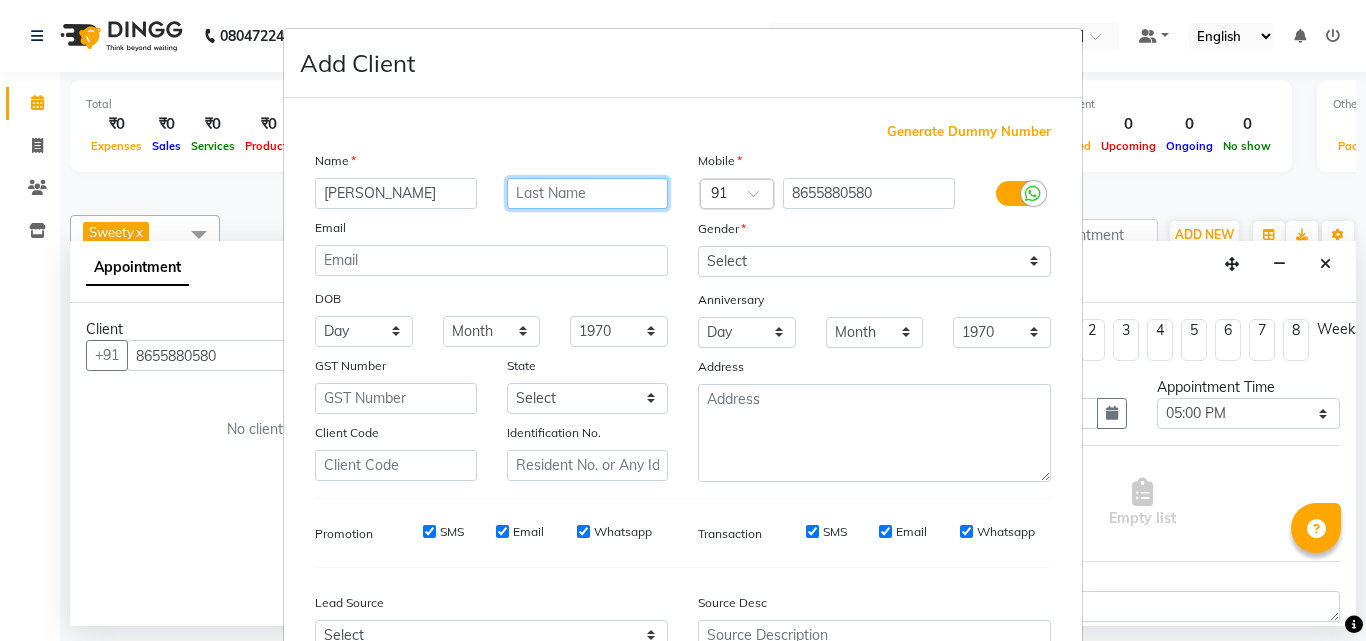 click at bounding box center [588, 193] 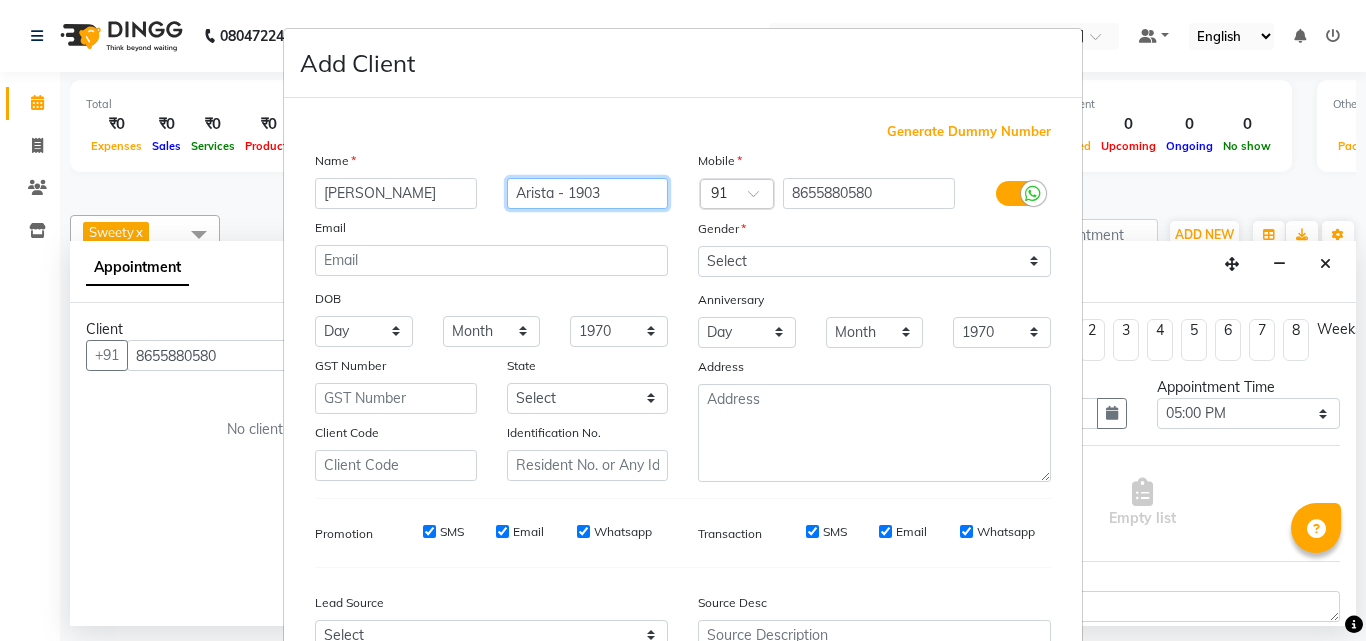 type on "Arista - 1903" 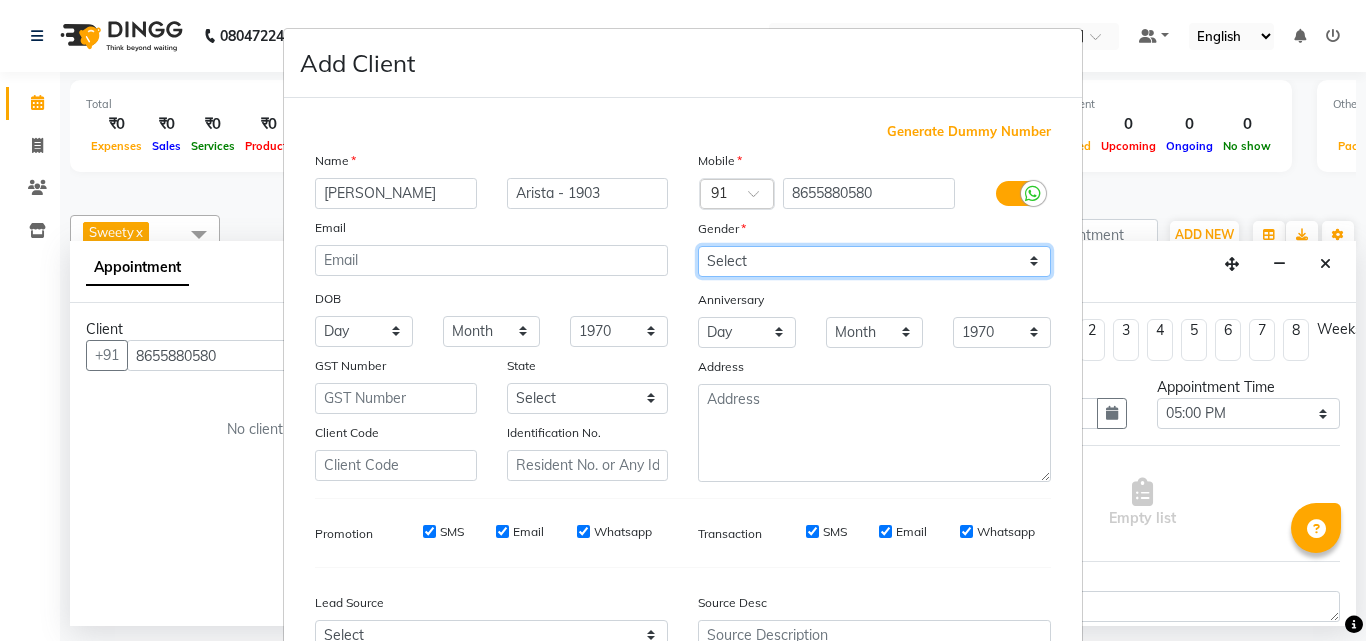 click on "Select Male Female Other Prefer Not To Say" at bounding box center (874, 261) 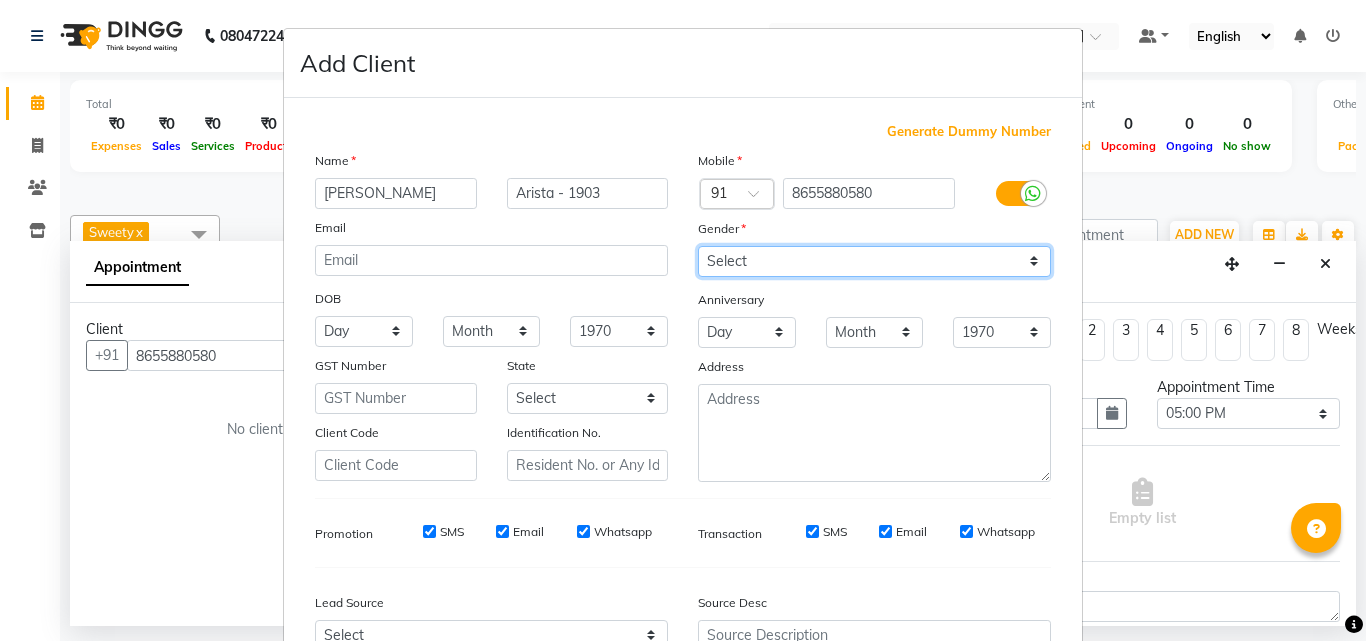 select on "male" 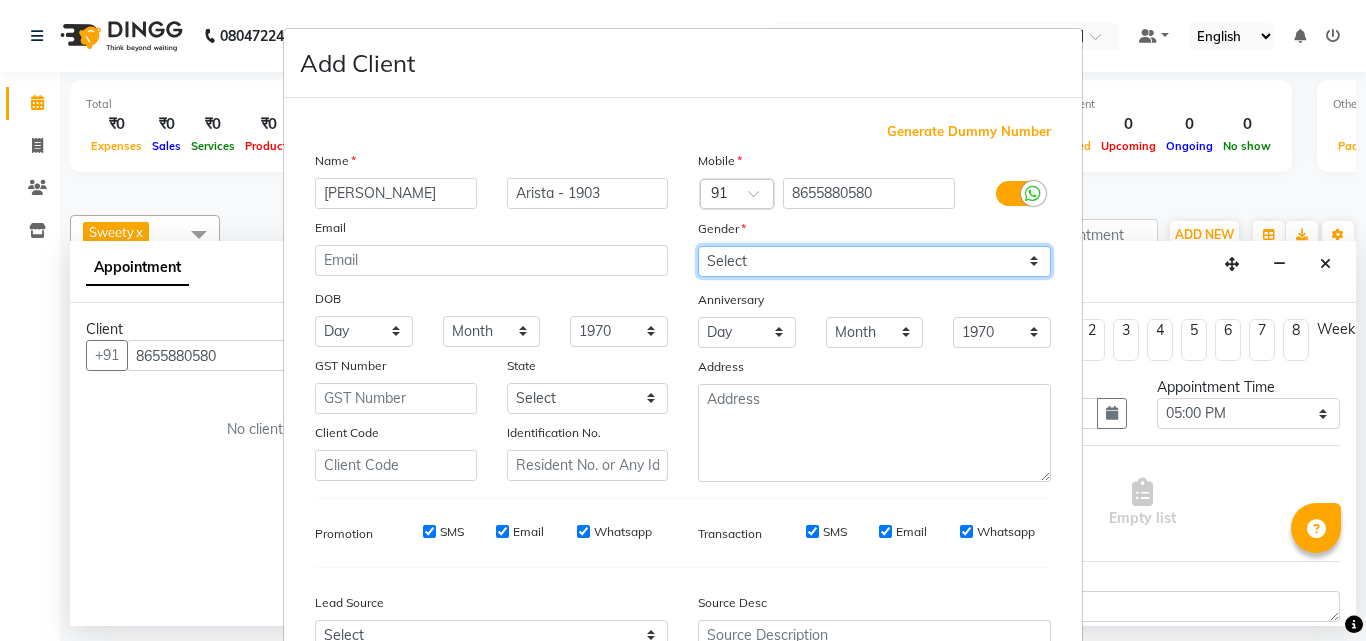 click on "Select Male Female Other Prefer Not To Say" at bounding box center [874, 261] 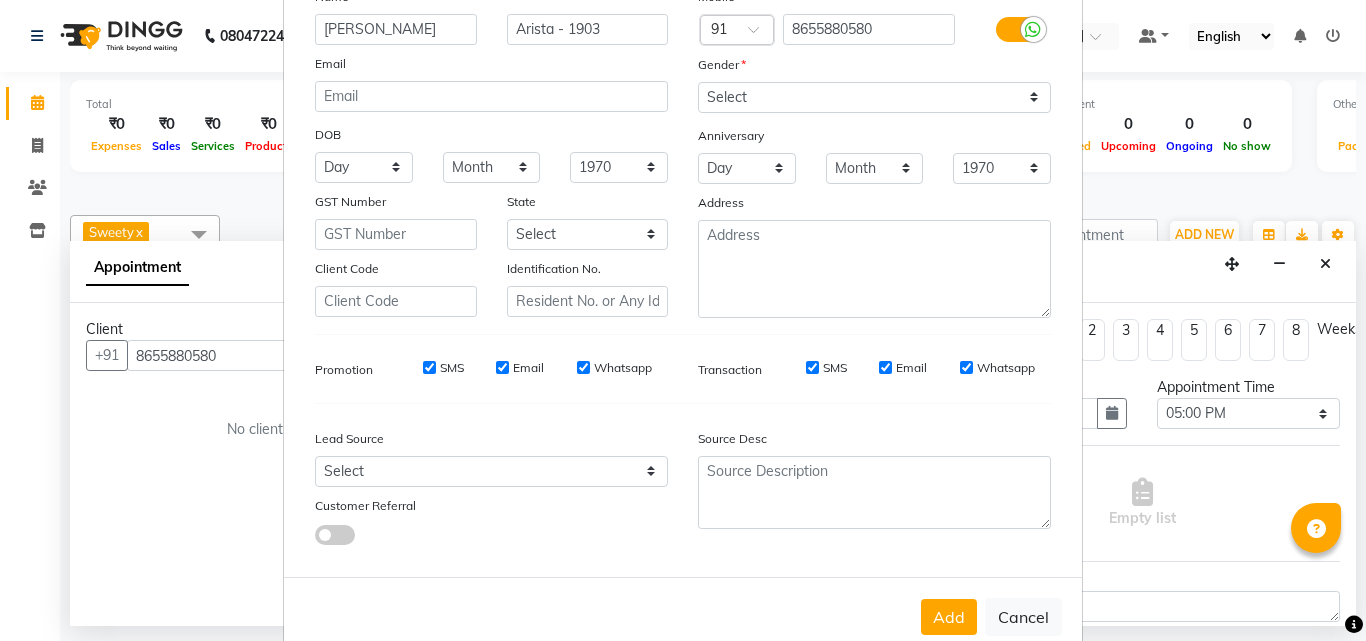 scroll, scrollTop: 174, scrollLeft: 0, axis: vertical 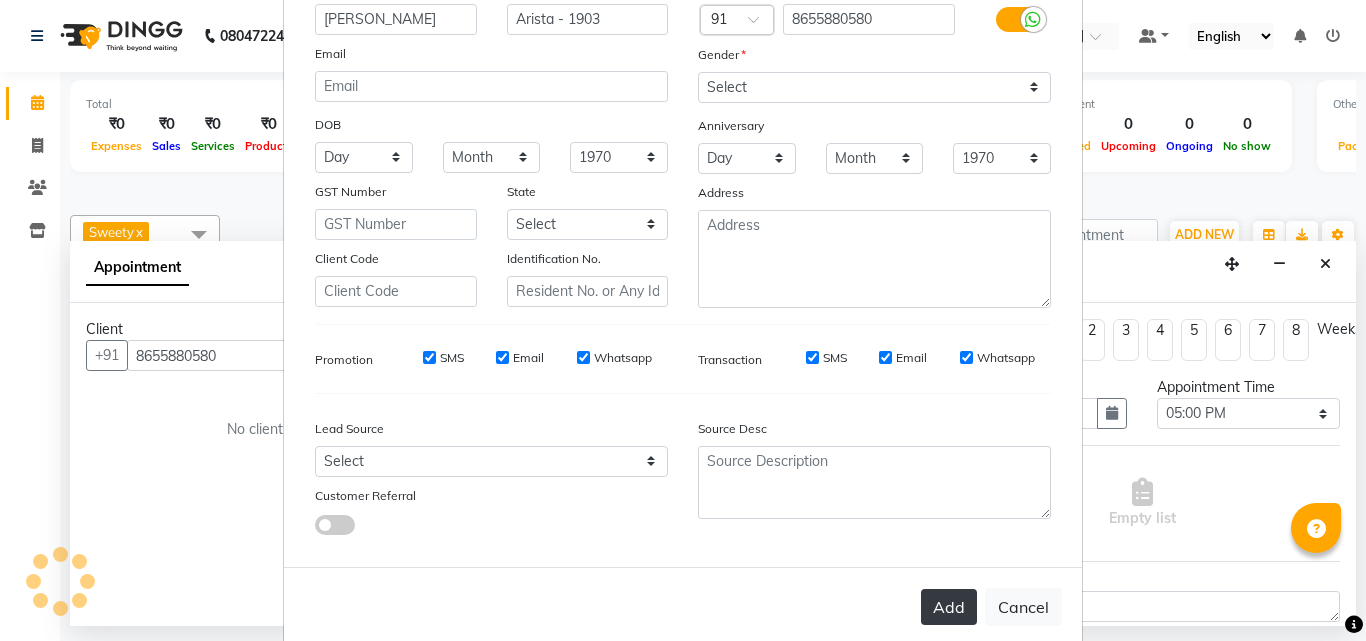 click on "Add" at bounding box center (949, 607) 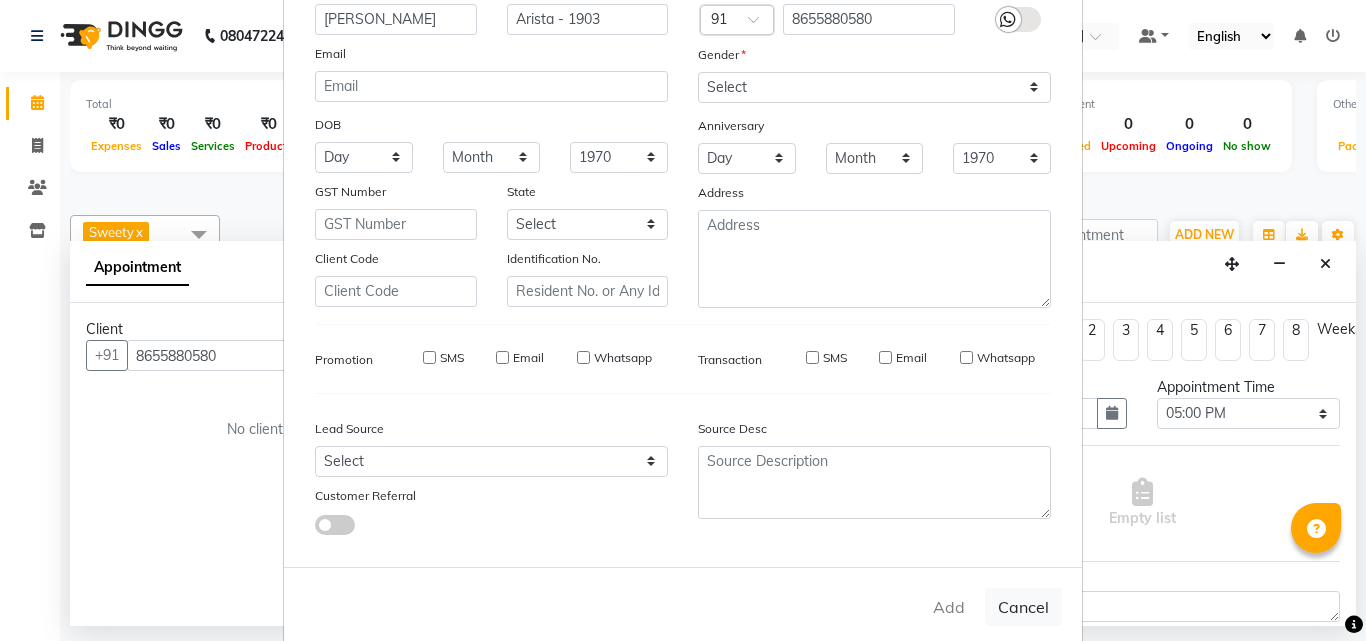 type on "86******80" 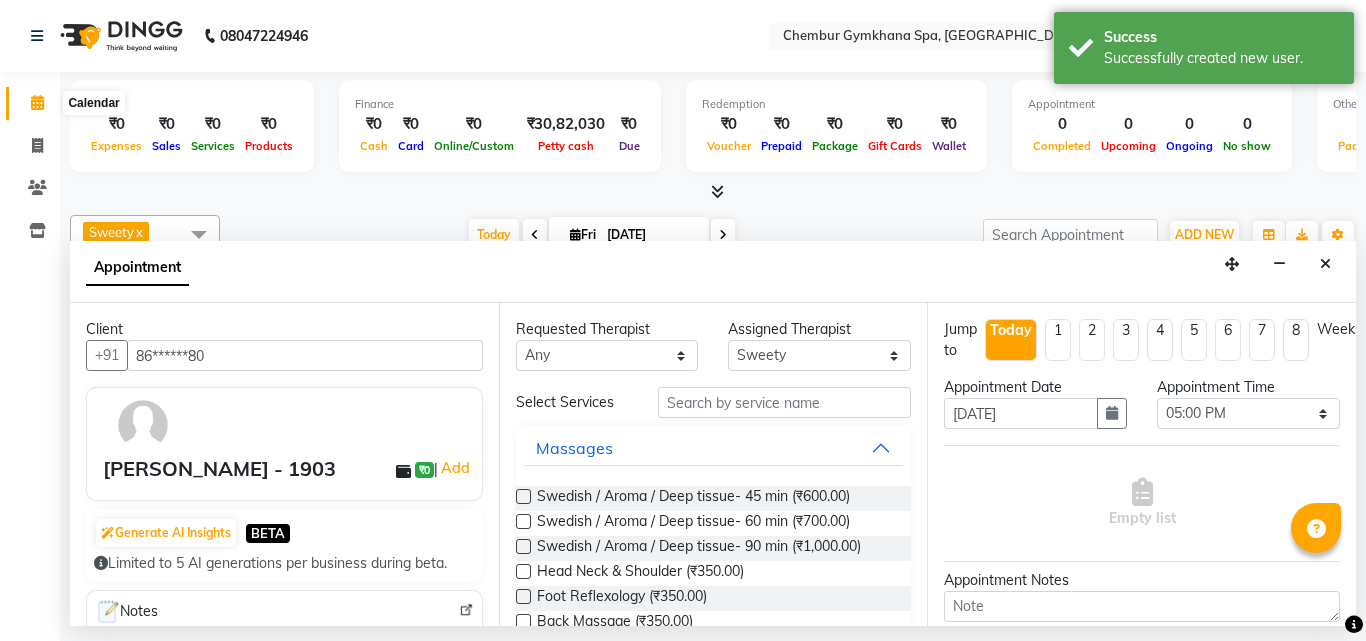 click 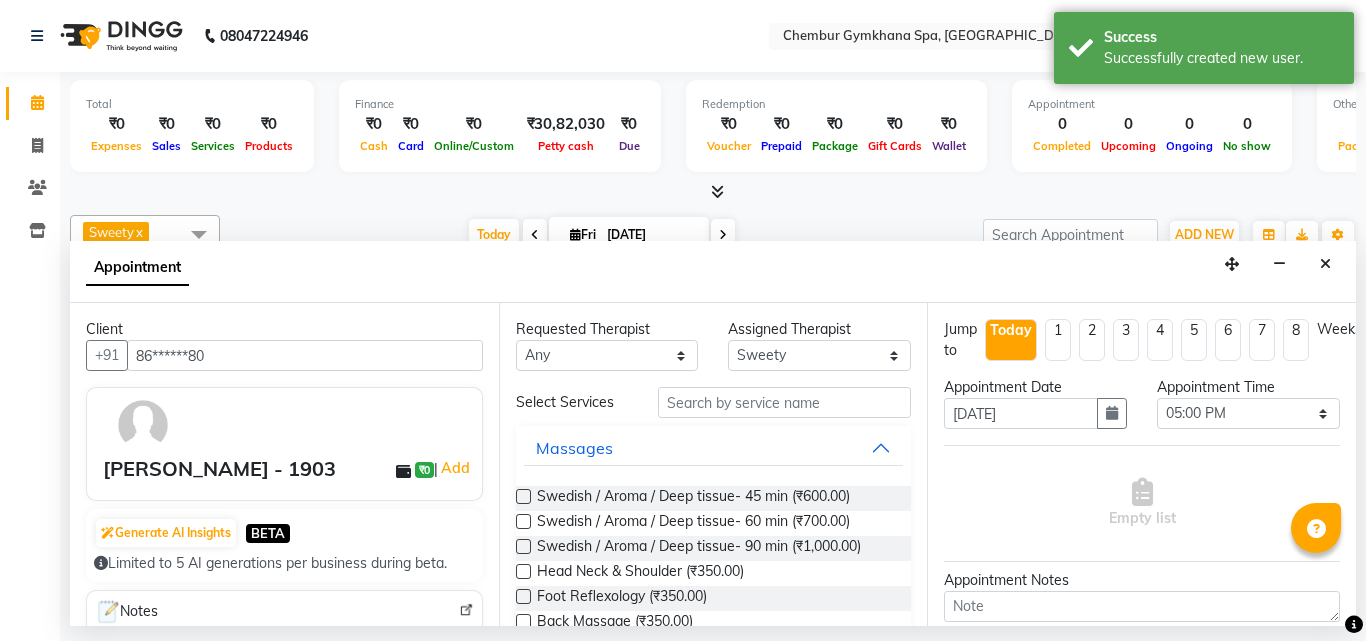 click 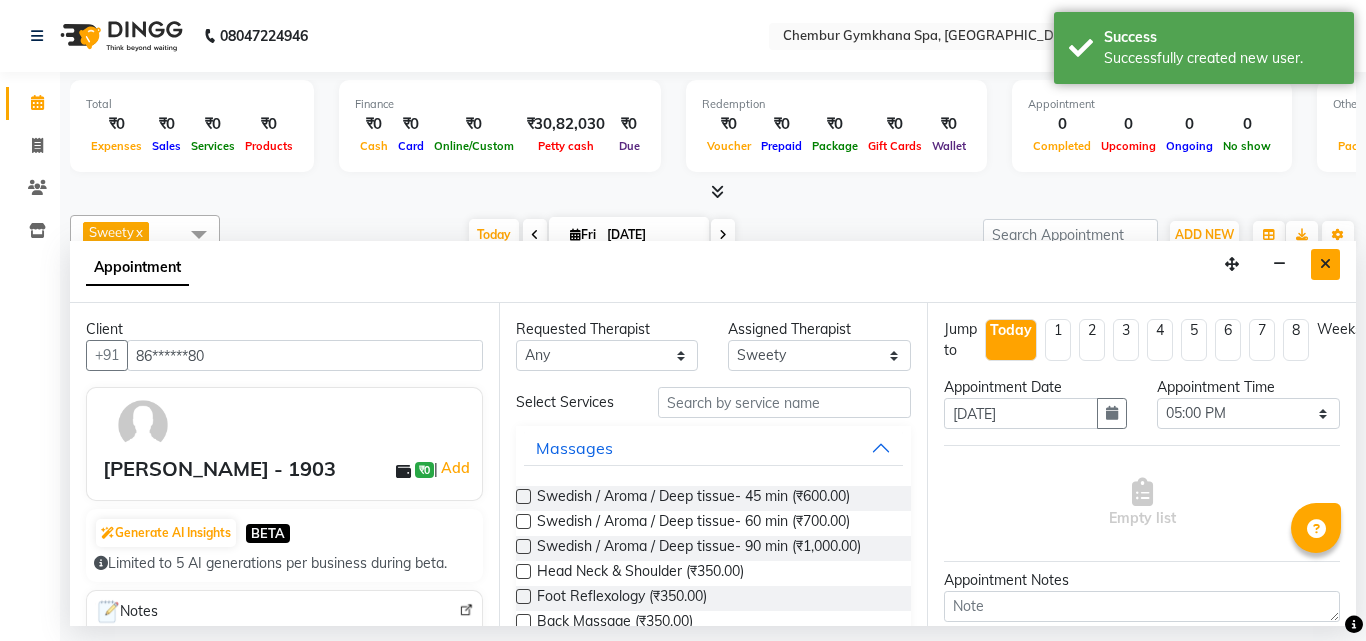 click at bounding box center (1325, 264) 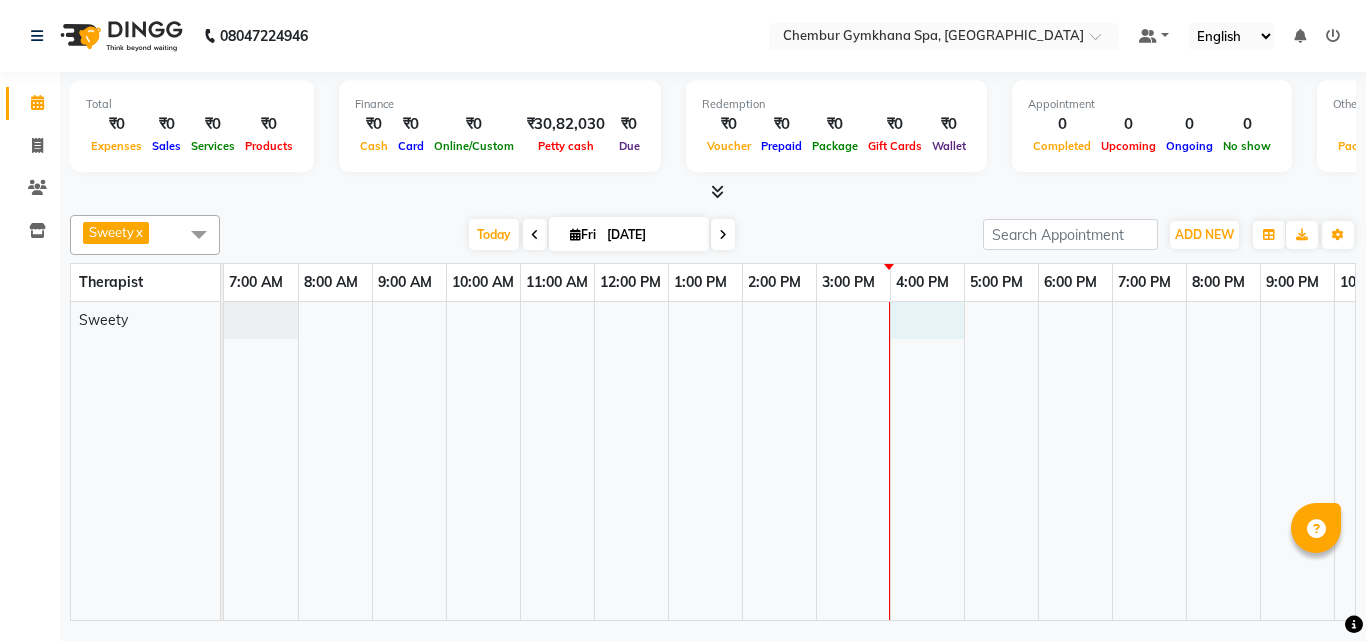 click at bounding box center [853, 461] 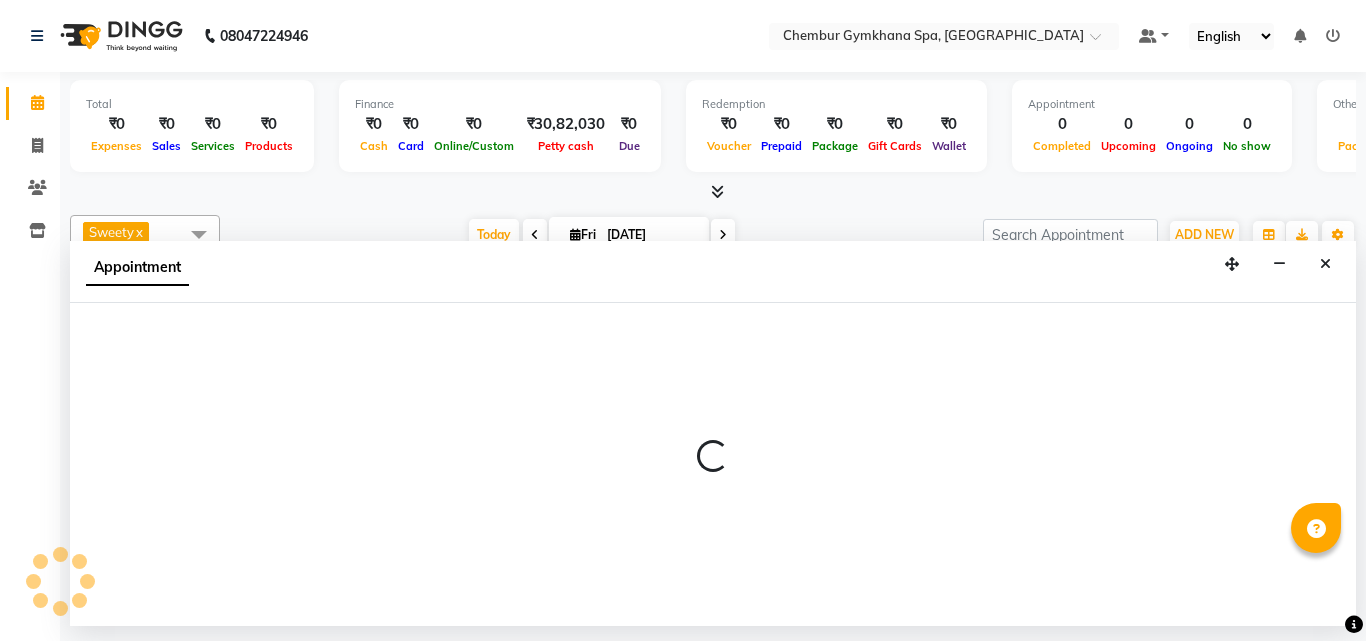 select on "84231" 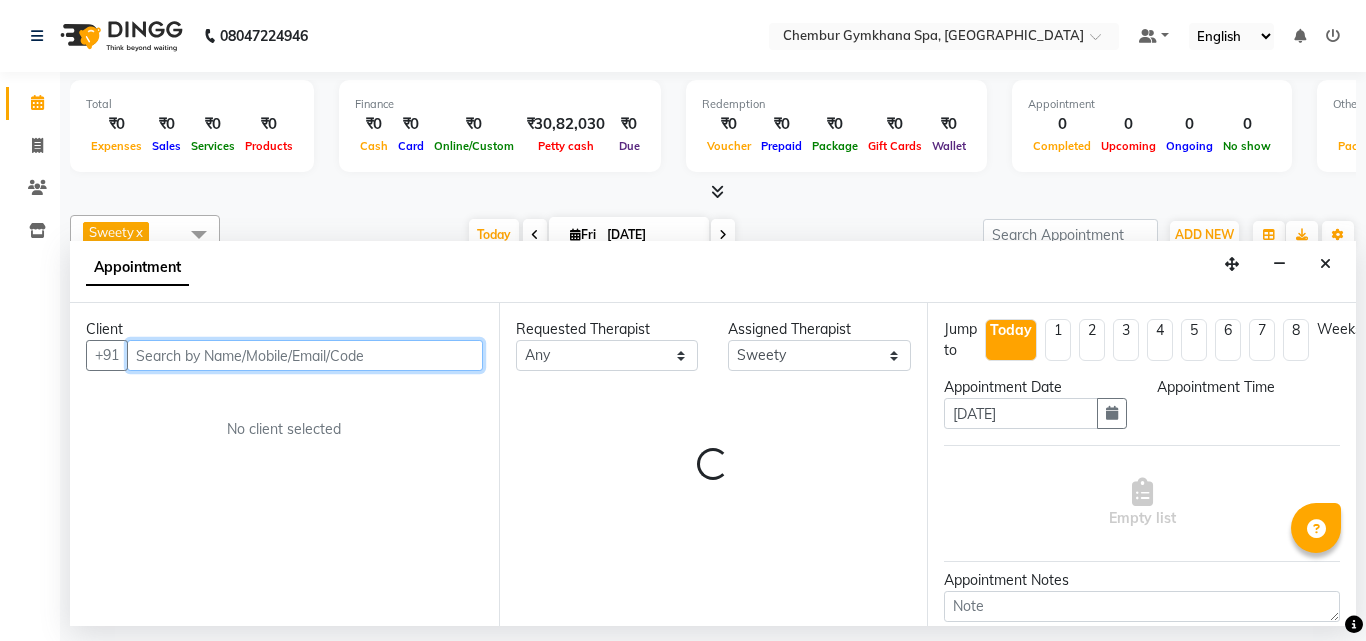 select on "960" 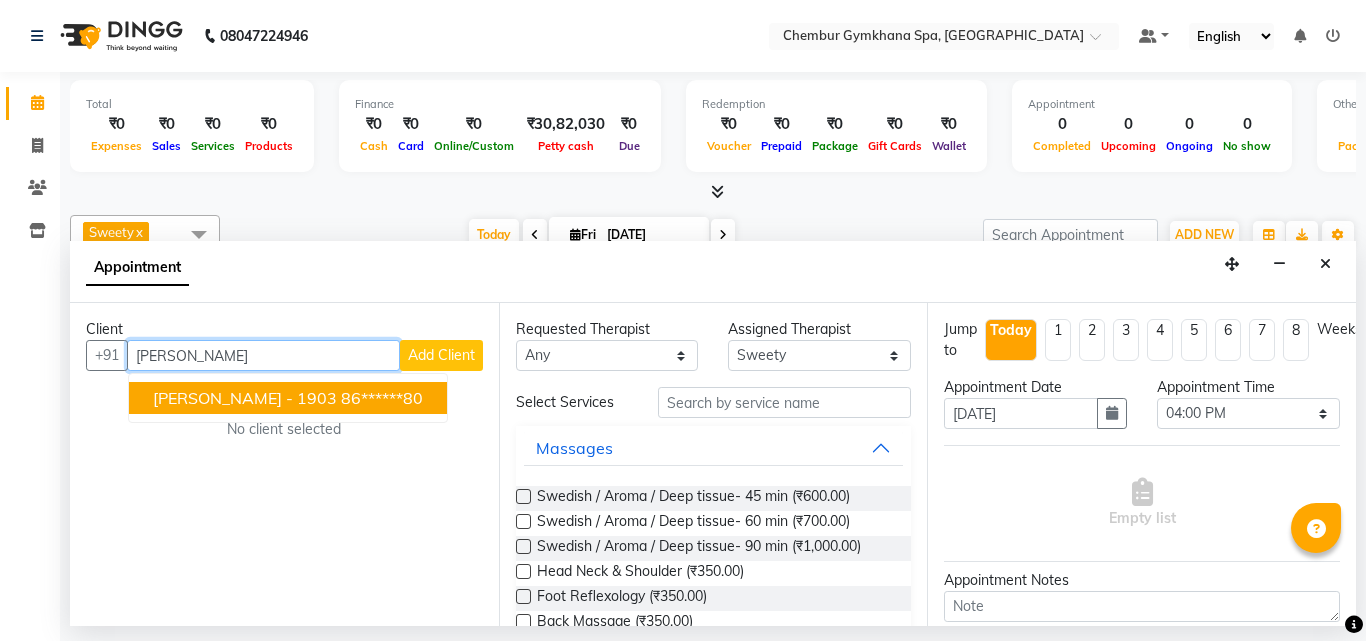 click on "86******80" at bounding box center [382, 398] 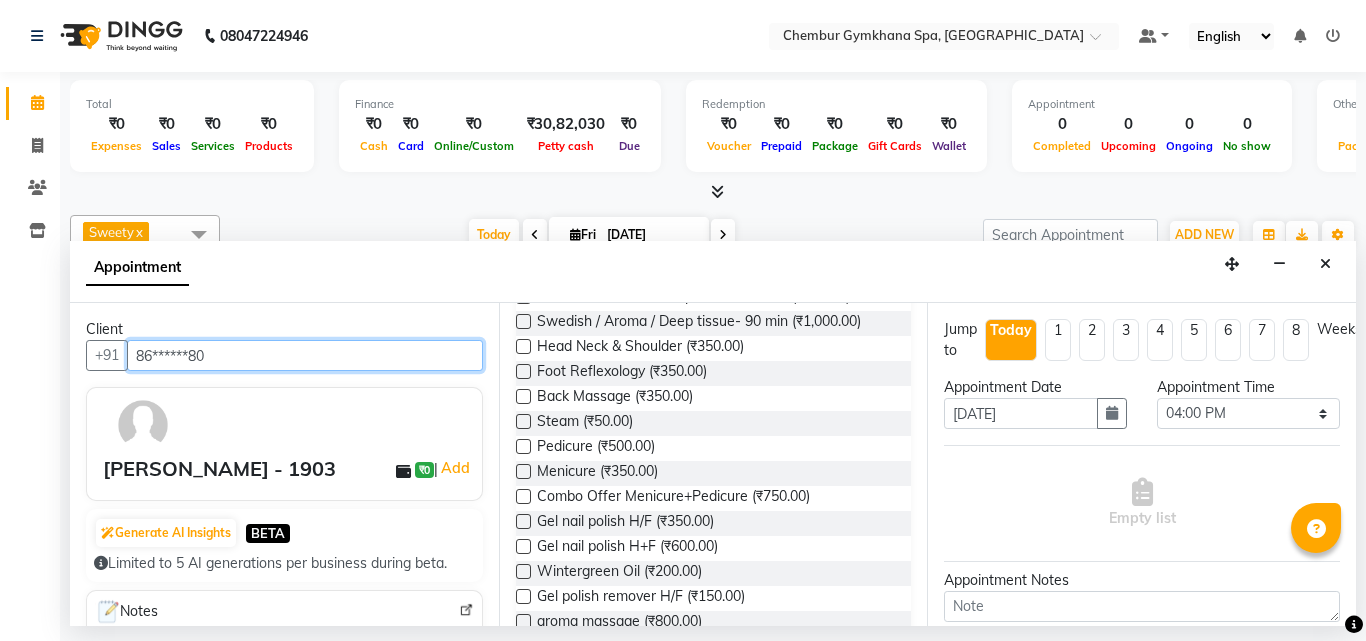 scroll, scrollTop: 222, scrollLeft: 0, axis: vertical 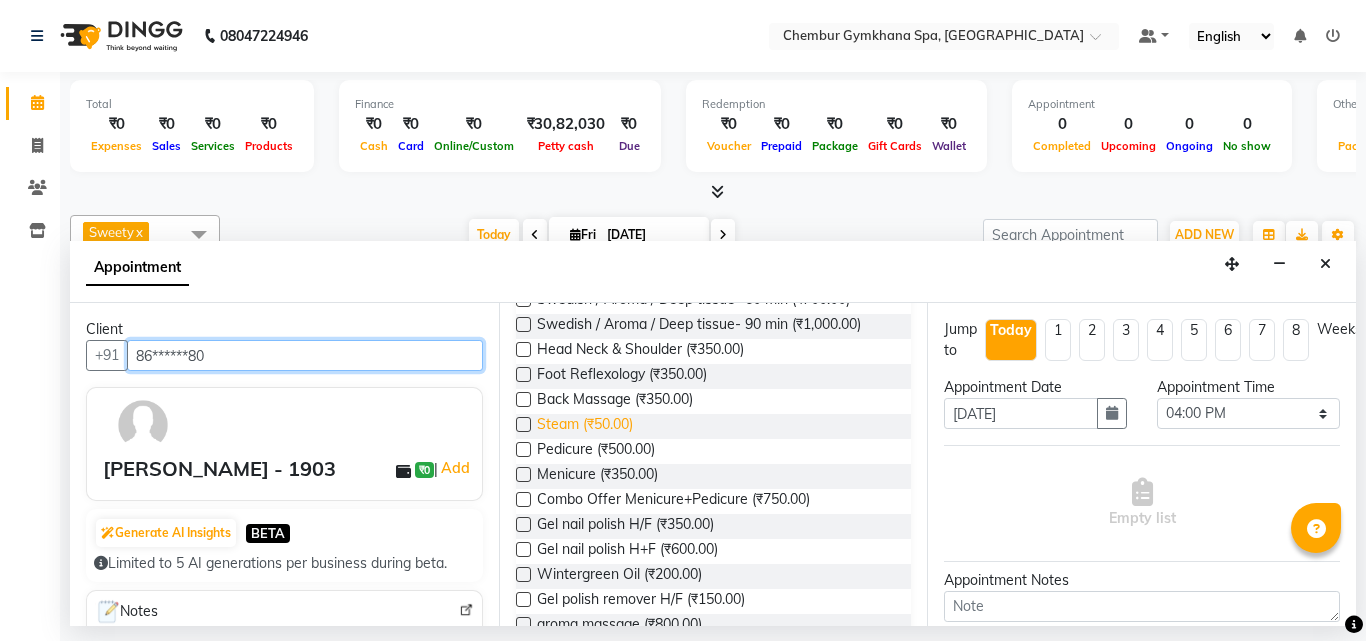 type on "86******80" 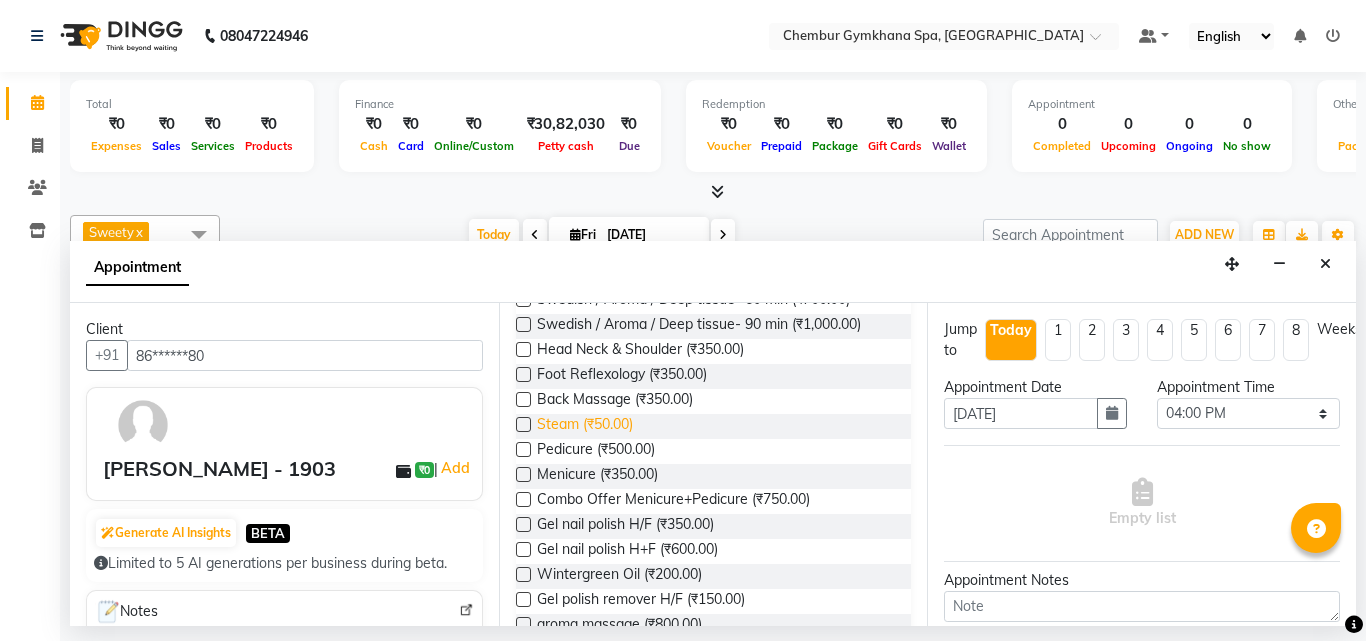 click on "Steam (₹50.00)" at bounding box center [585, 426] 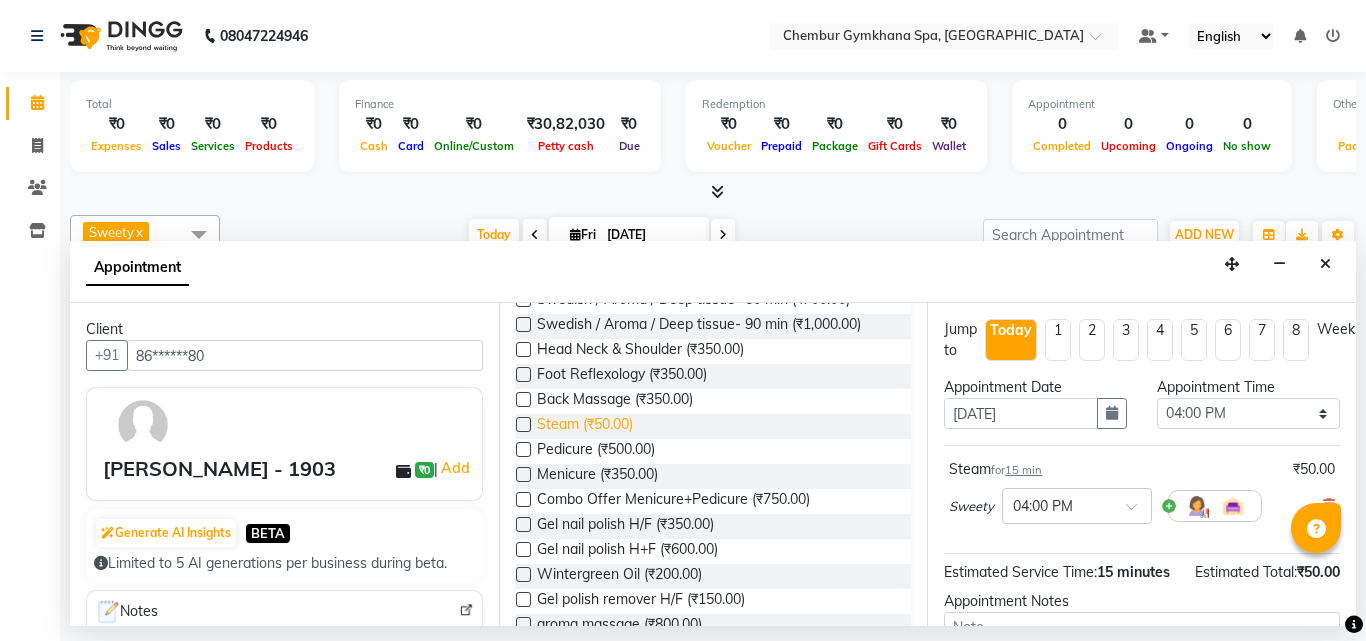 click on "Steam (₹50.00)" at bounding box center (585, 426) 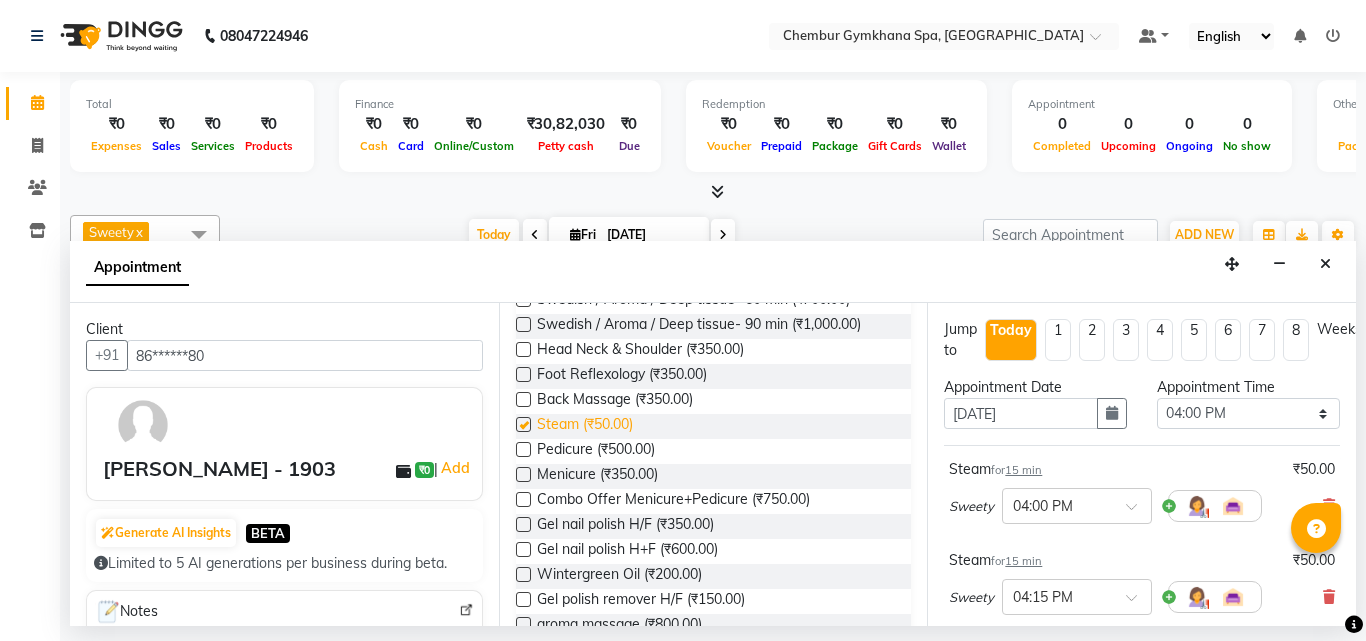 checkbox on "false" 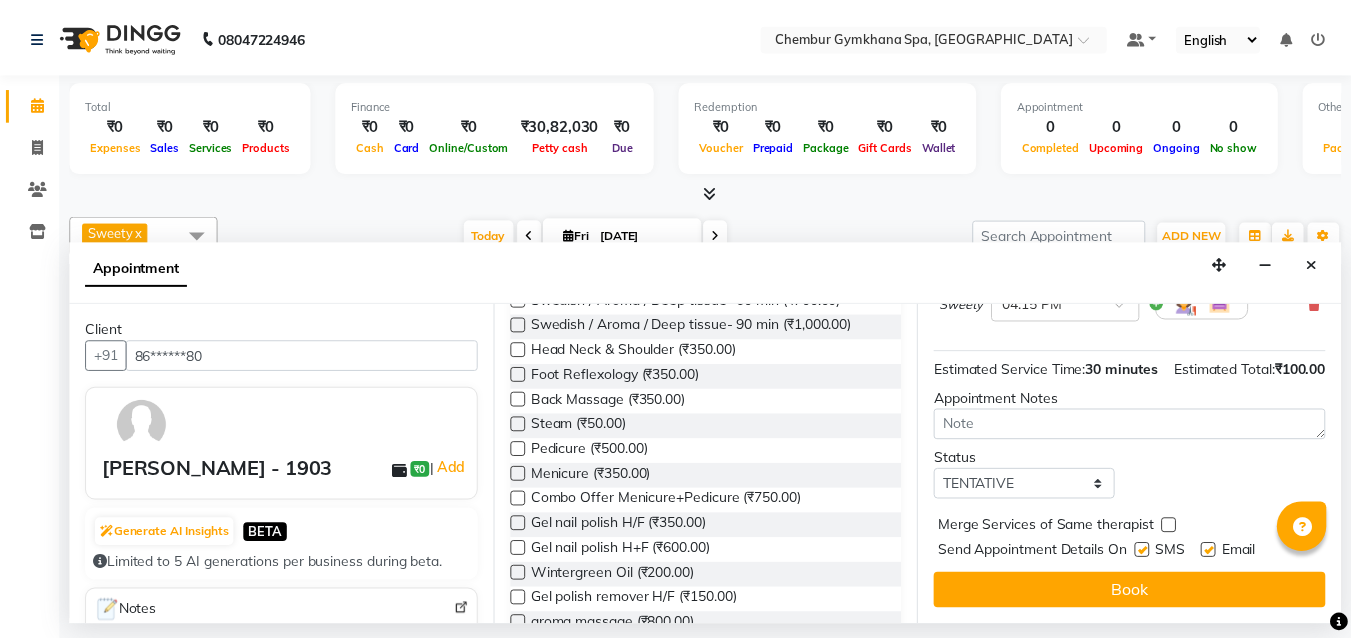 scroll, scrollTop: 330, scrollLeft: 0, axis: vertical 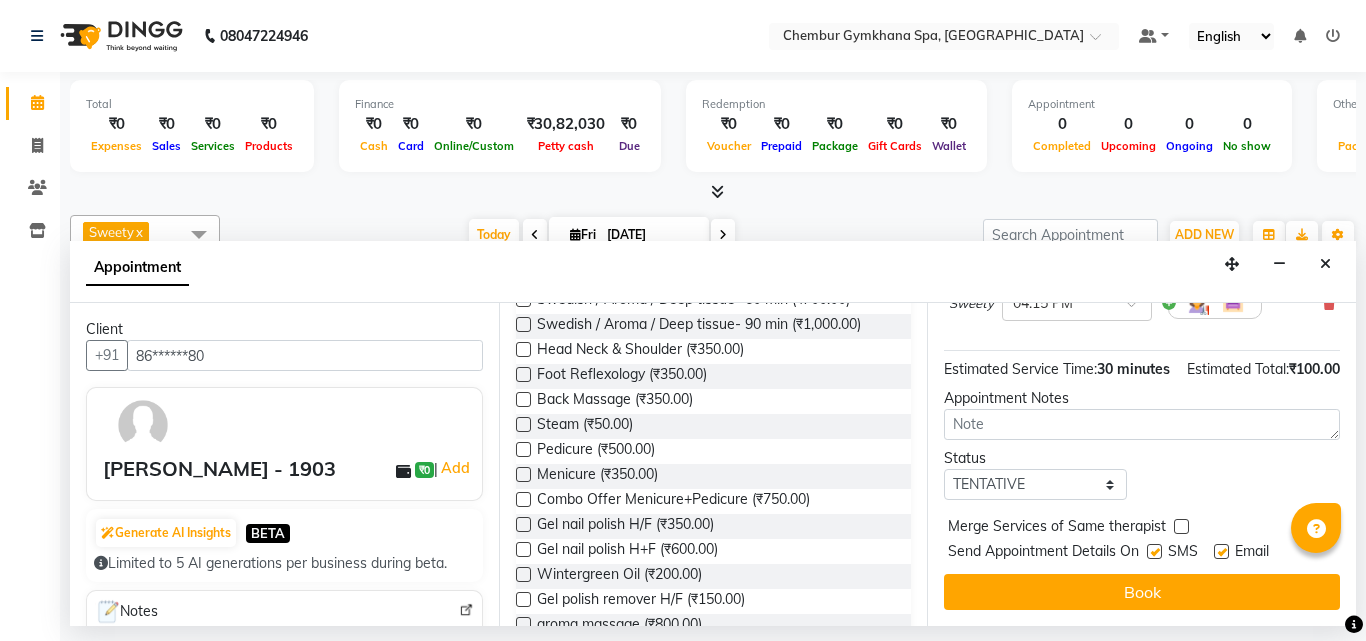 click at bounding box center (1154, 551) 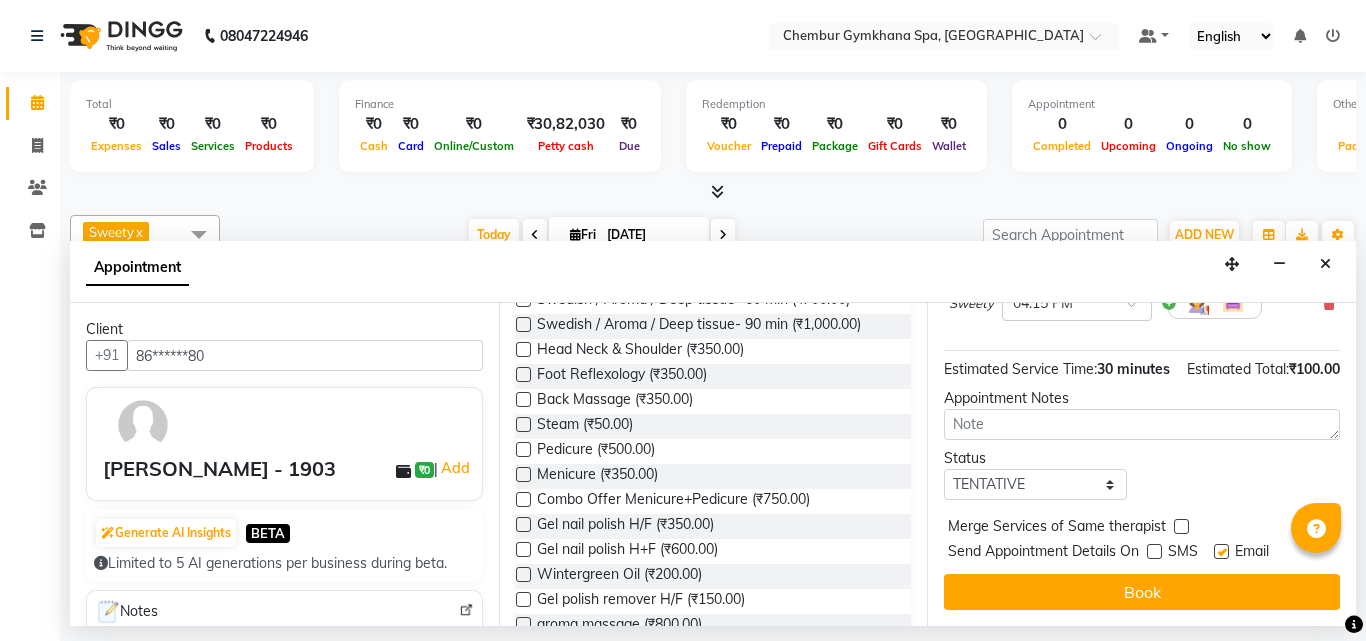 click at bounding box center [1221, 551] 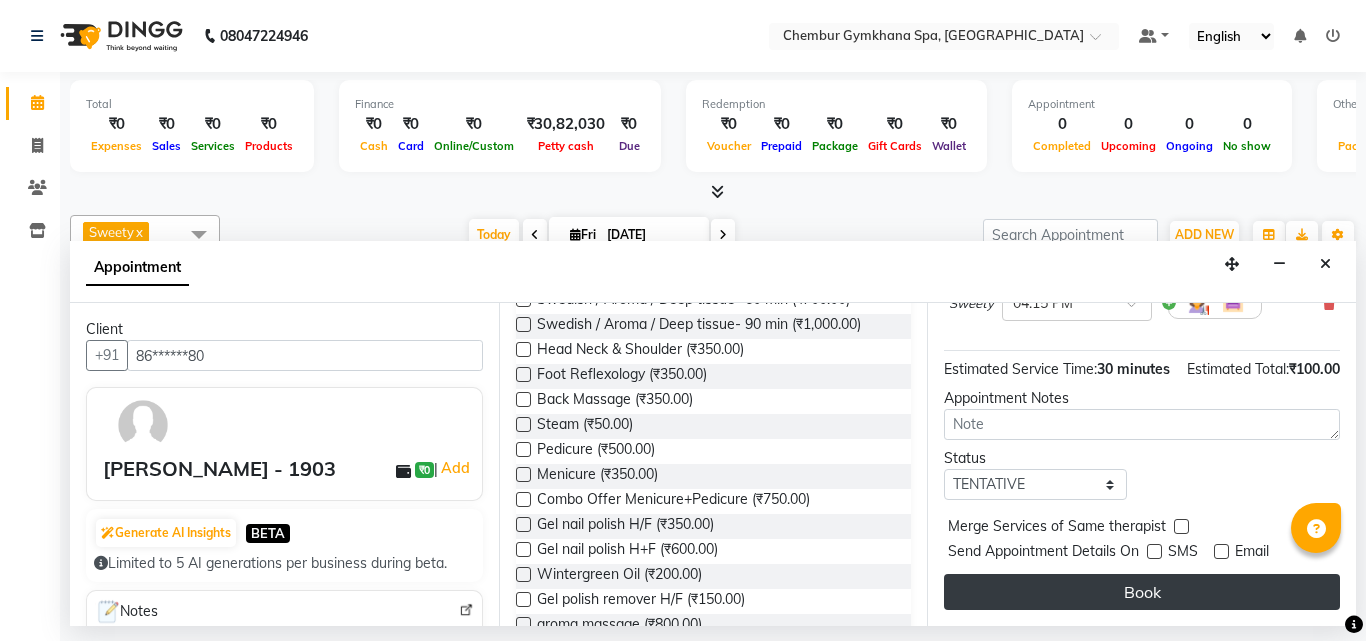 click on "Book" at bounding box center [1142, 592] 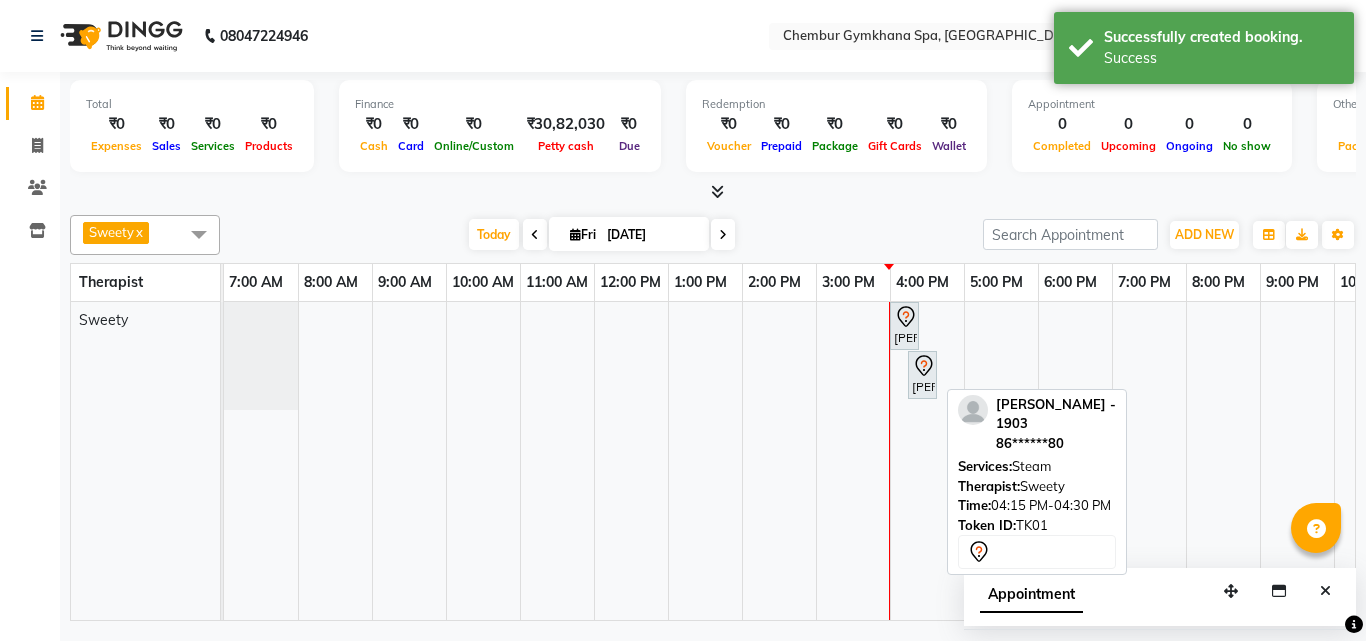 click on "[PERSON_NAME] - 1903, TK01, 04:15 PM-04:30 PM, Steam" at bounding box center [922, 375] 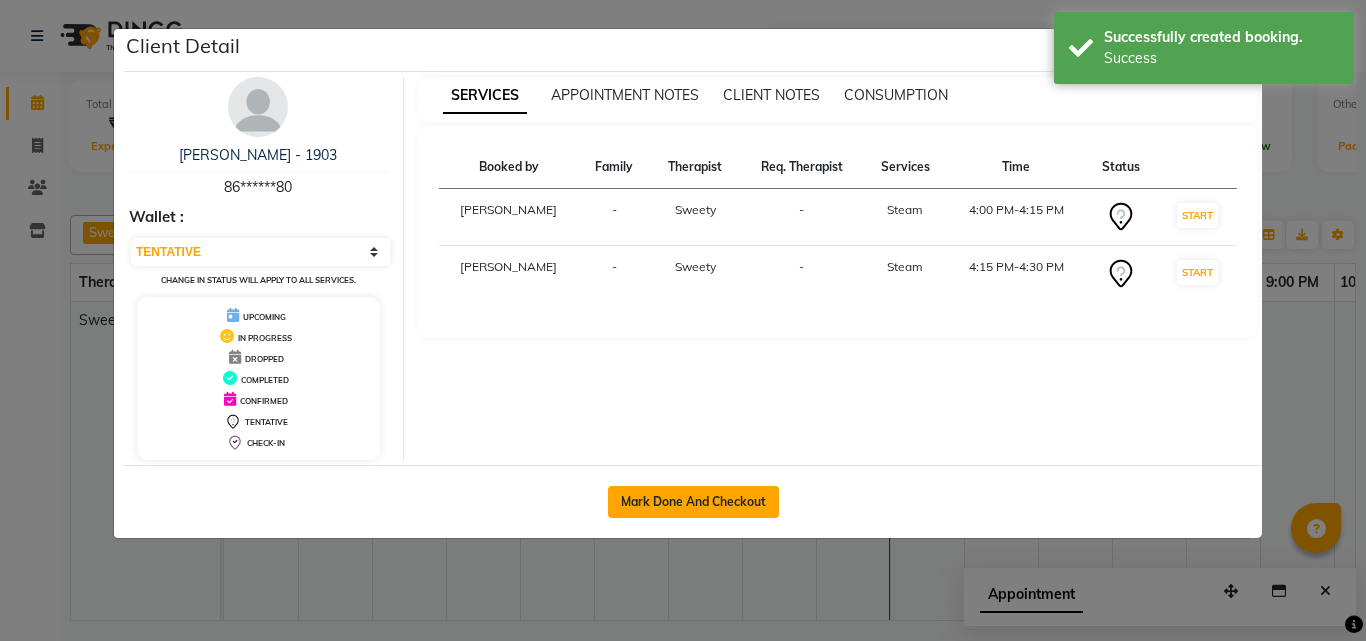 click on "Mark Done And Checkout" 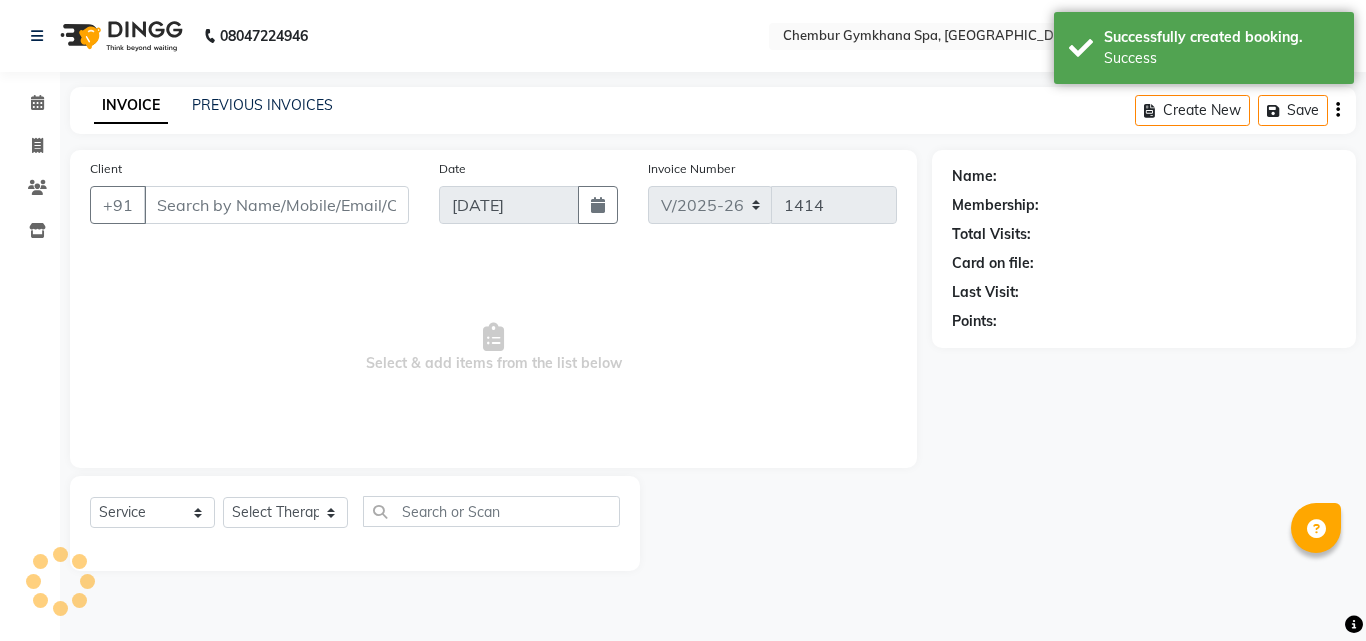 type on "86******80" 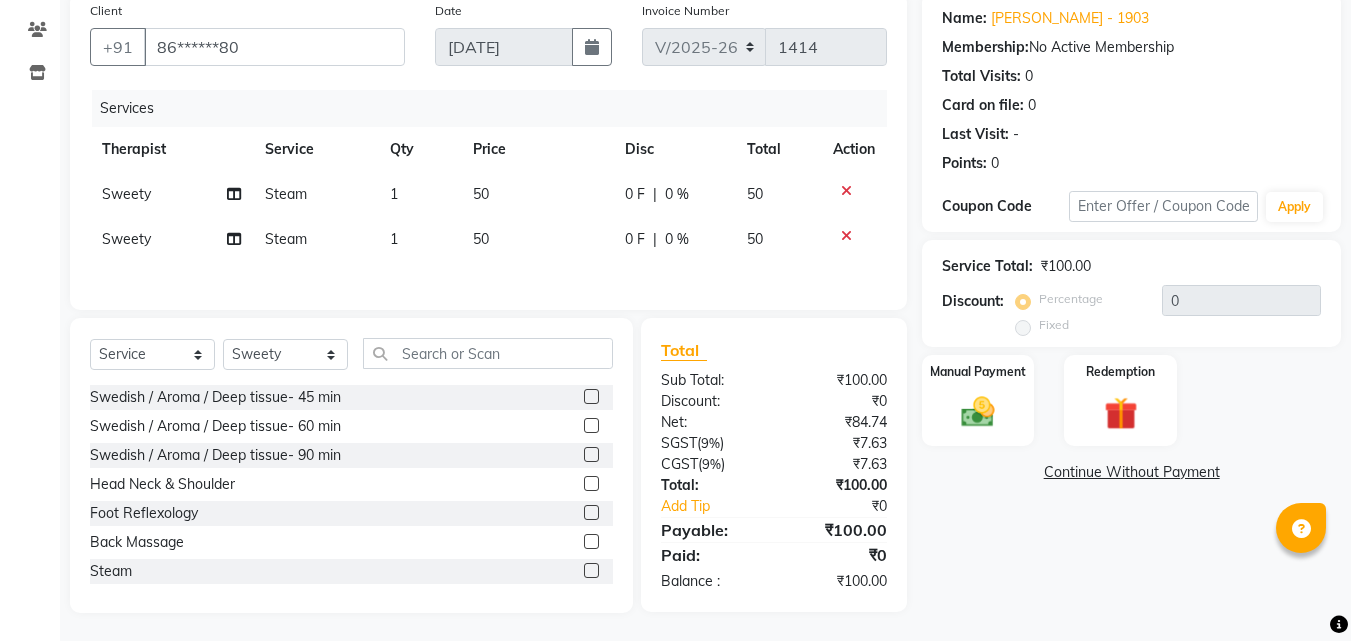 scroll, scrollTop: 163, scrollLeft: 0, axis: vertical 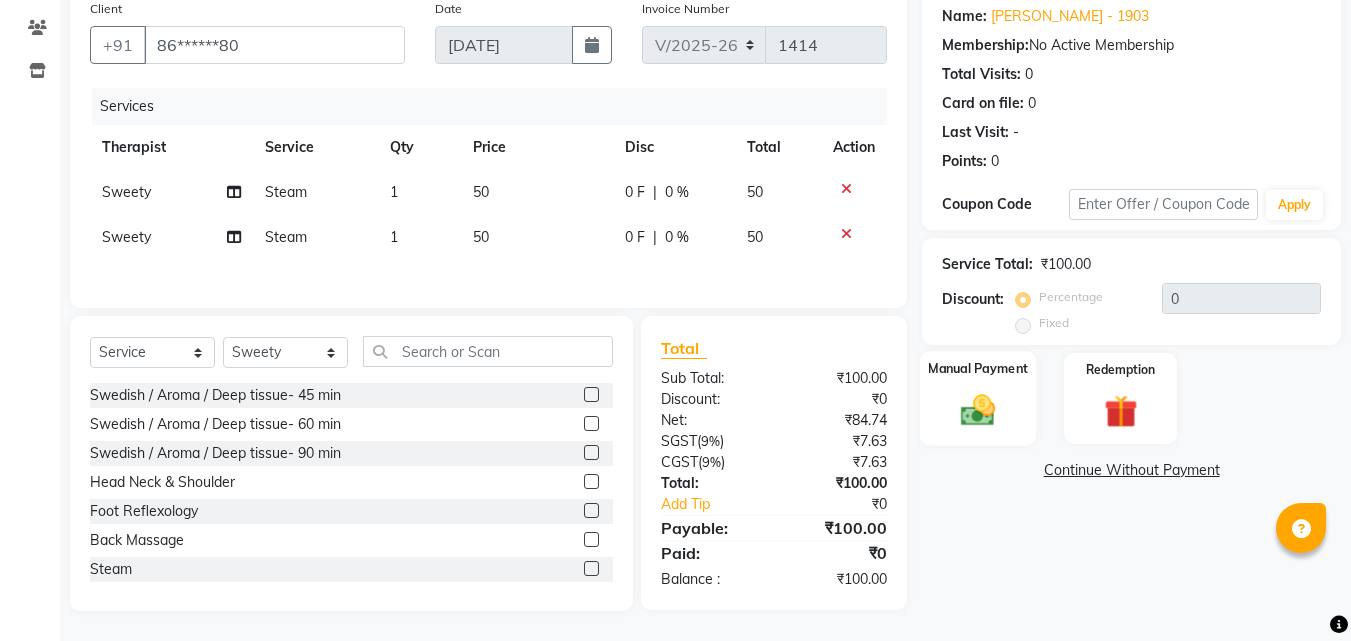 click 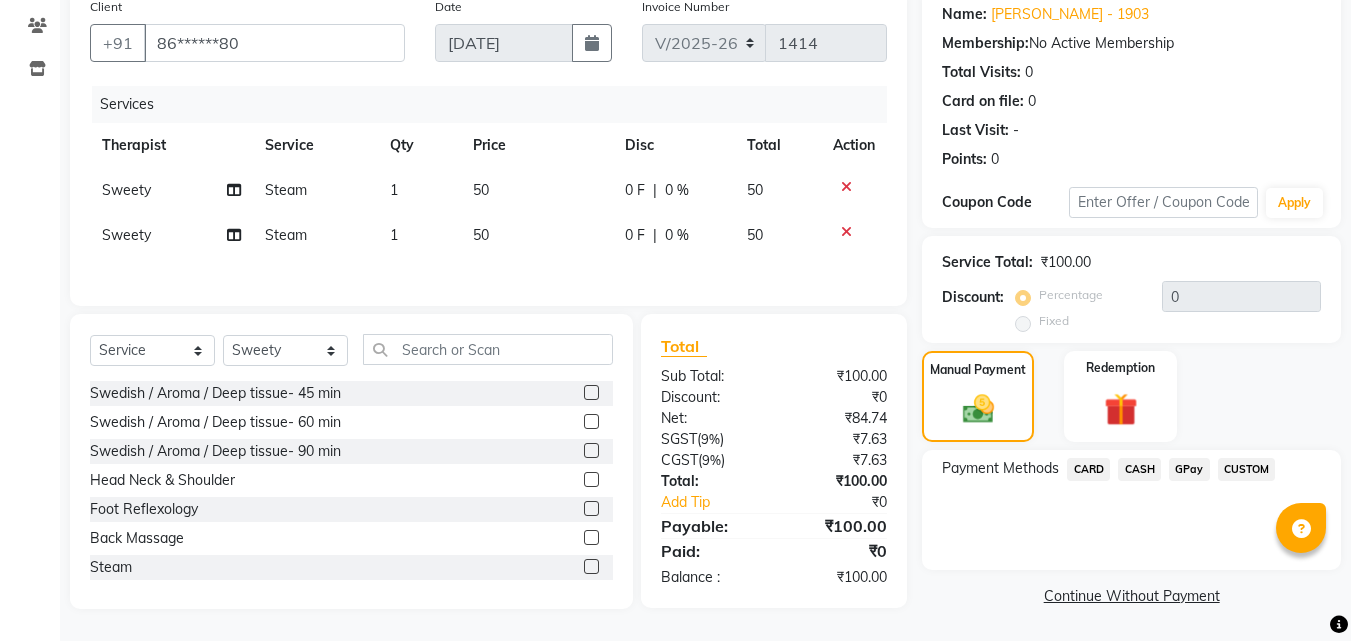 click on "CASH" 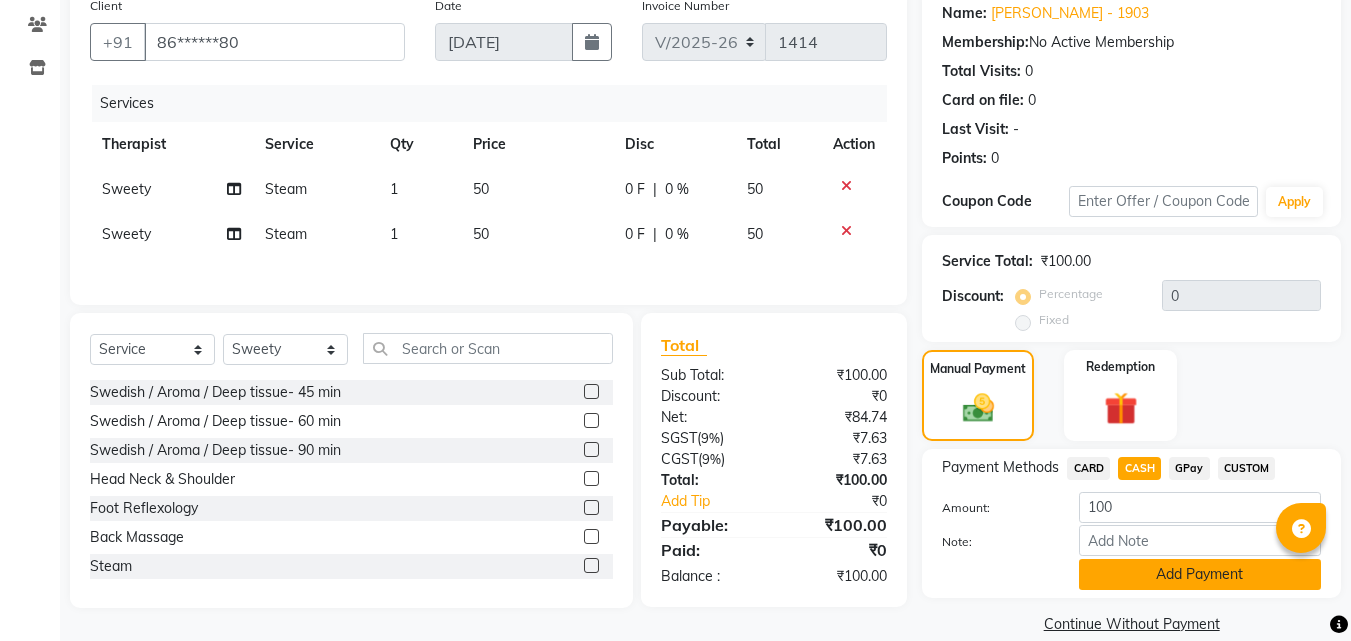 click on "Add Payment" 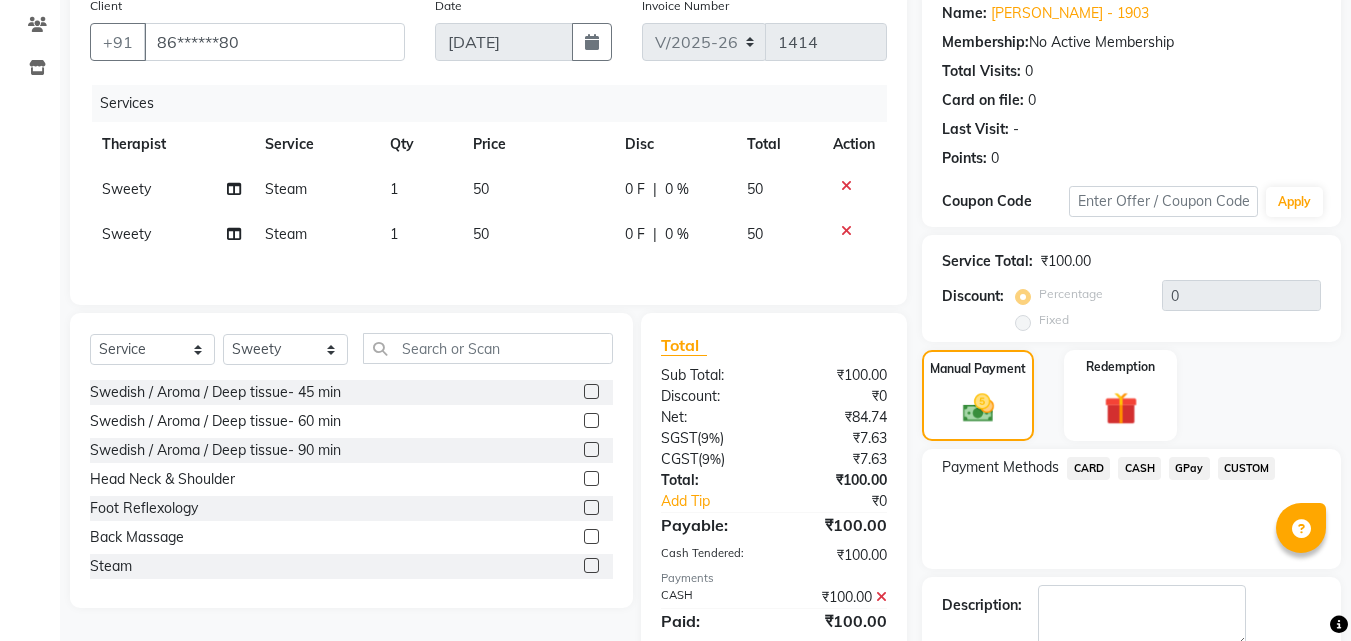 scroll, scrollTop: 275, scrollLeft: 0, axis: vertical 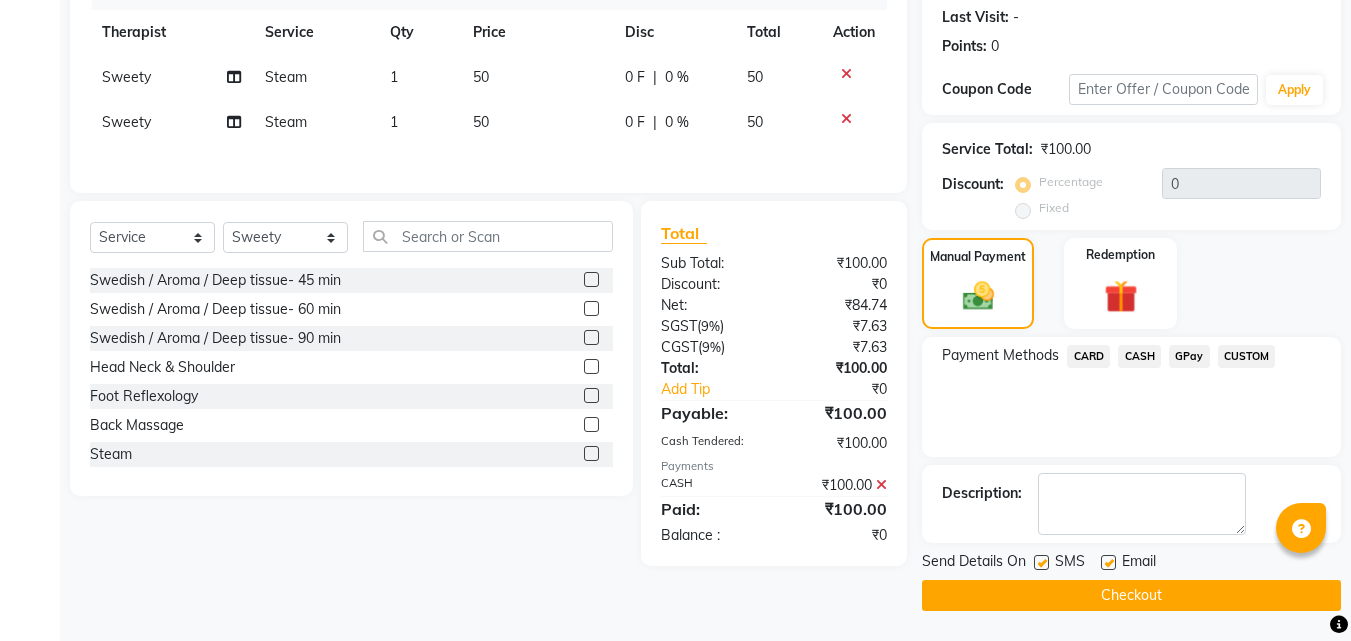click 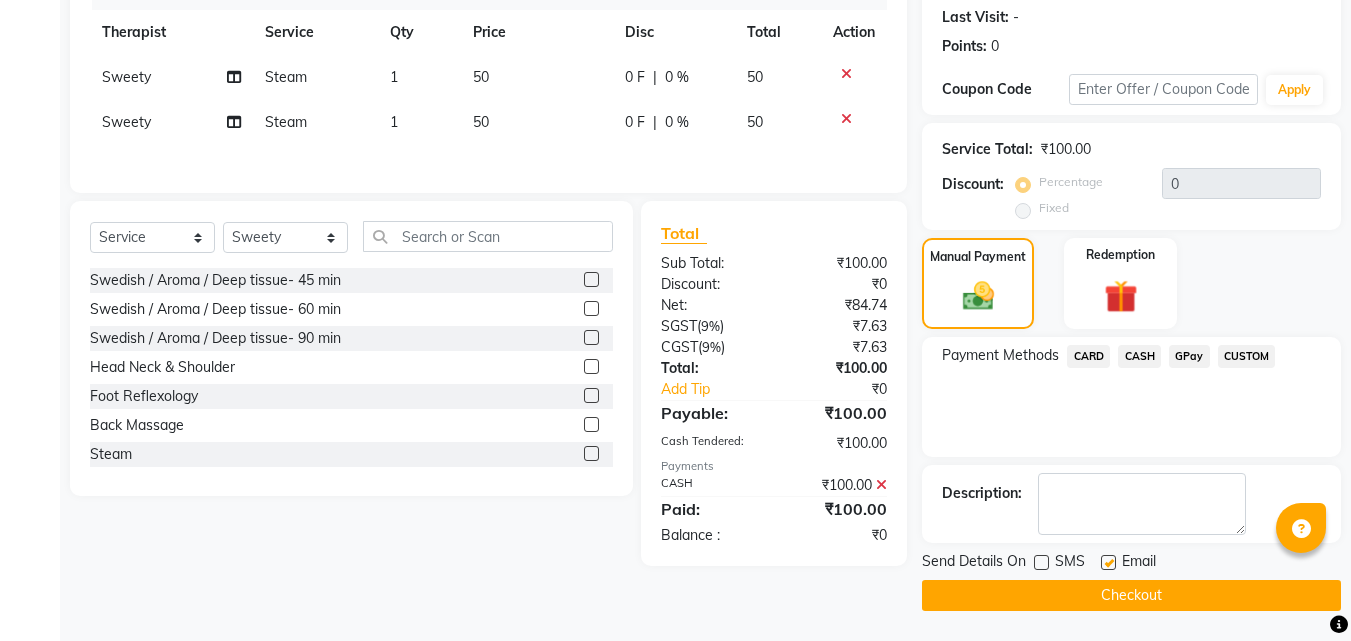 click 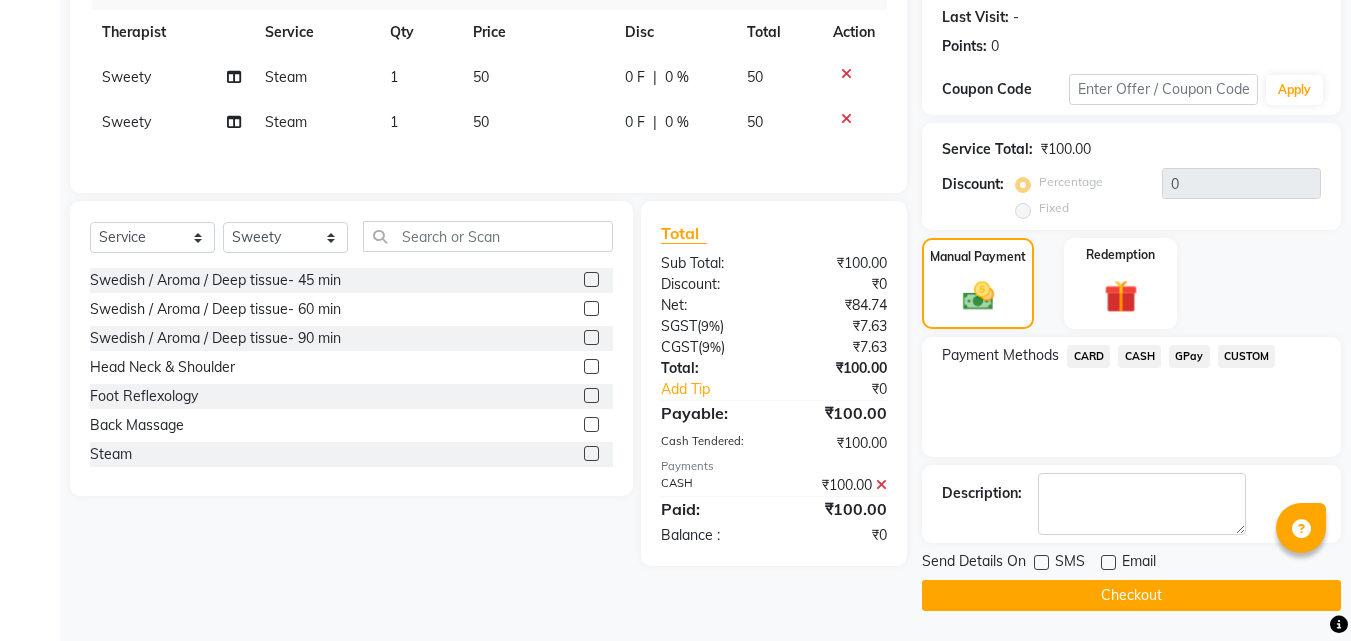 click on "Checkout" 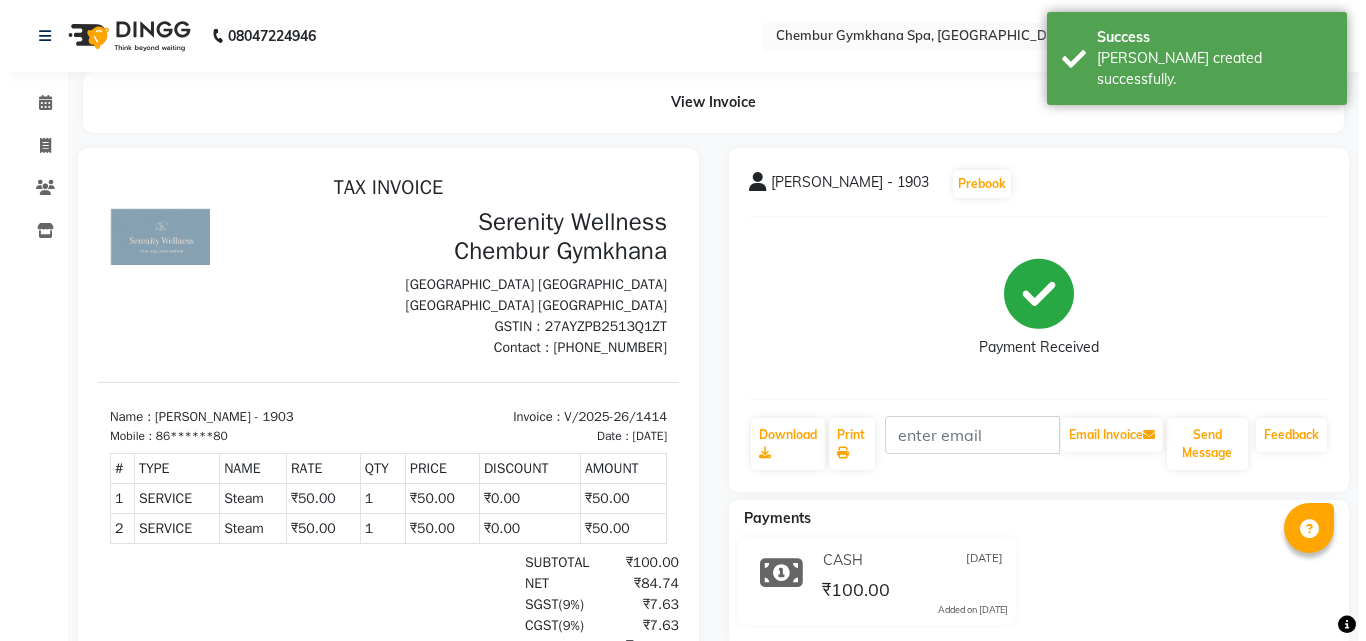 scroll, scrollTop: 0, scrollLeft: 0, axis: both 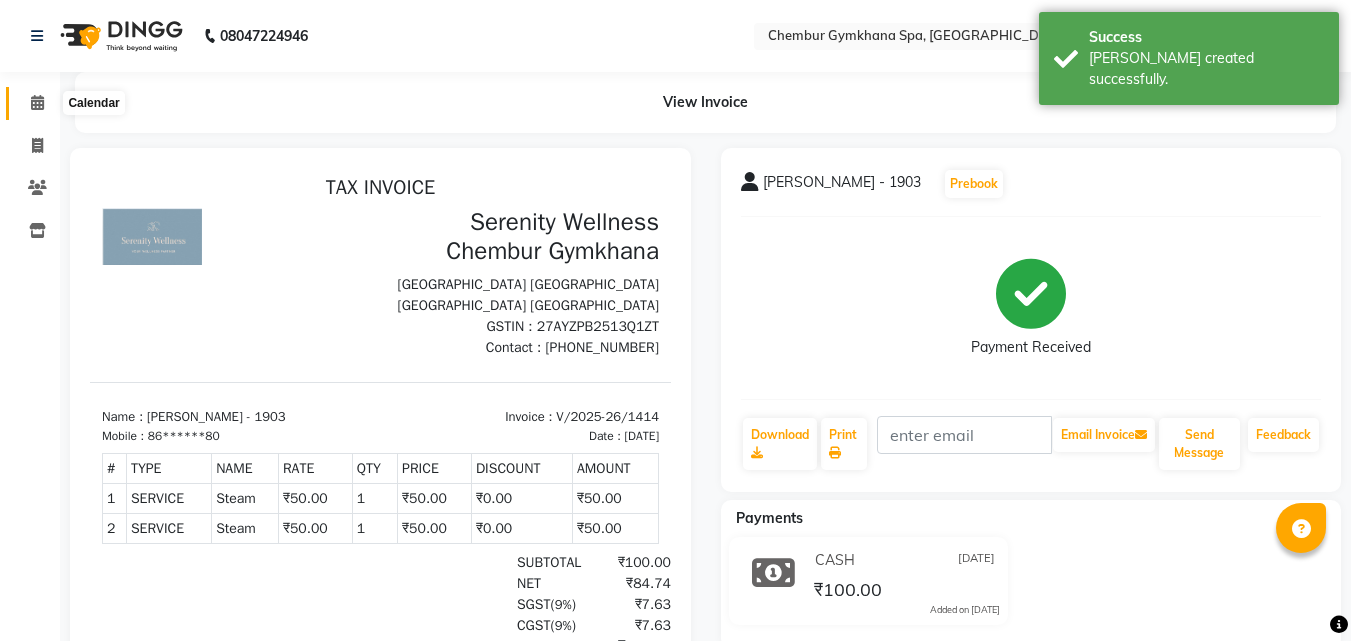click 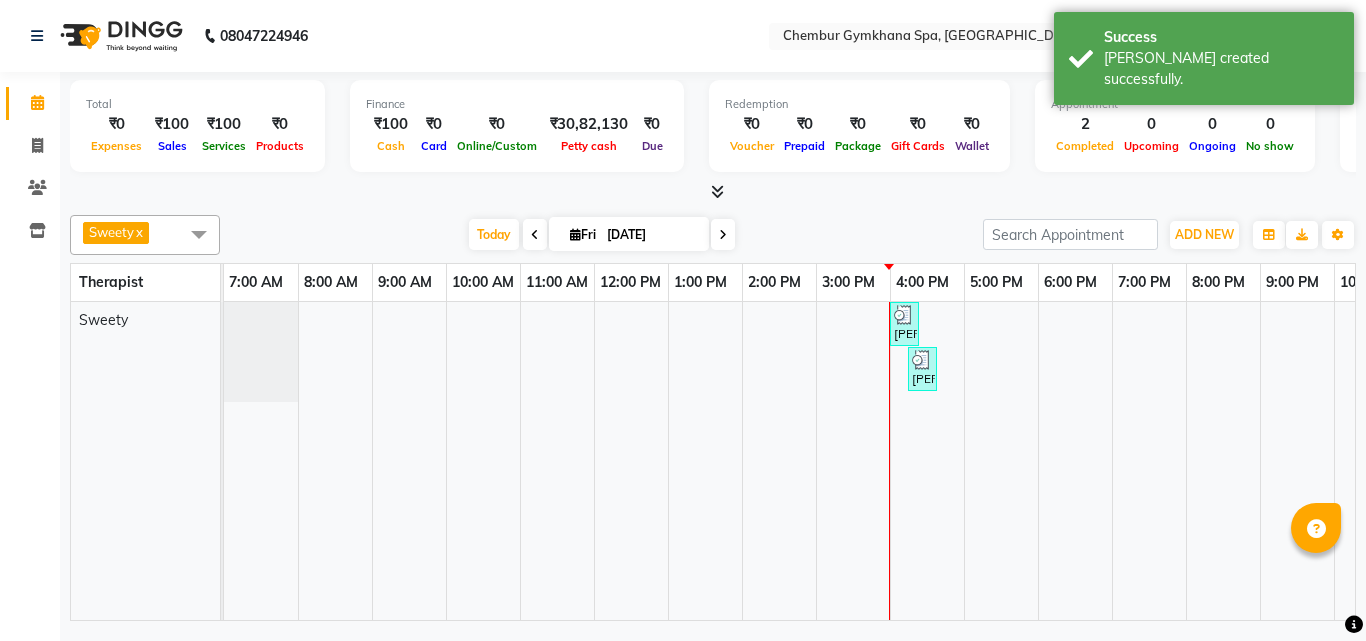 click on "Ratish Arista - 1903, TK01, 04:00 PM-04:15 PM, Steam     Ratish Arista - 1903, TK01, 04:15 PM-04:30 PM, Steam" at bounding box center (853, 461) 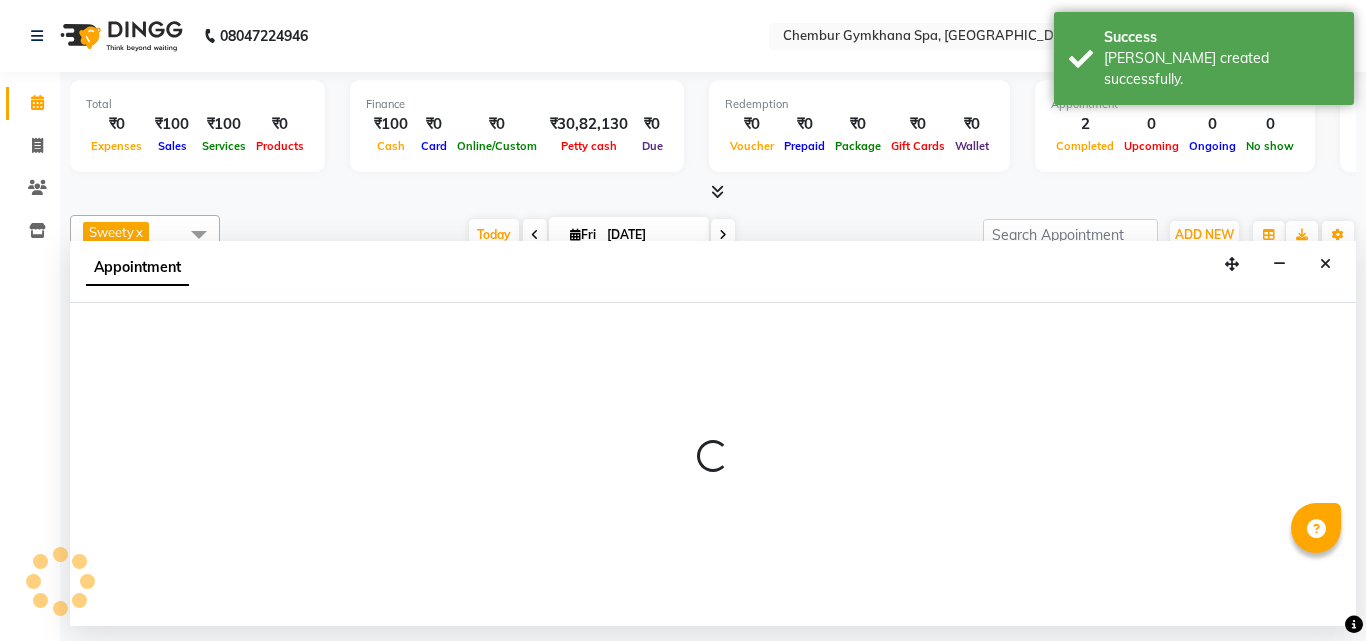 select on "84231" 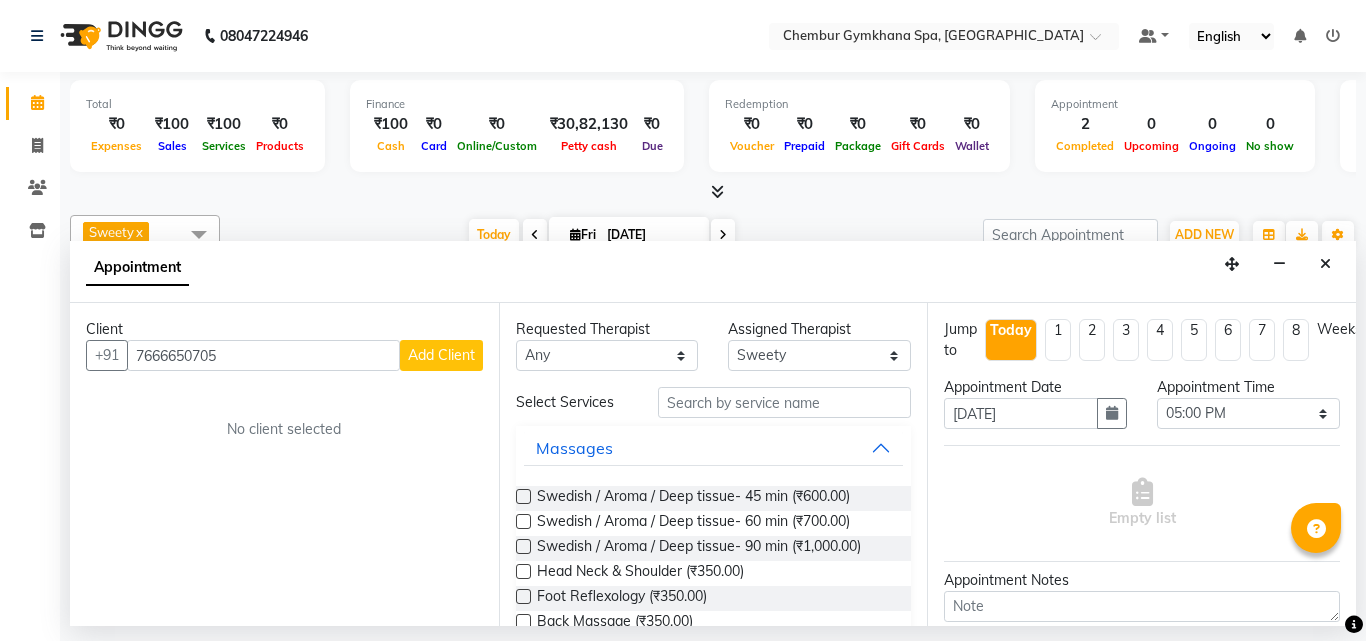 type on "7666650705" 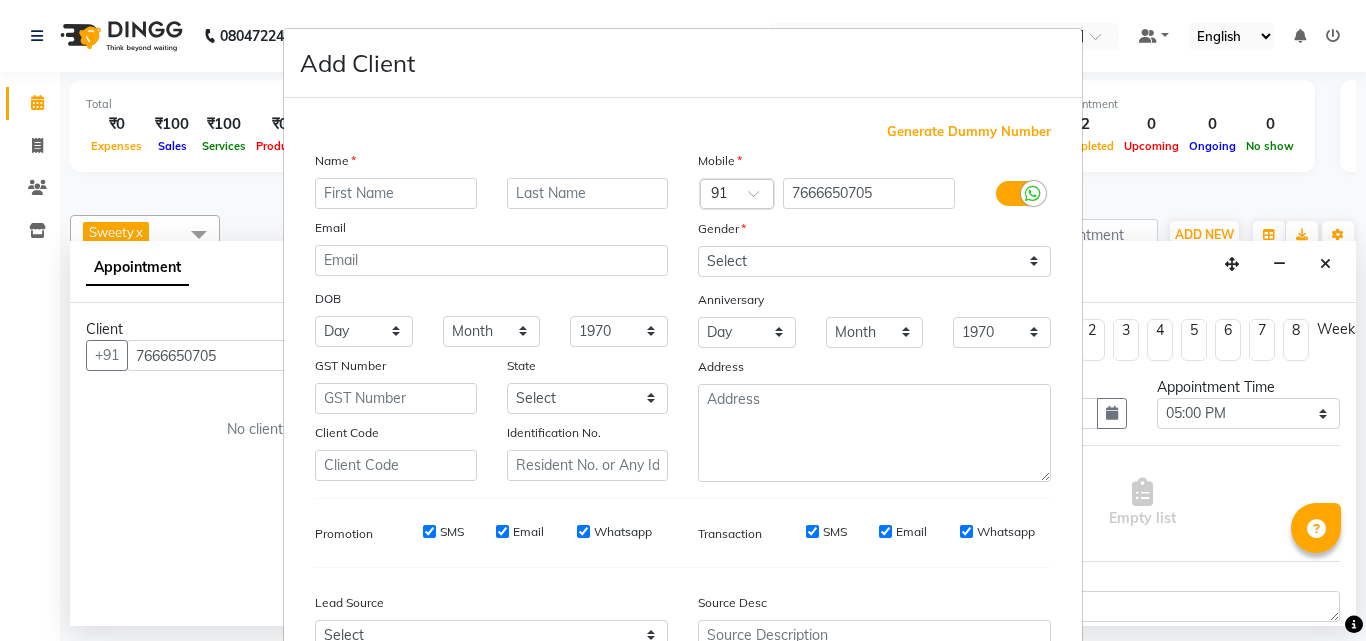 click at bounding box center (396, 193) 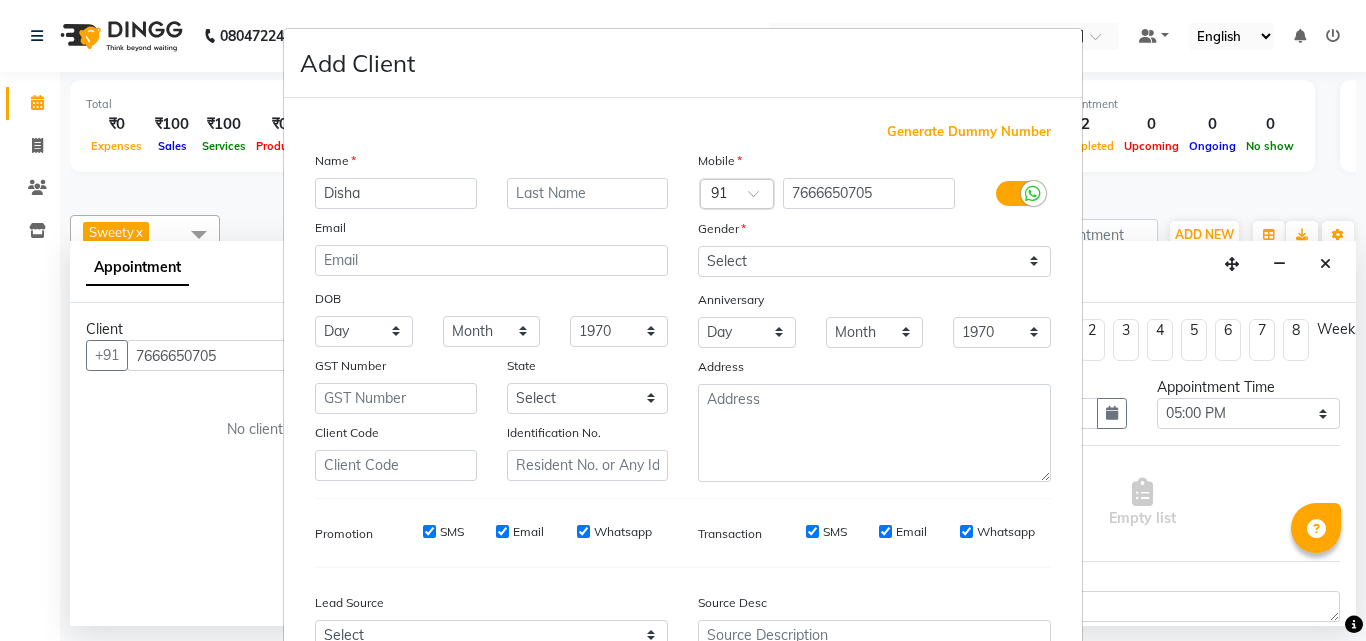 type on "Disha" 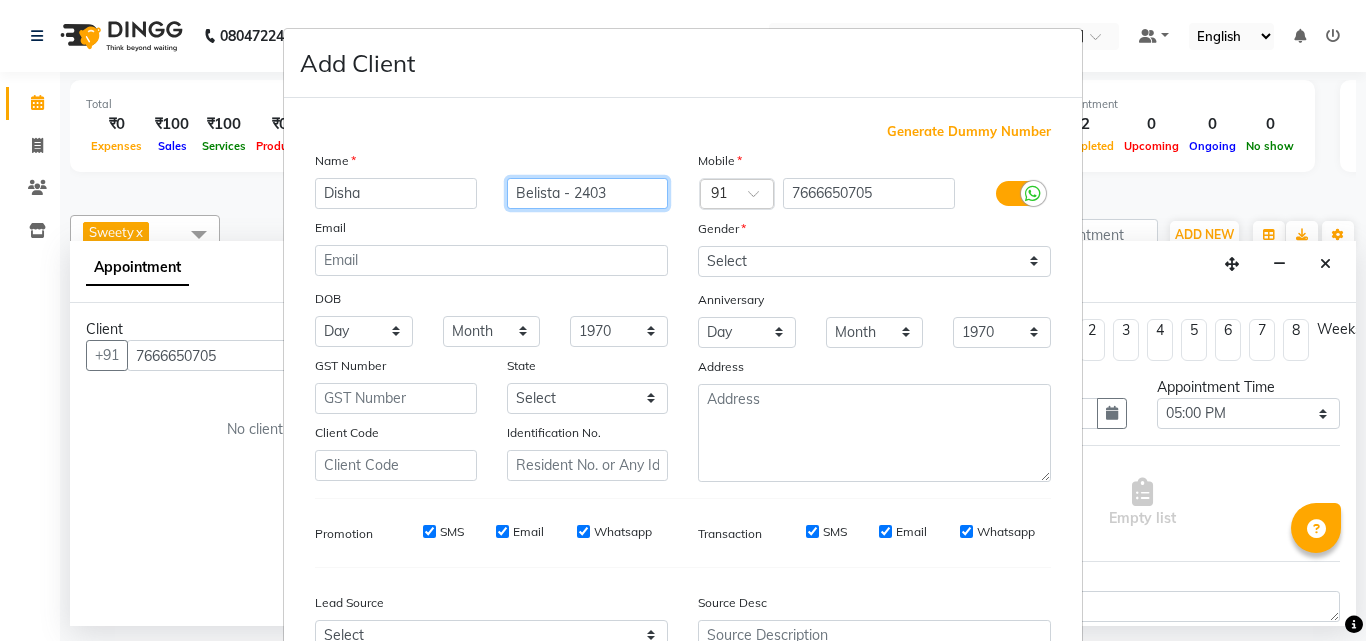 type on "Belista - 2403" 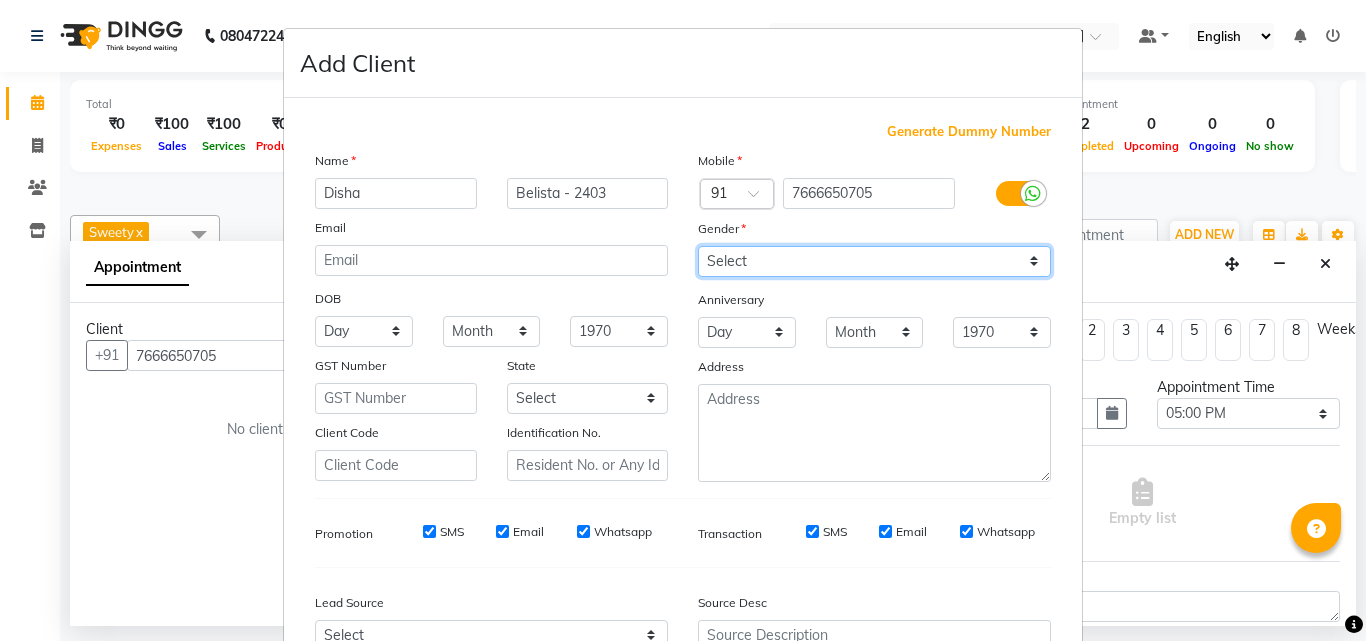 click on "Select Male Female Other Prefer Not To Say" at bounding box center [874, 261] 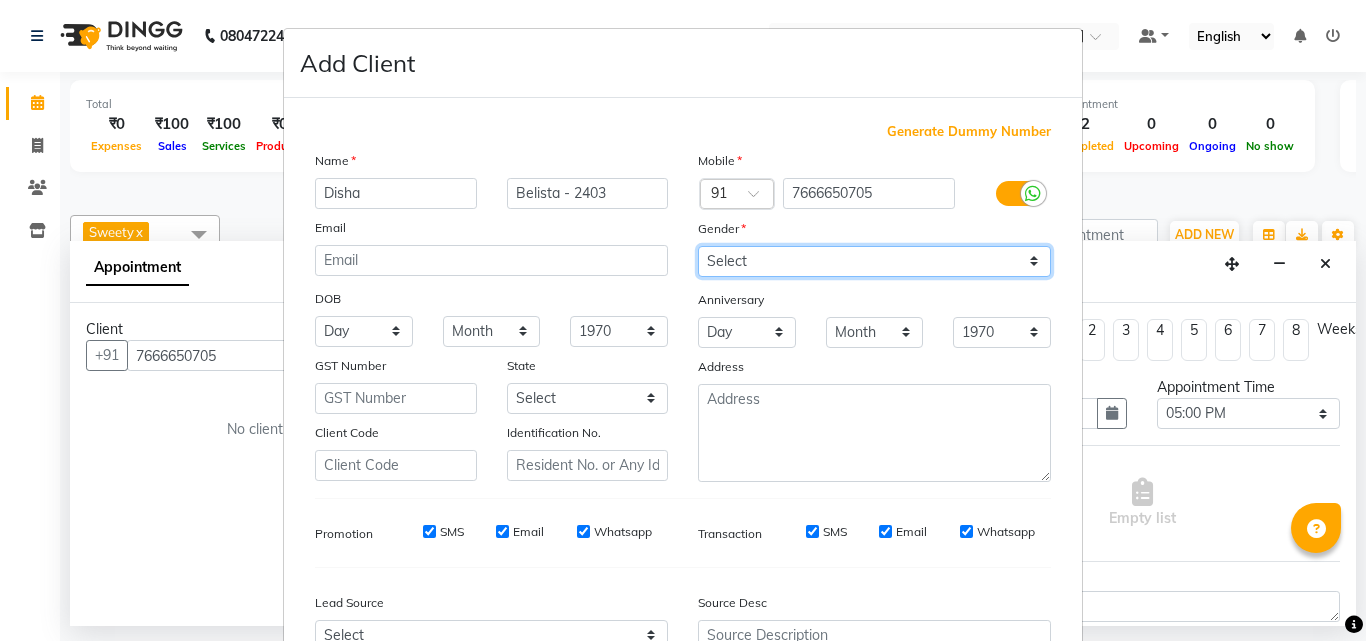select on "female" 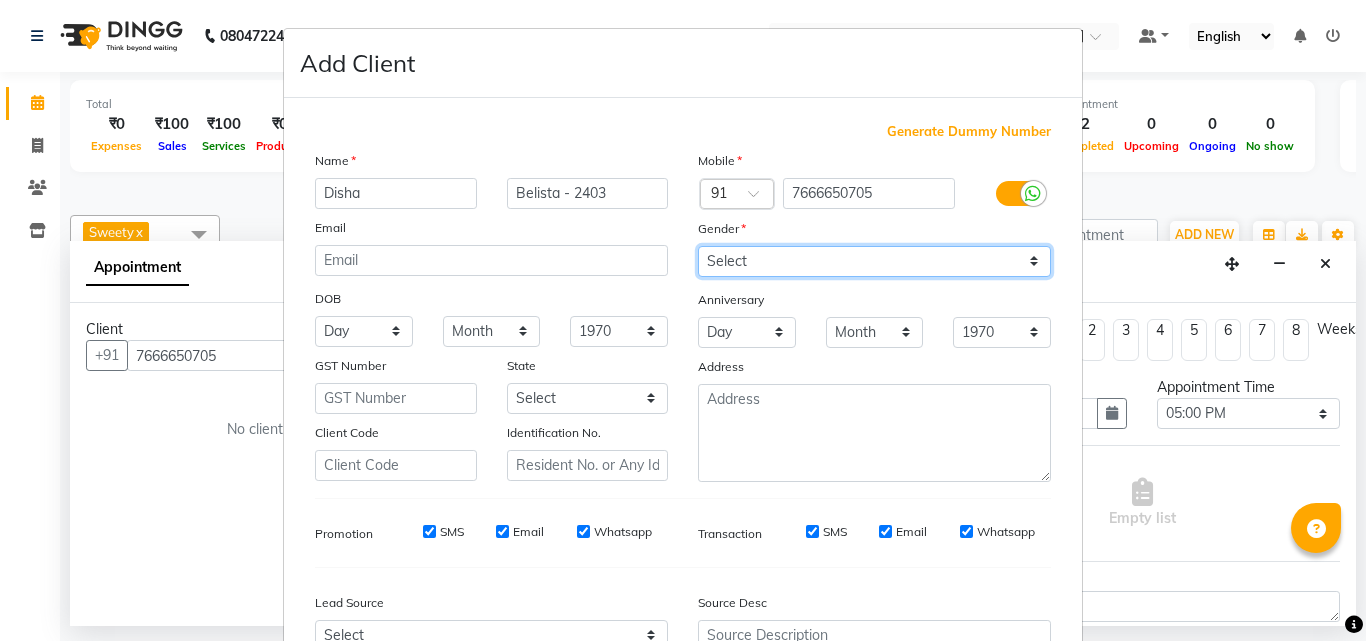 click on "Select Male Female Other Prefer Not To Say" at bounding box center (874, 261) 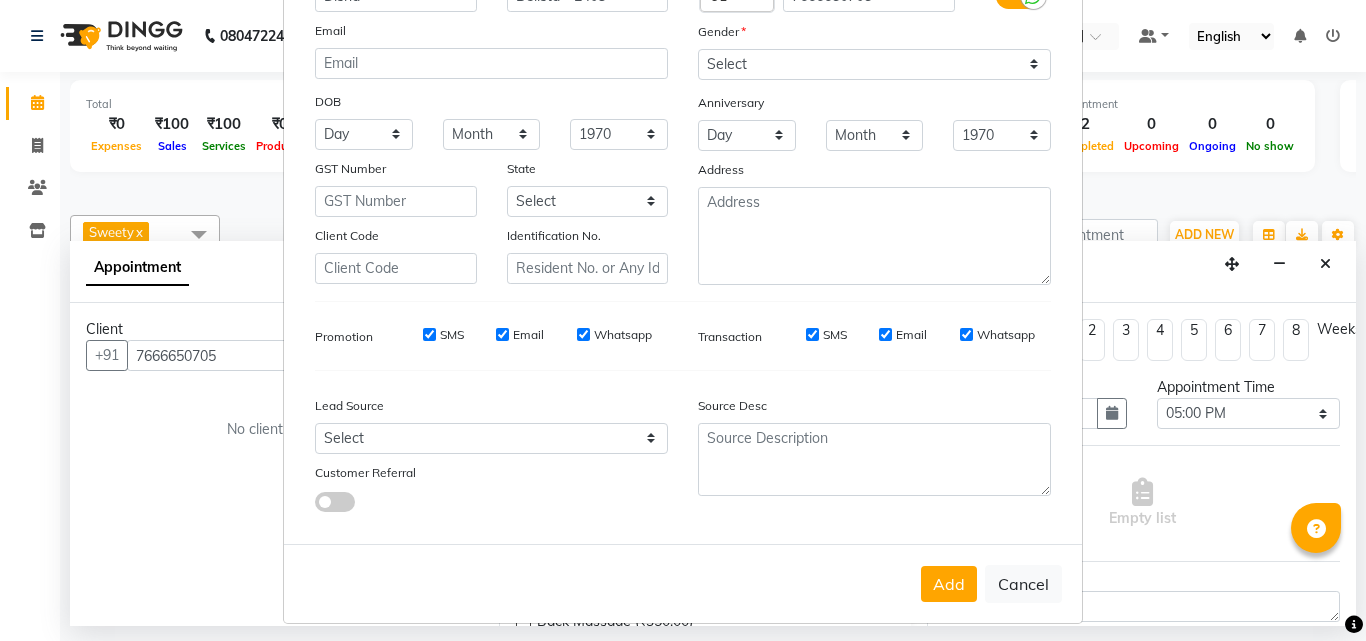 scroll, scrollTop: 208, scrollLeft: 0, axis: vertical 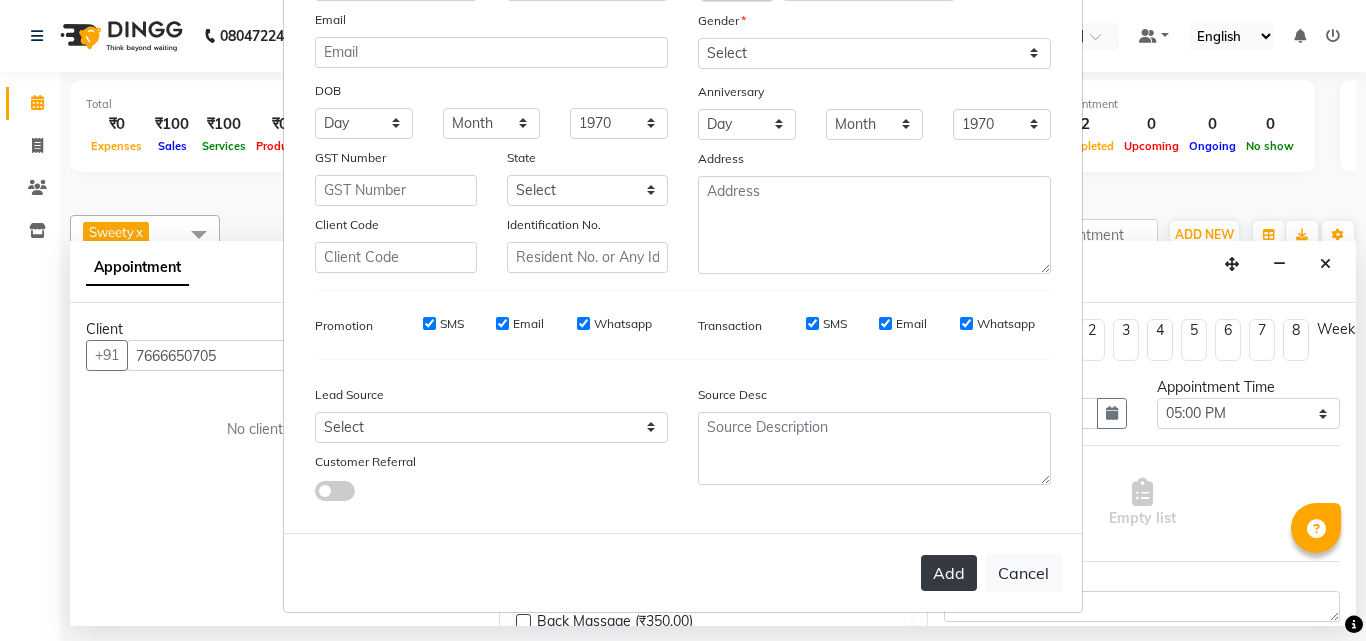 click on "Add" at bounding box center [949, 573] 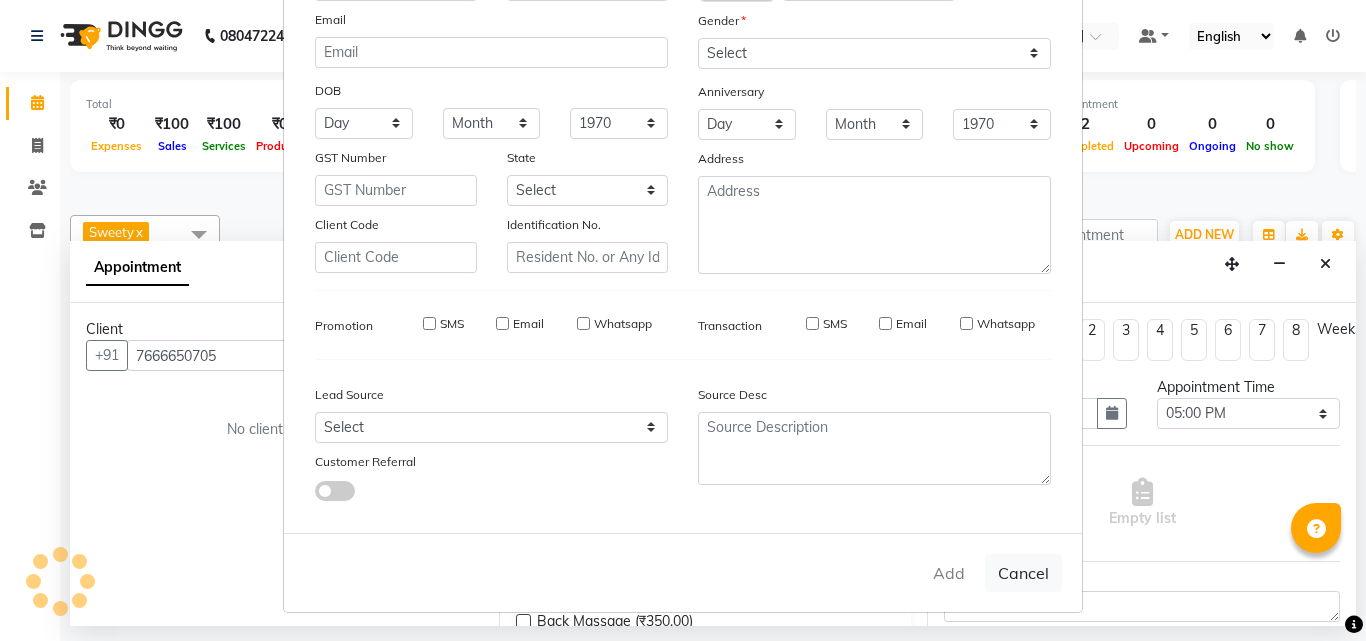 type on "76******05" 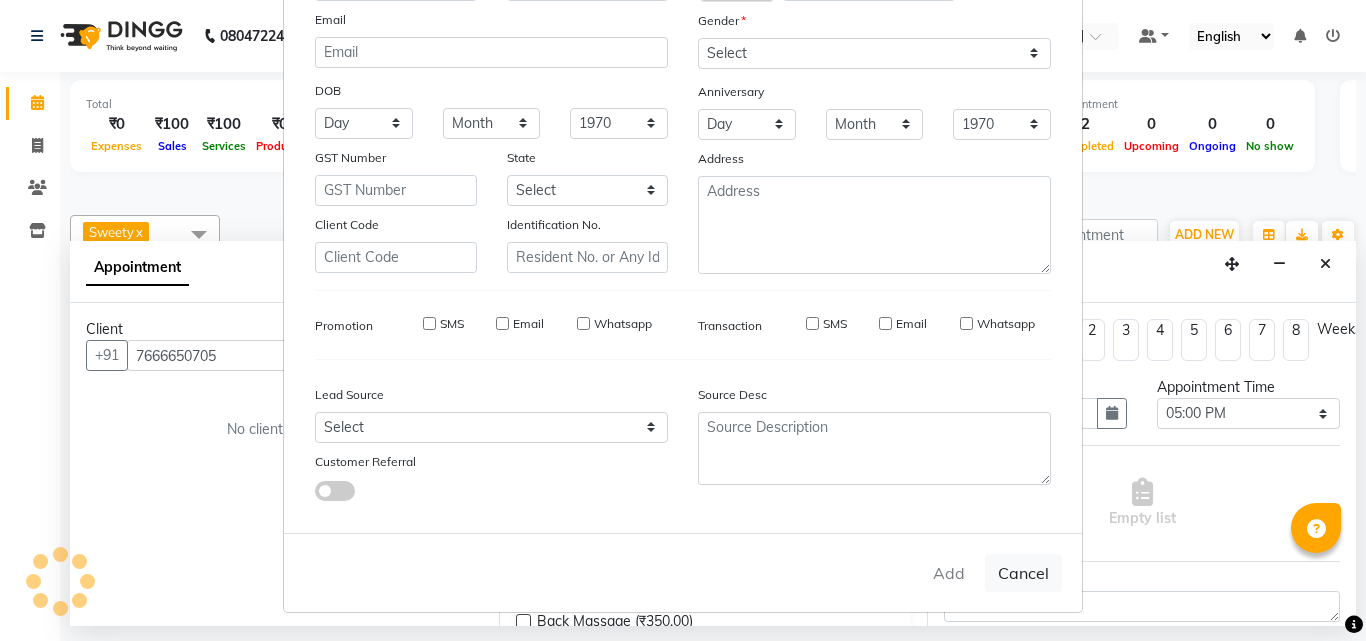 type 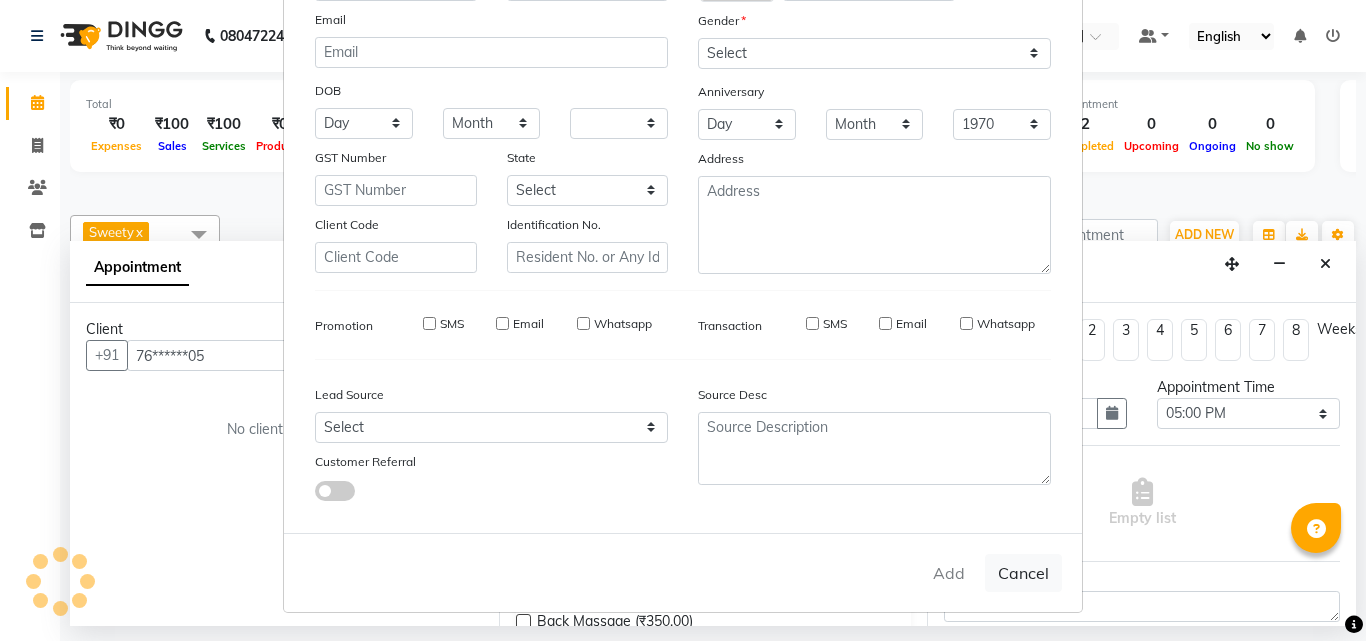 select 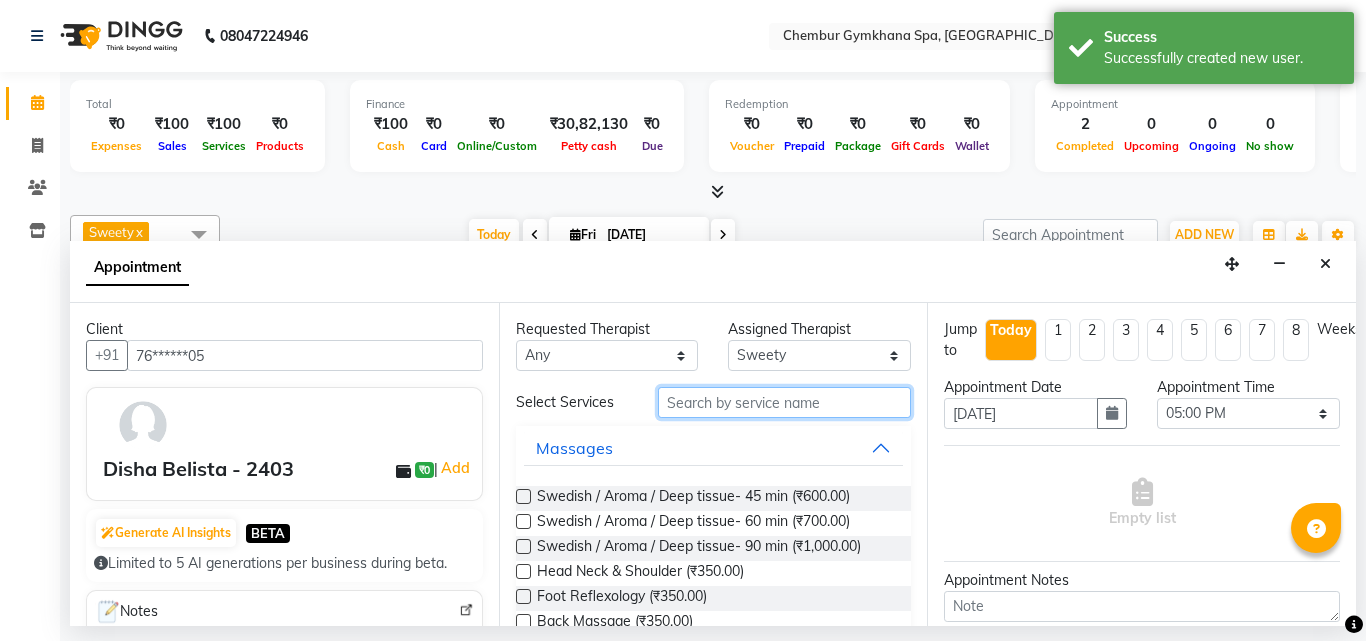 click at bounding box center (785, 402) 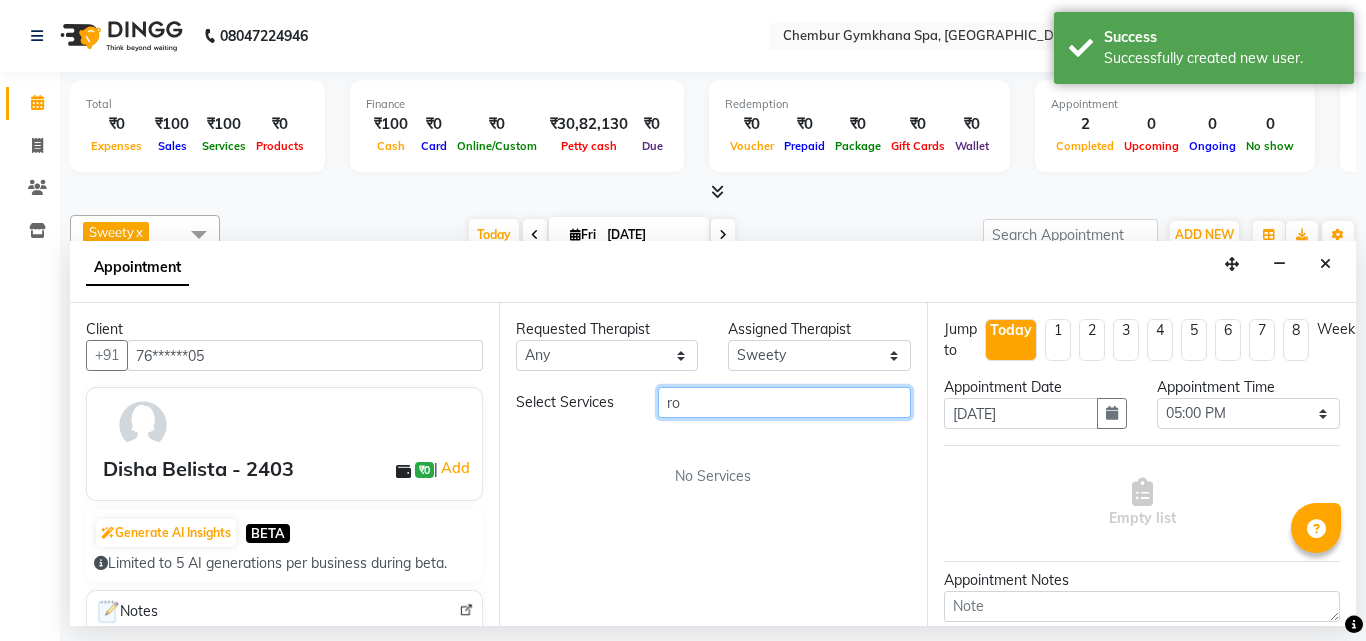 type on "r" 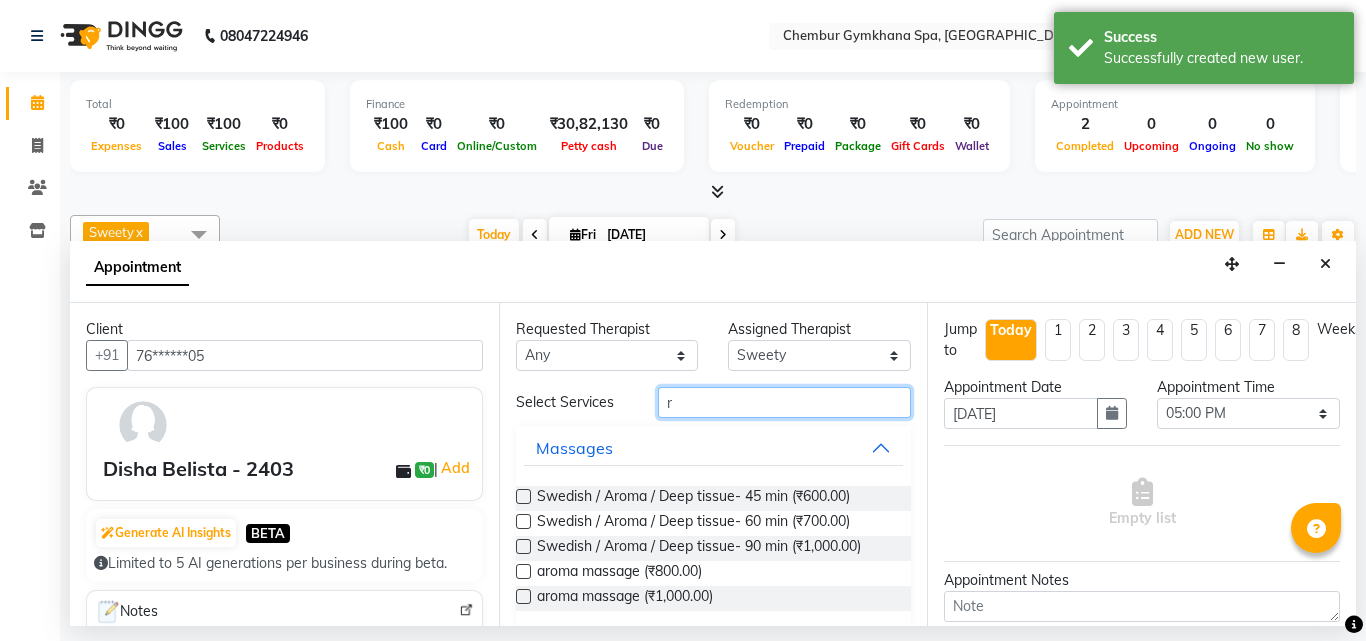 type 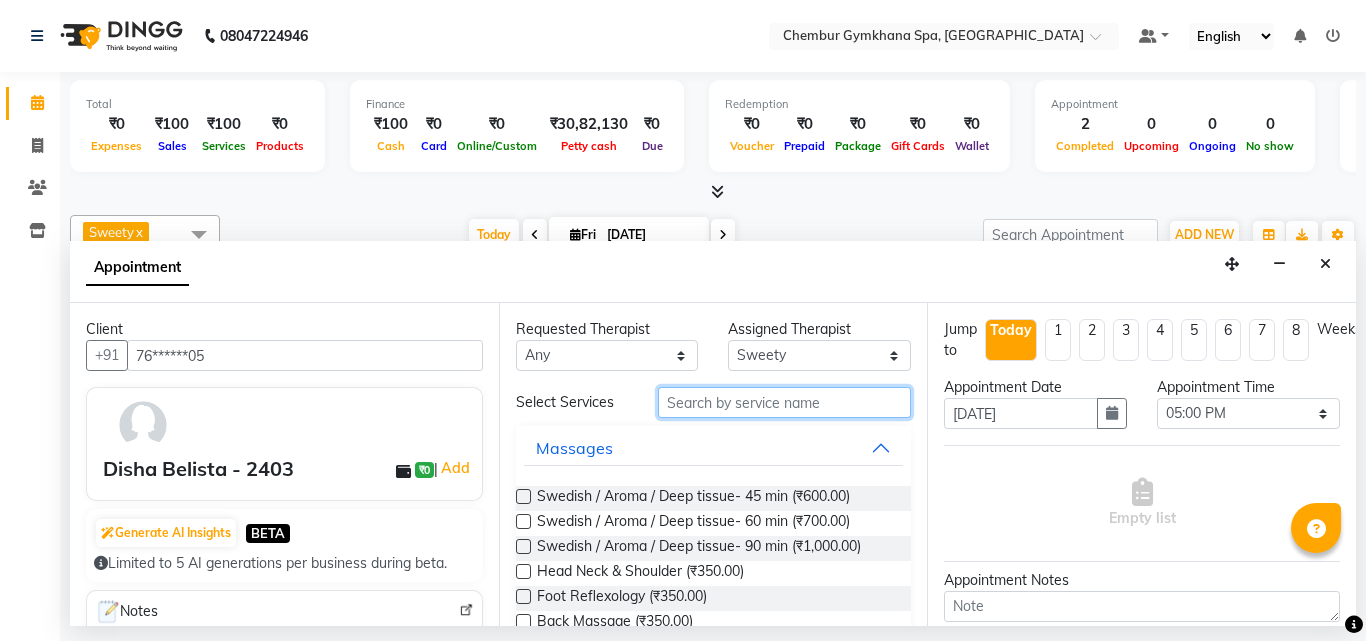 scroll, scrollTop: 155, scrollLeft: 0, axis: vertical 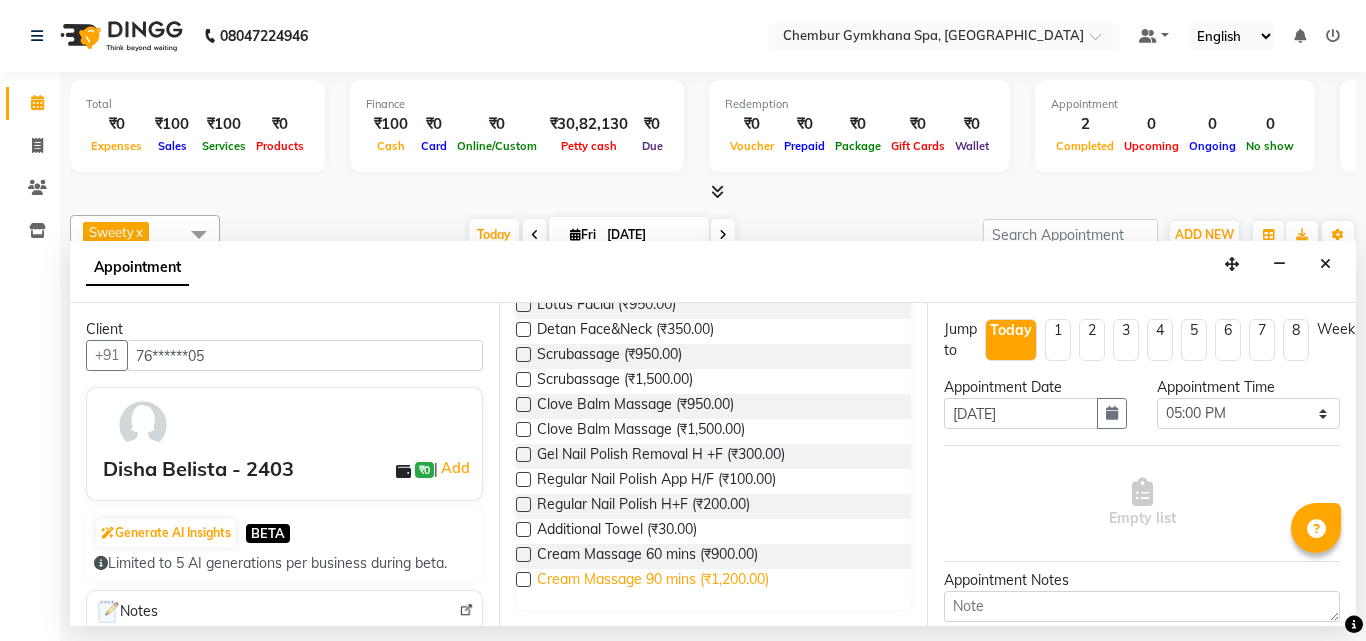 click on "Cream Massage 90 mins (₹1,200.00)" at bounding box center [653, 581] 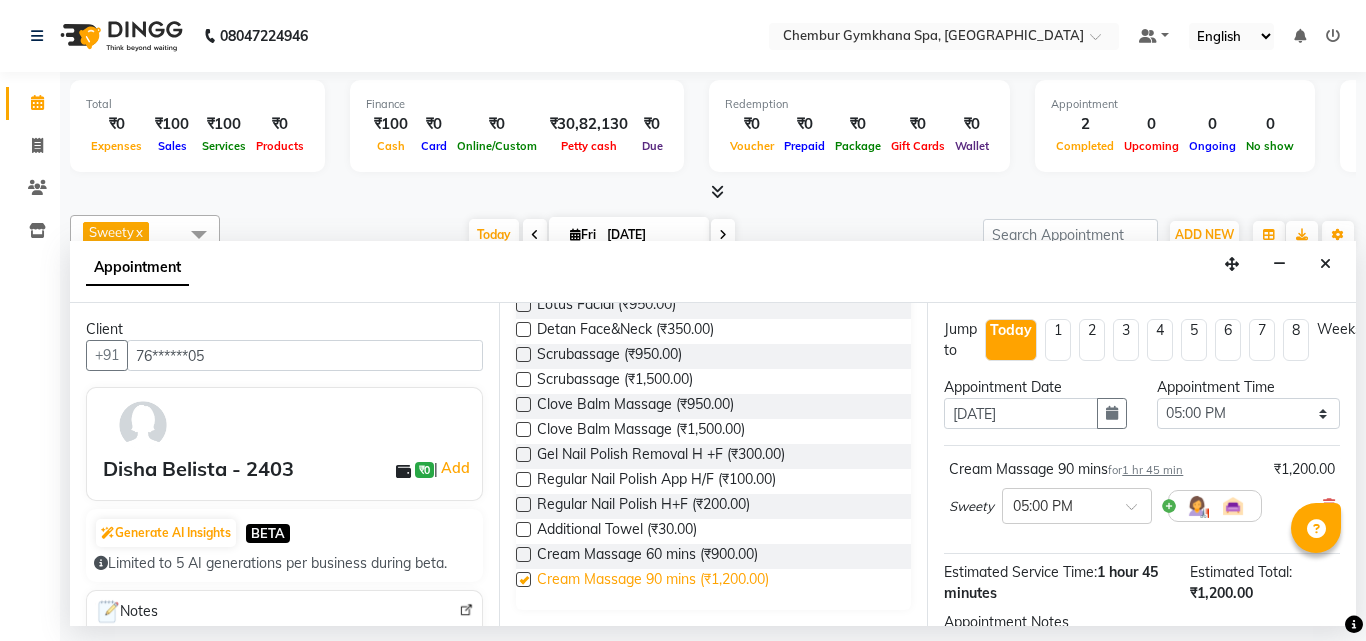 checkbox on "false" 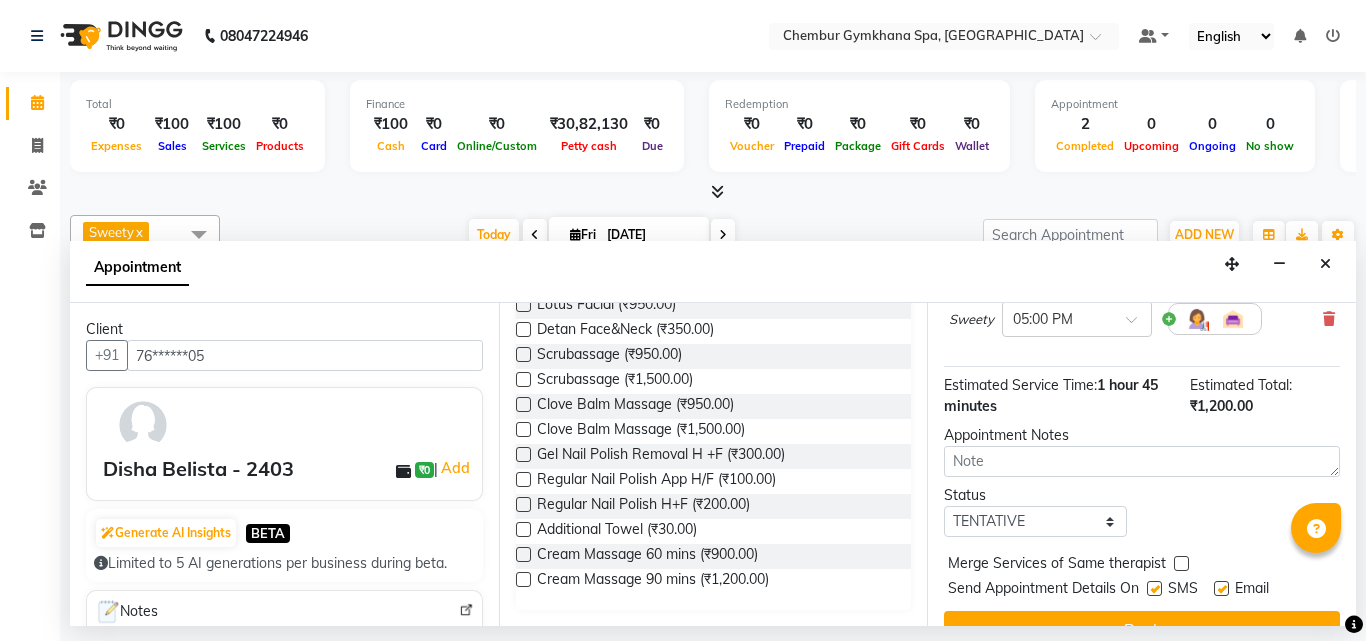 scroll, scrollTop: 239, scrollLeft: 0, axis: vertical 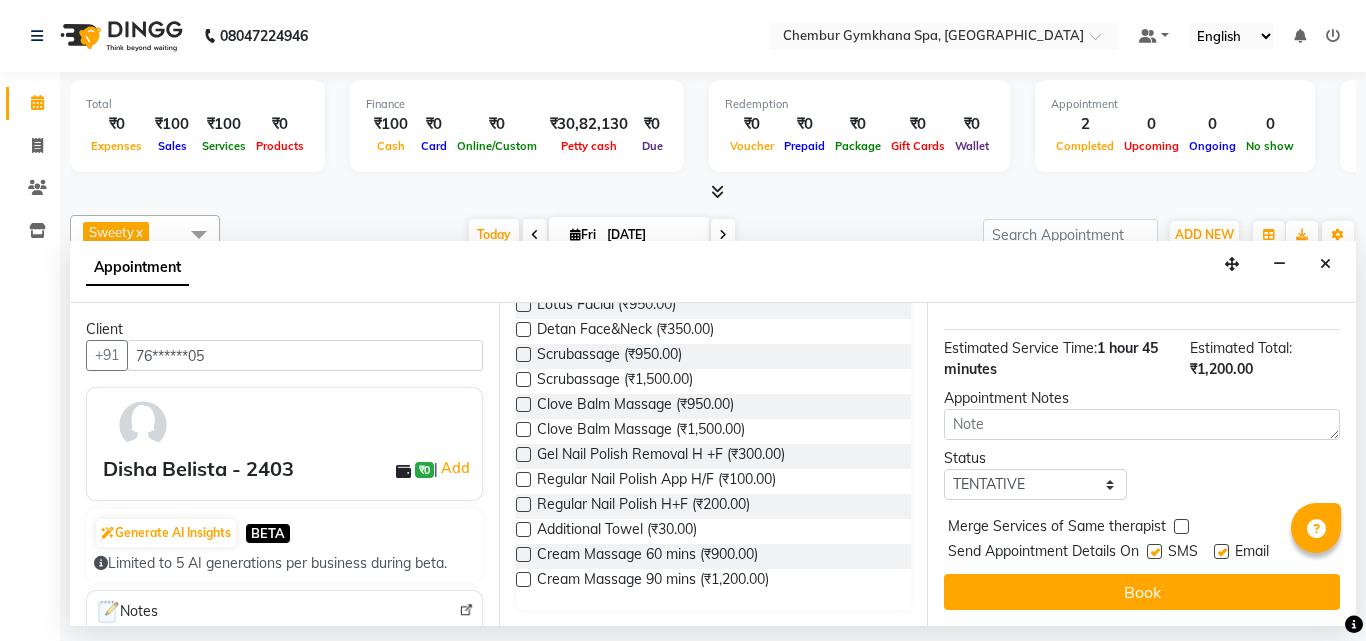 click at bounding box center [1154, 551] 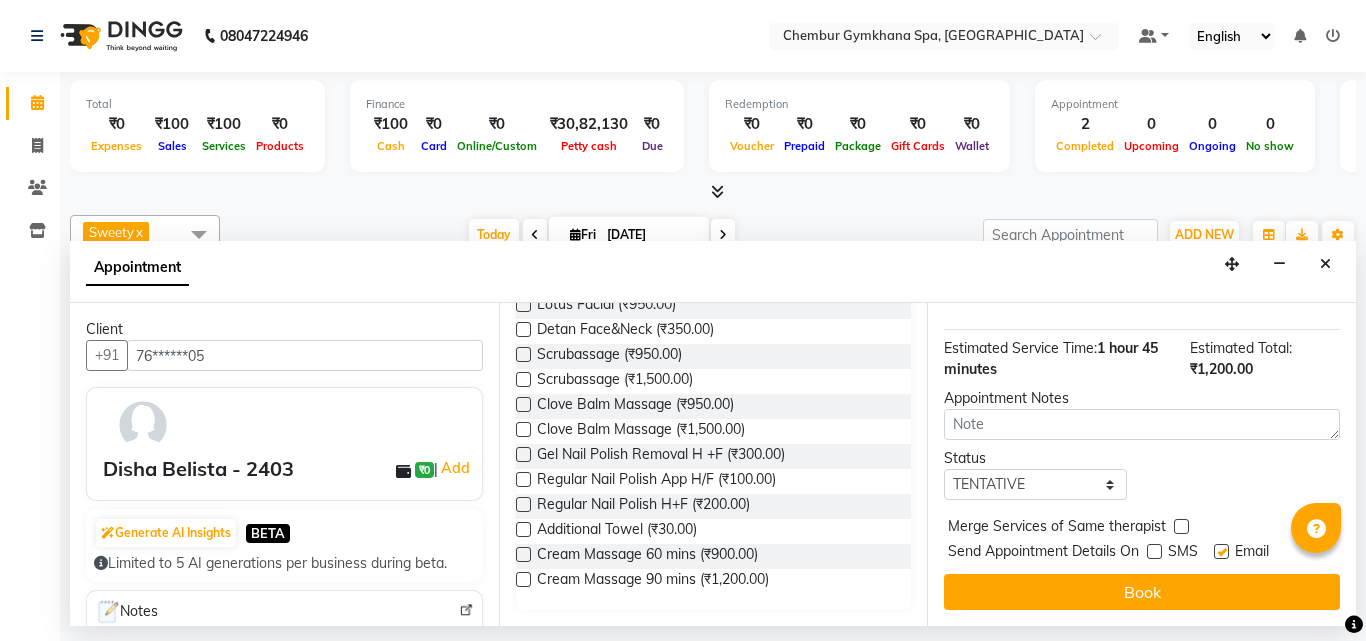 click at bounding box center (1221, 551) 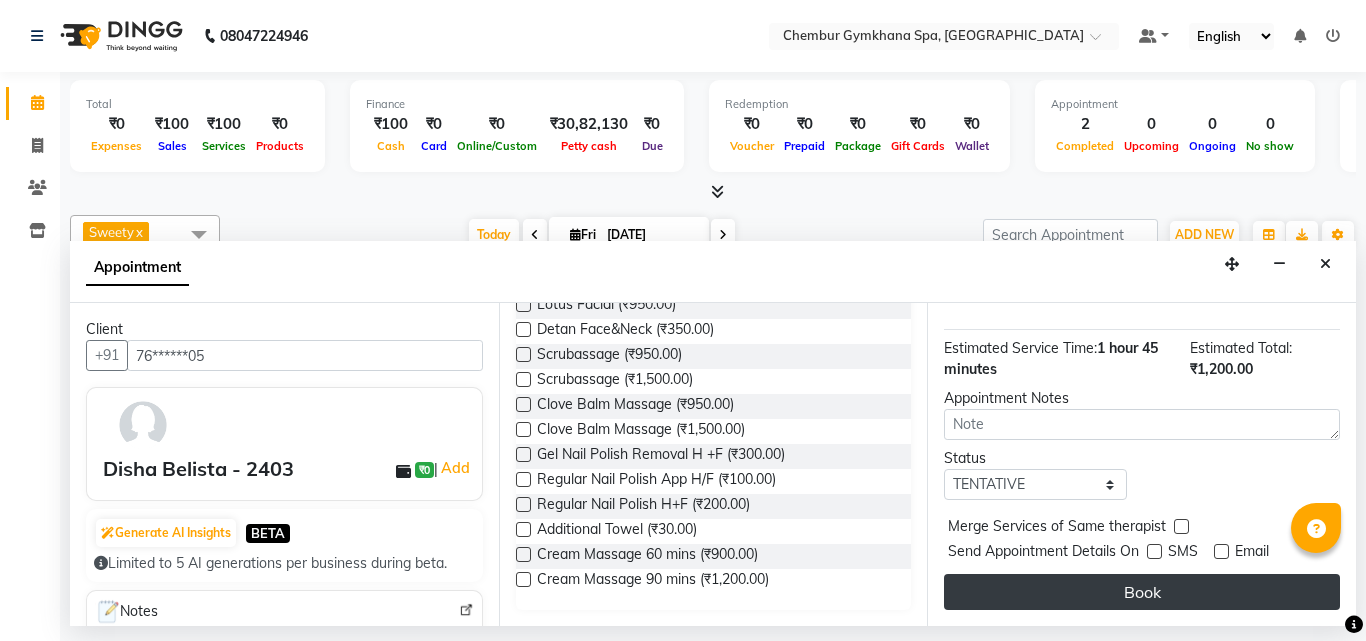 click on "Book" at bounding box center (1142, 592) 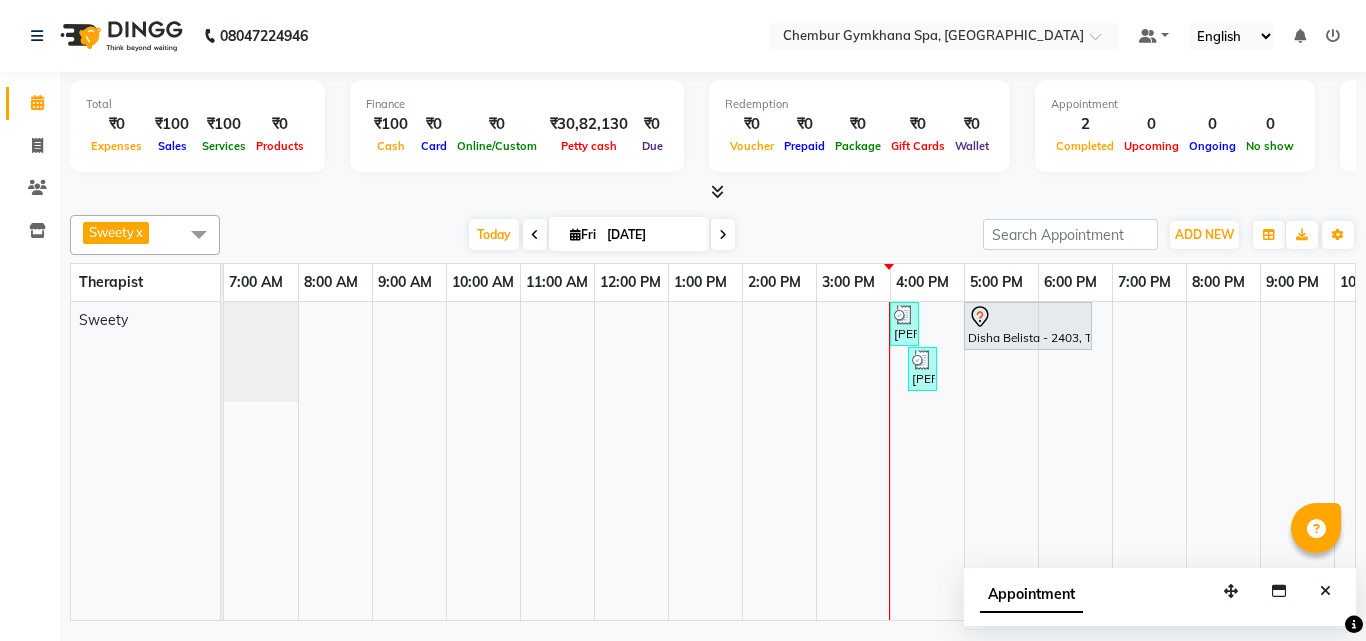 click at bounding box center [535, 235] 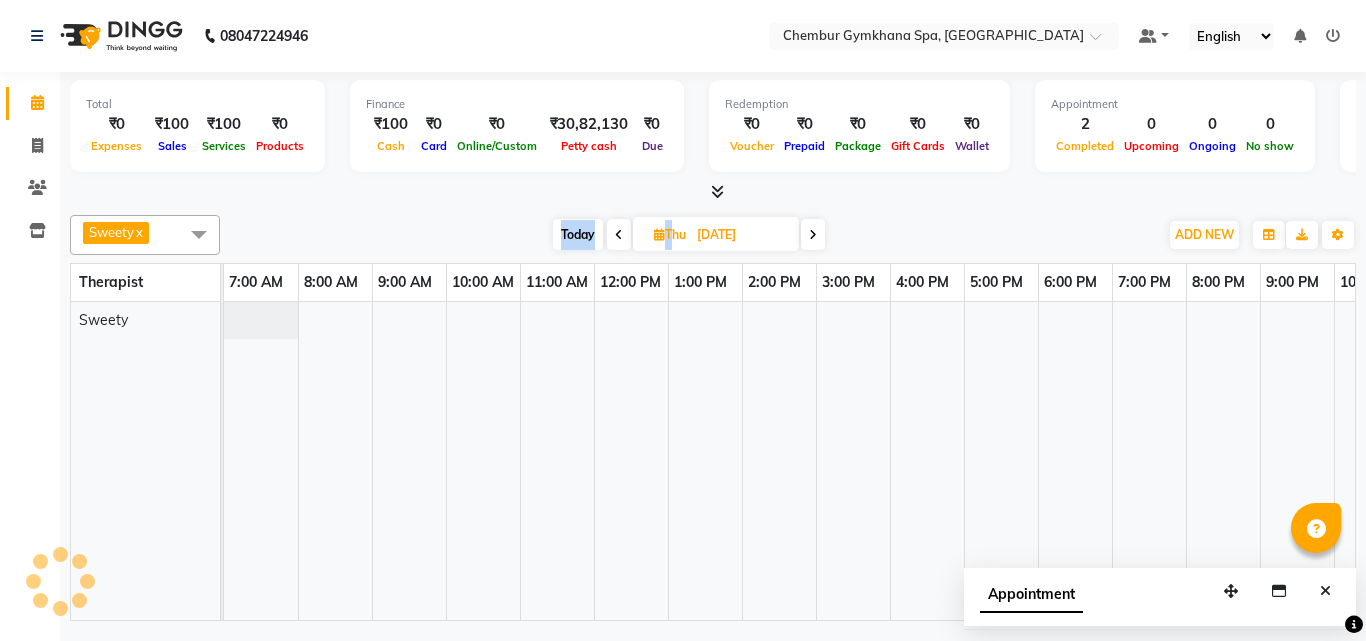 scroll, scrollTop: 0, scrollLeft: 127, axis: horizontal 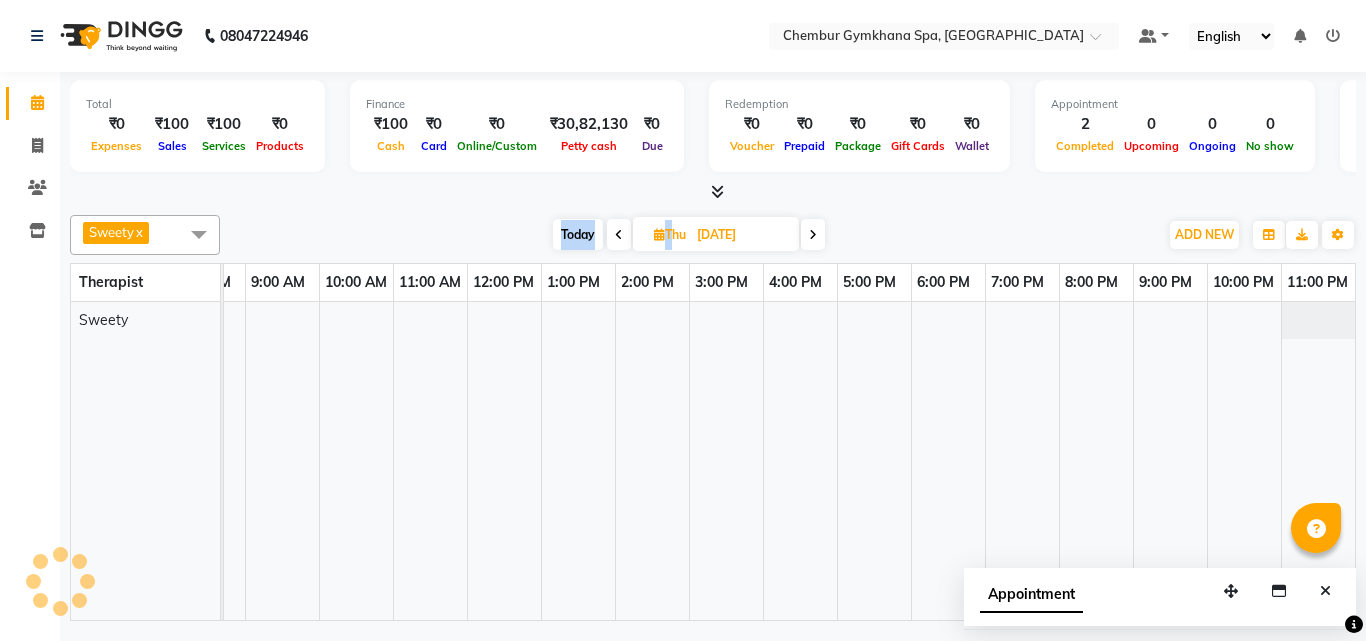 click on "Today  Thu 10-07-2025" at bounding box center [689, 235] 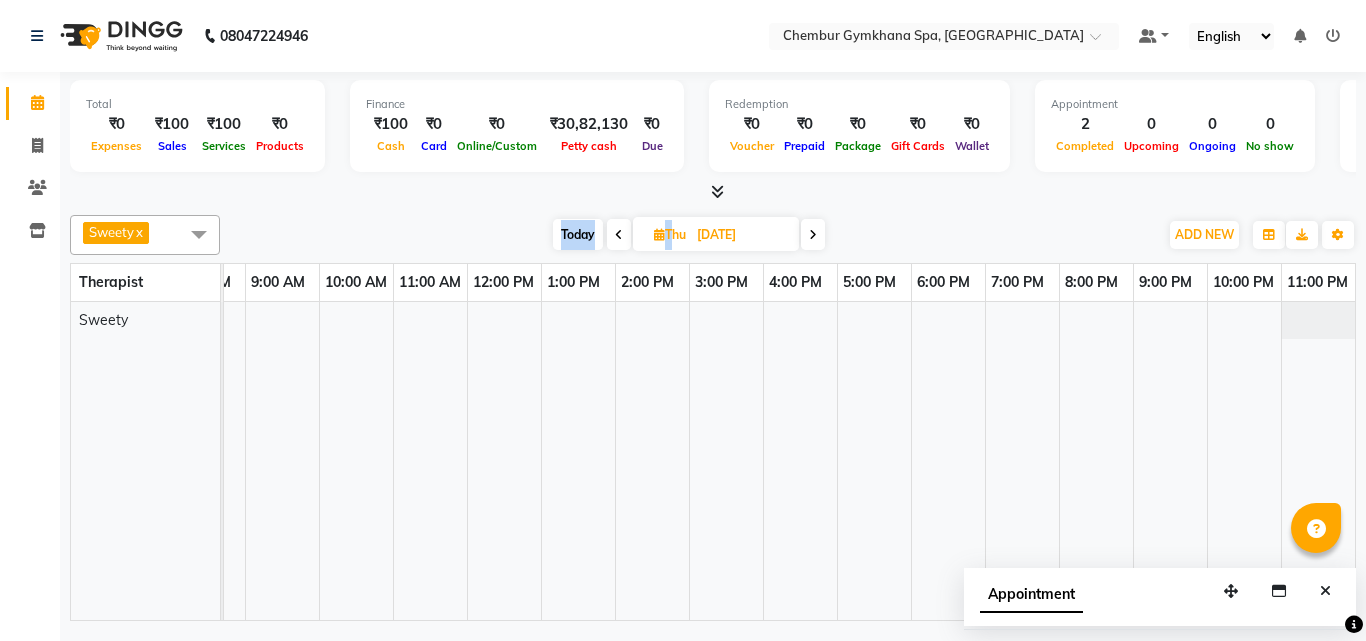 click at bounding box center [619, 235] 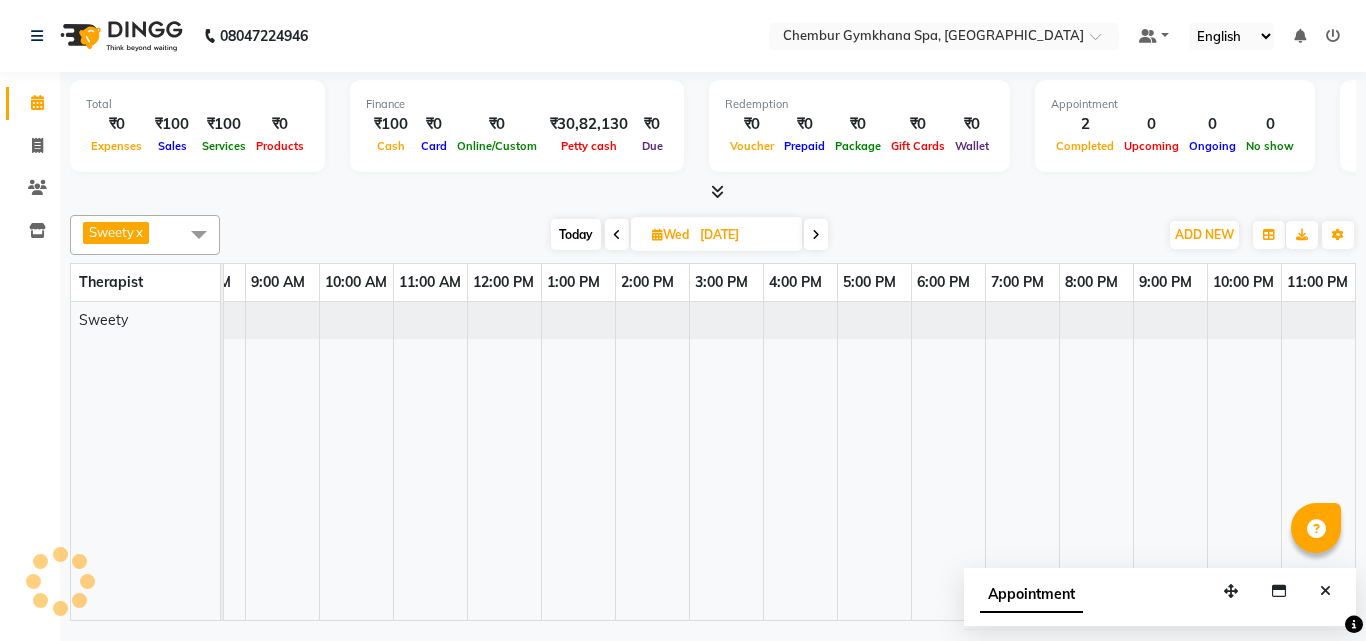 scroll, scrollTop: 0, scrollLeft: 0, axis: both 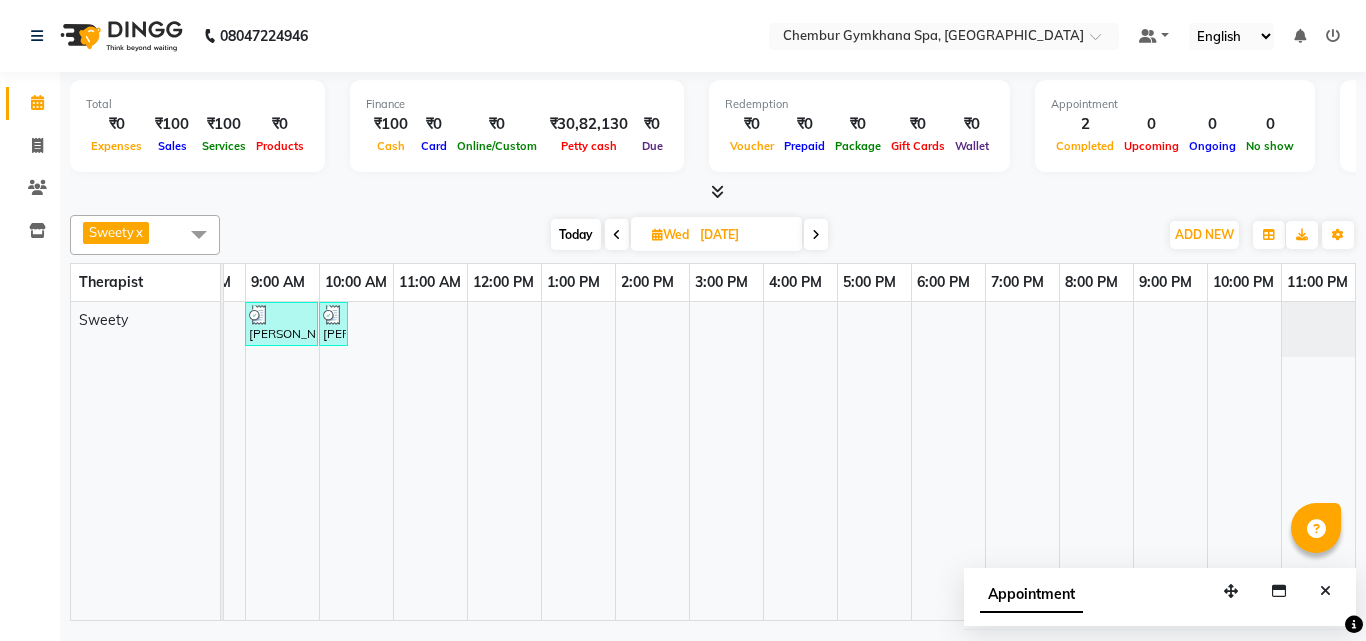 click at bounding box center [617, 235] 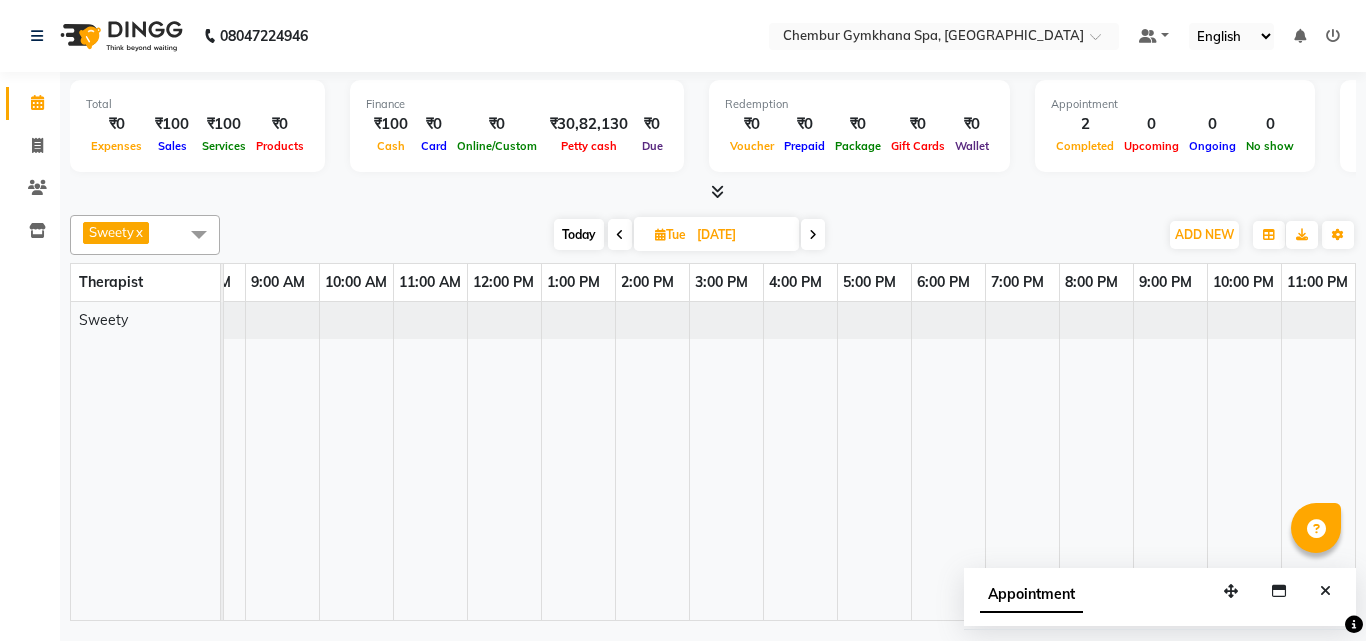 scroll, scrollTop: 0, scrollLeft: 0, axis: both 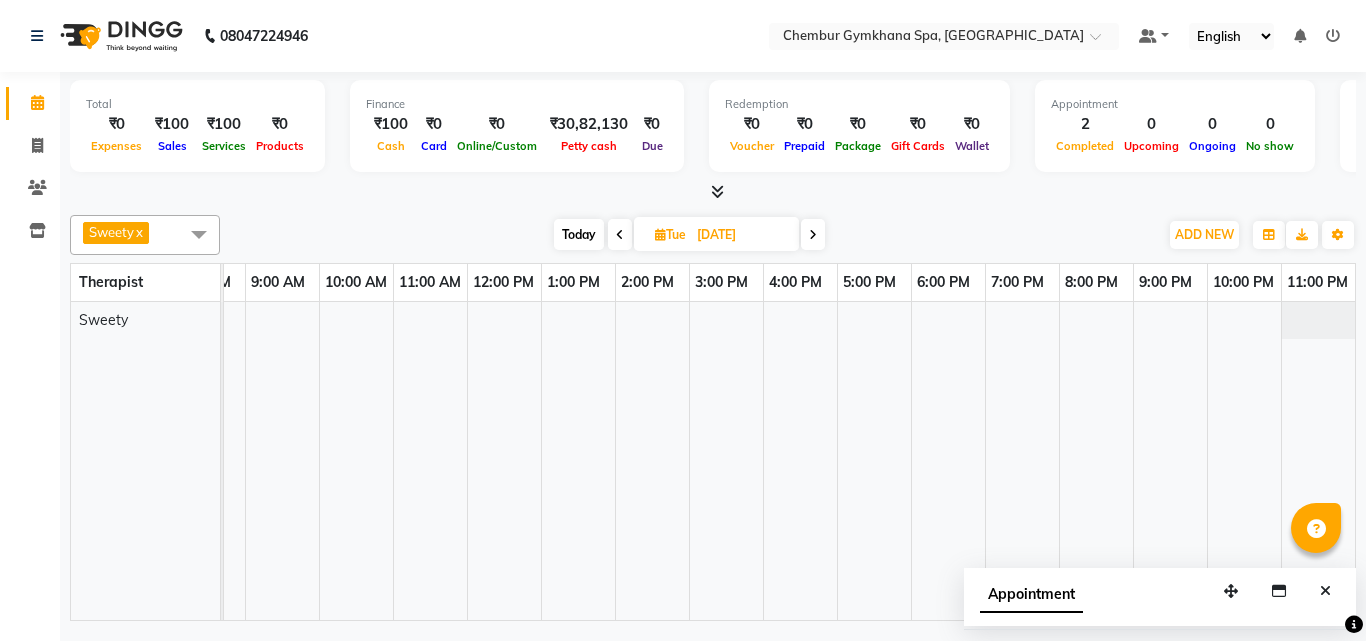 click at bounding box center (620, 235) 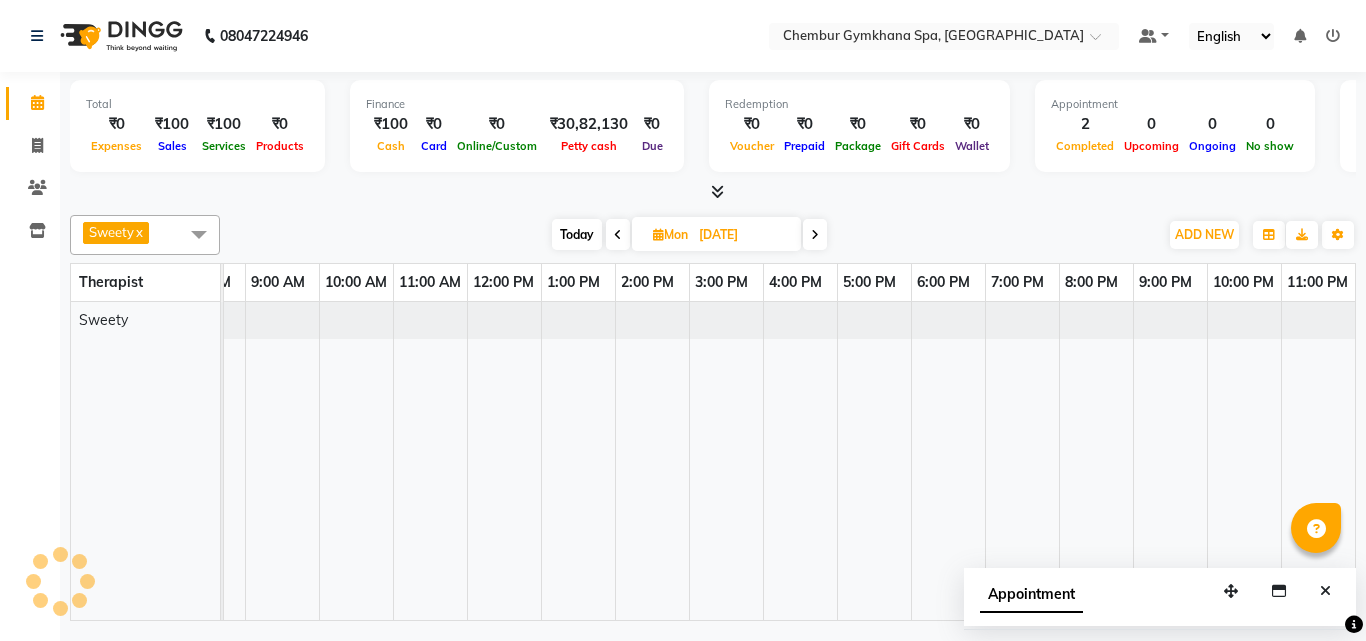 scroll, scrollTop: 0, scrollLeft: 0, axis: both 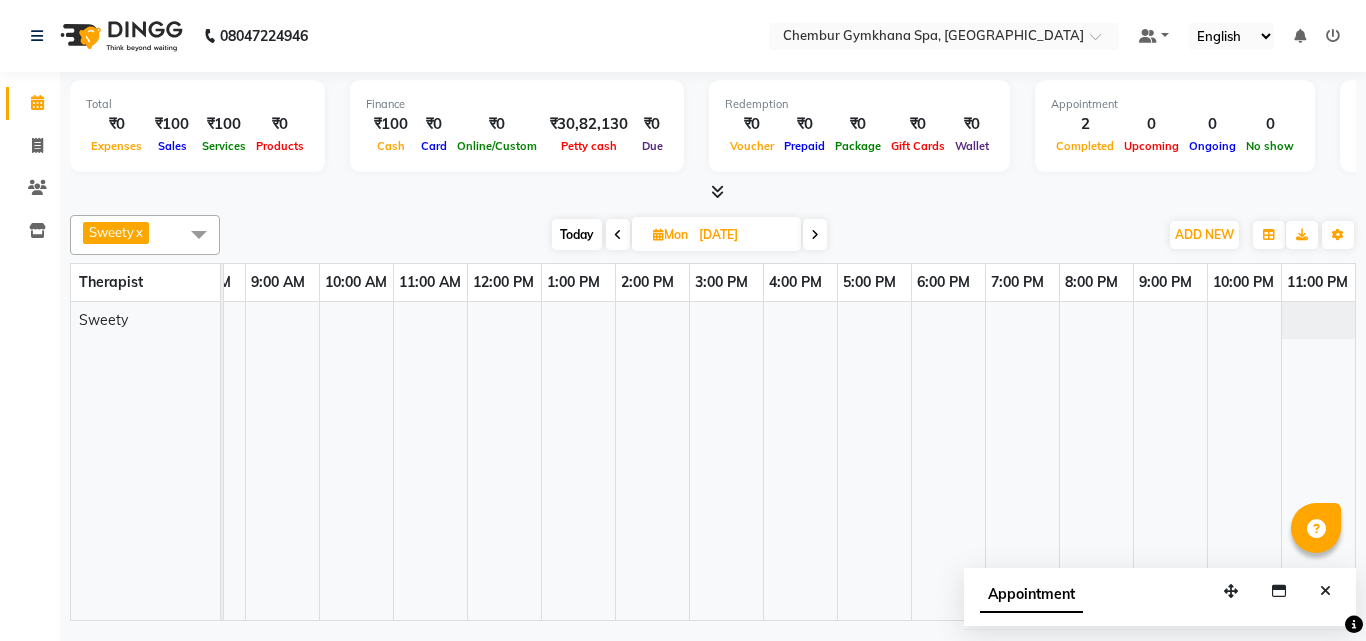 click at bounding box center [618, 235] 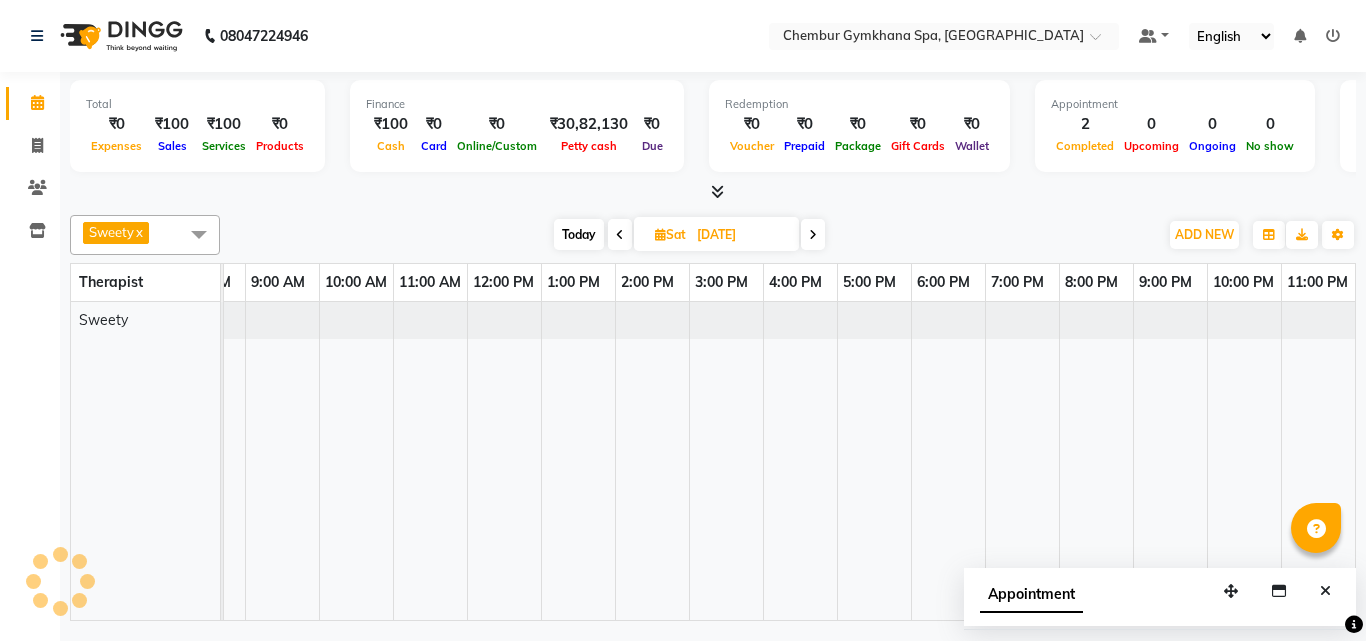 scroll, scrollTop: 0, scrollLeft: 0, axis: both 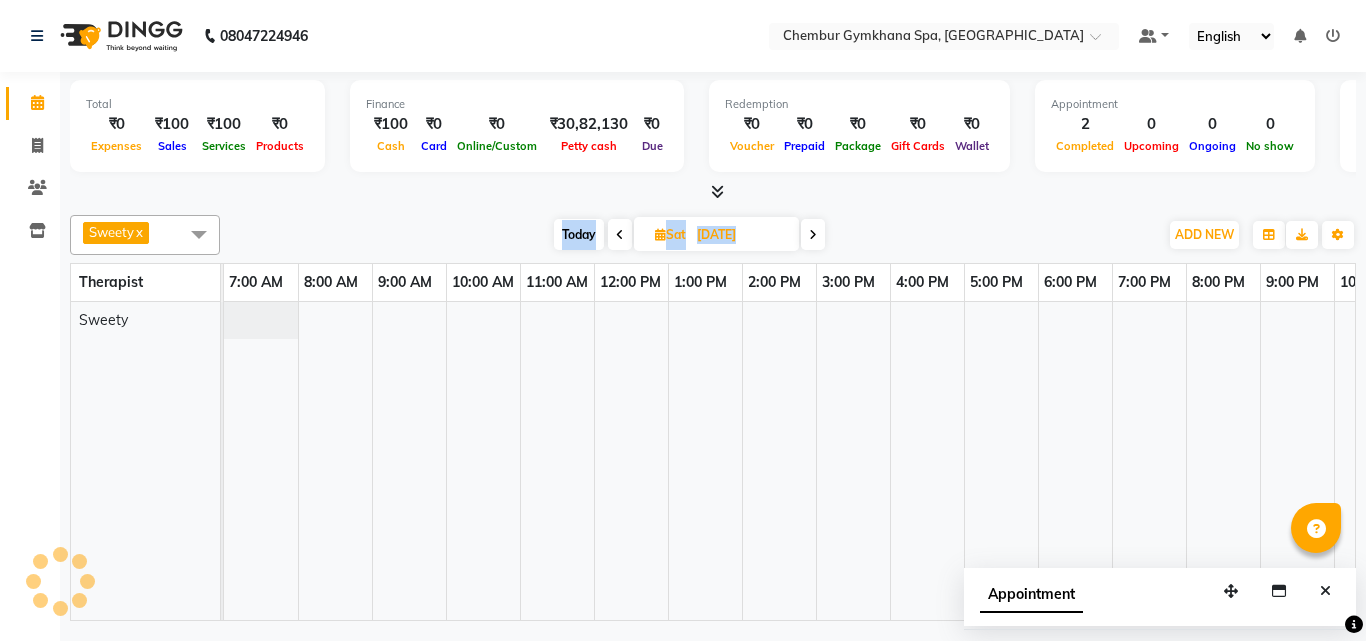 click at bounding box center [620, 235] 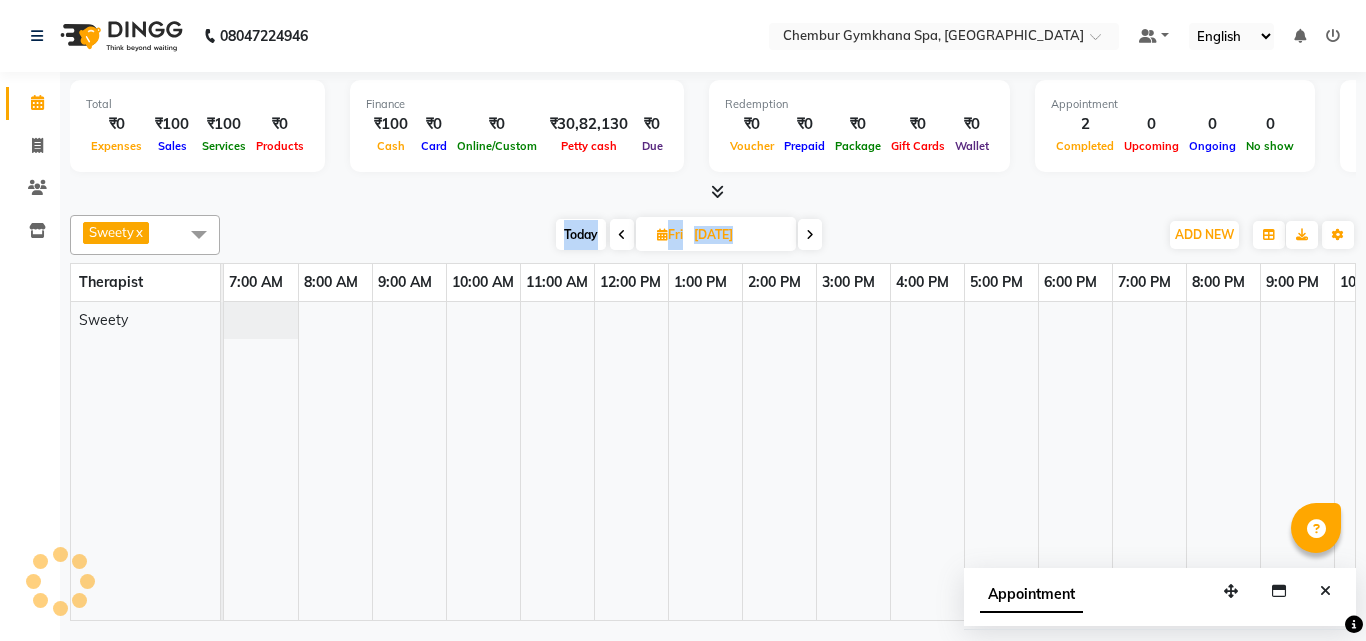 scroll, scrollTop: 0, scrollLeft: 127, axis: horizontal 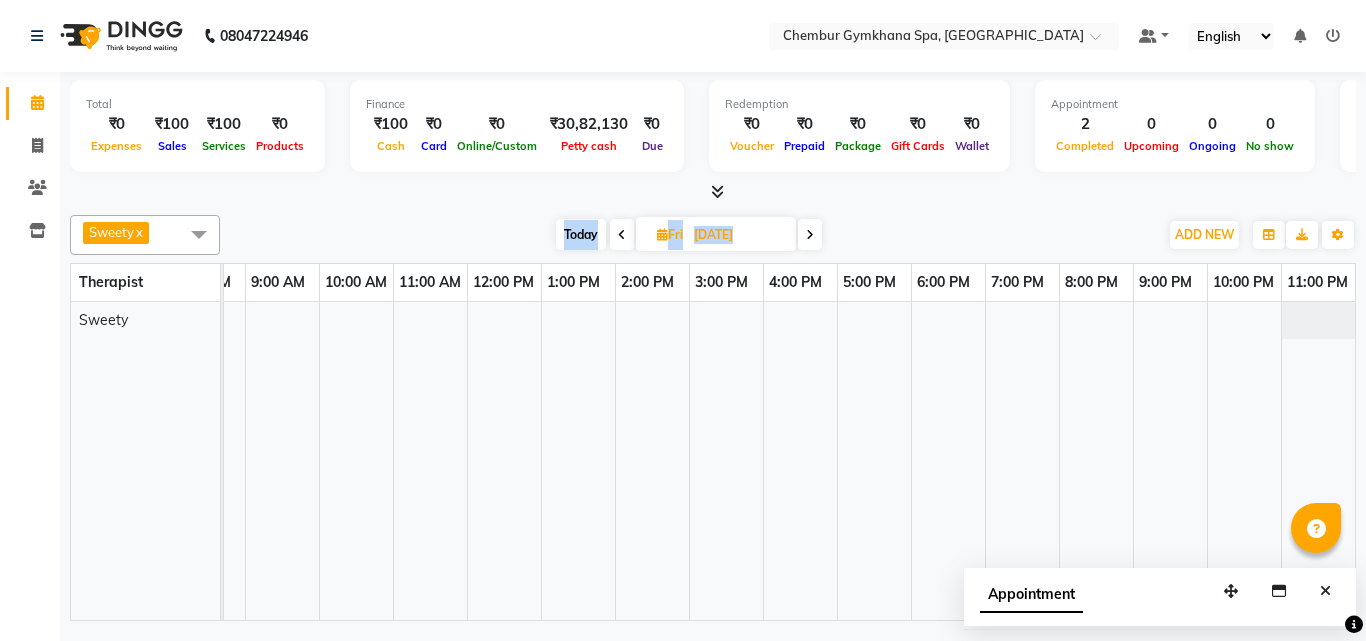 click at bounding box center [622, 234] 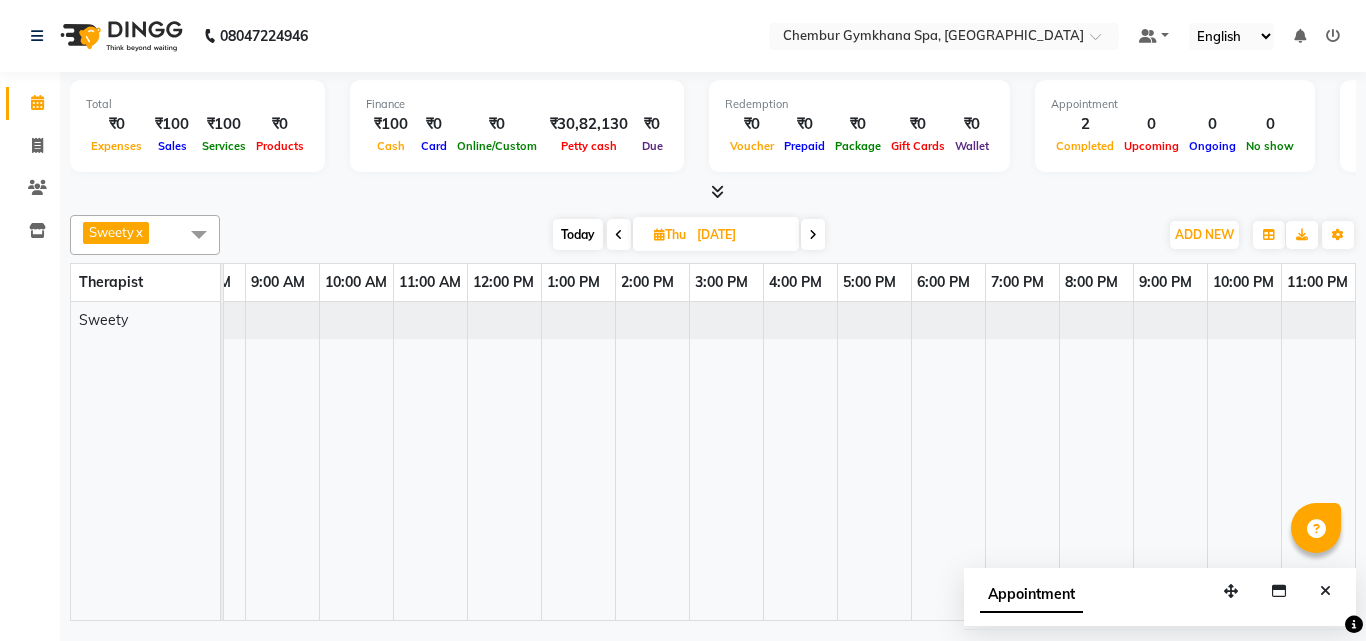 scroll, scrollTop: 0, scrollLeft: 0, axis: both 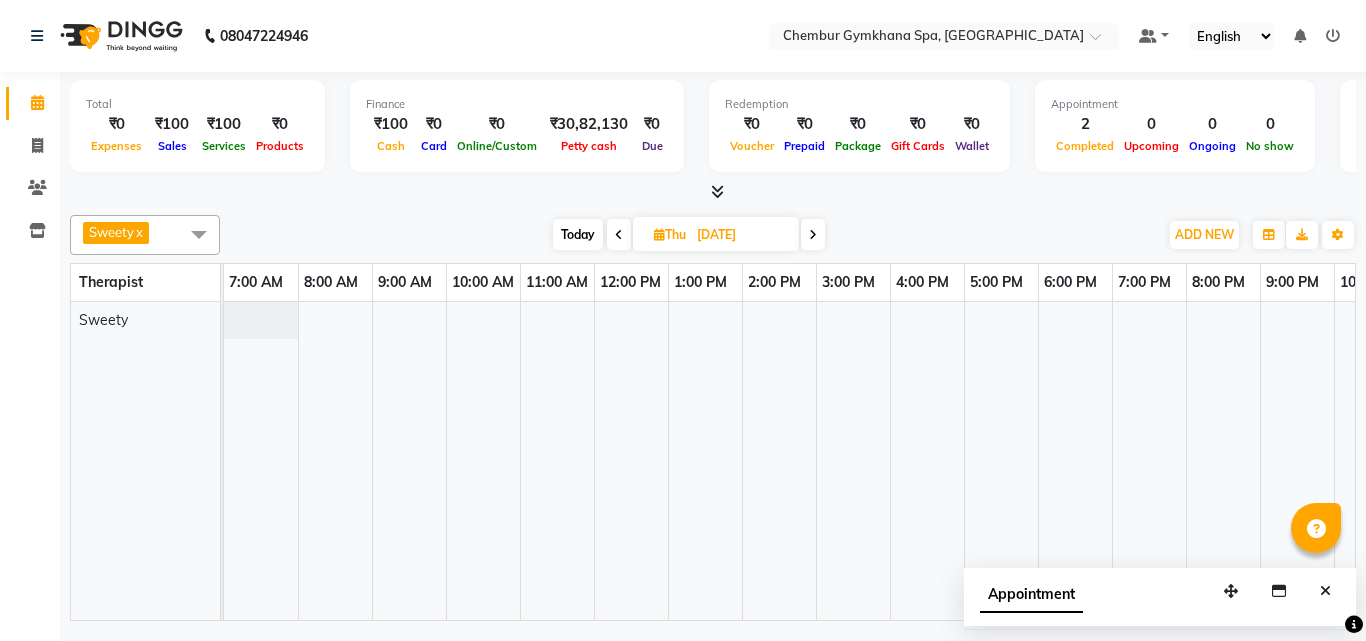 click at bounding box center [813, 235] 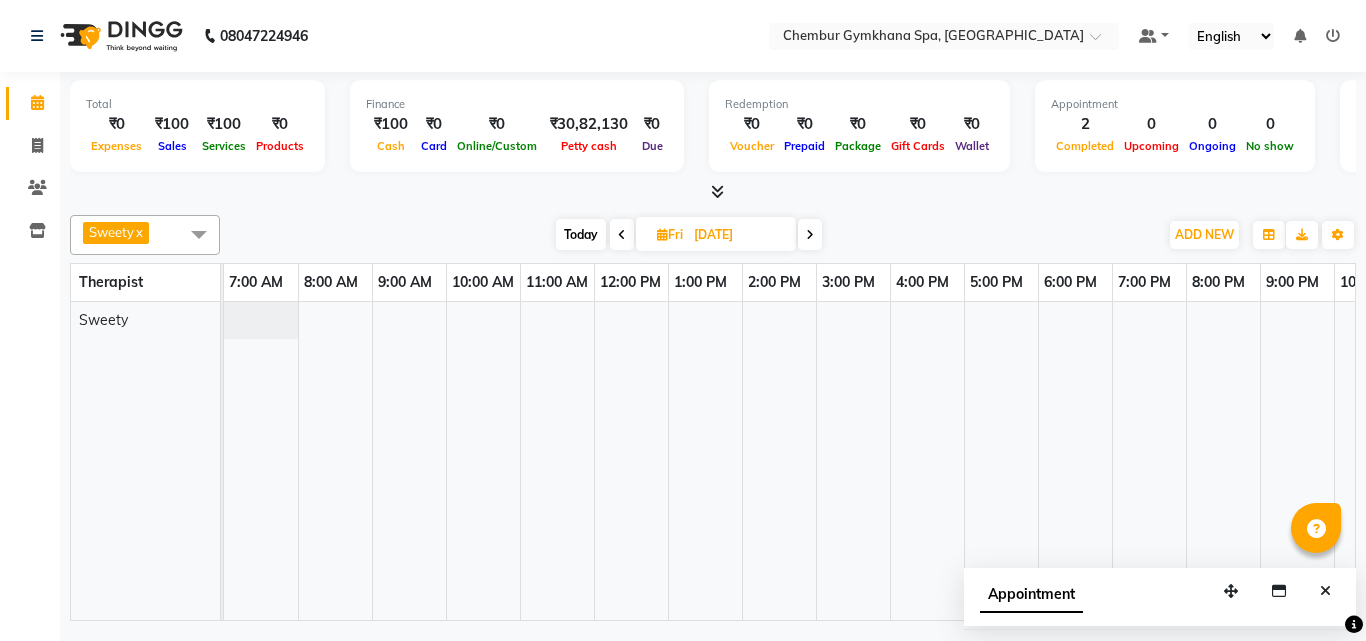 scroll, scrollTop: 0, scrollLeft: 127, axis: horizontal 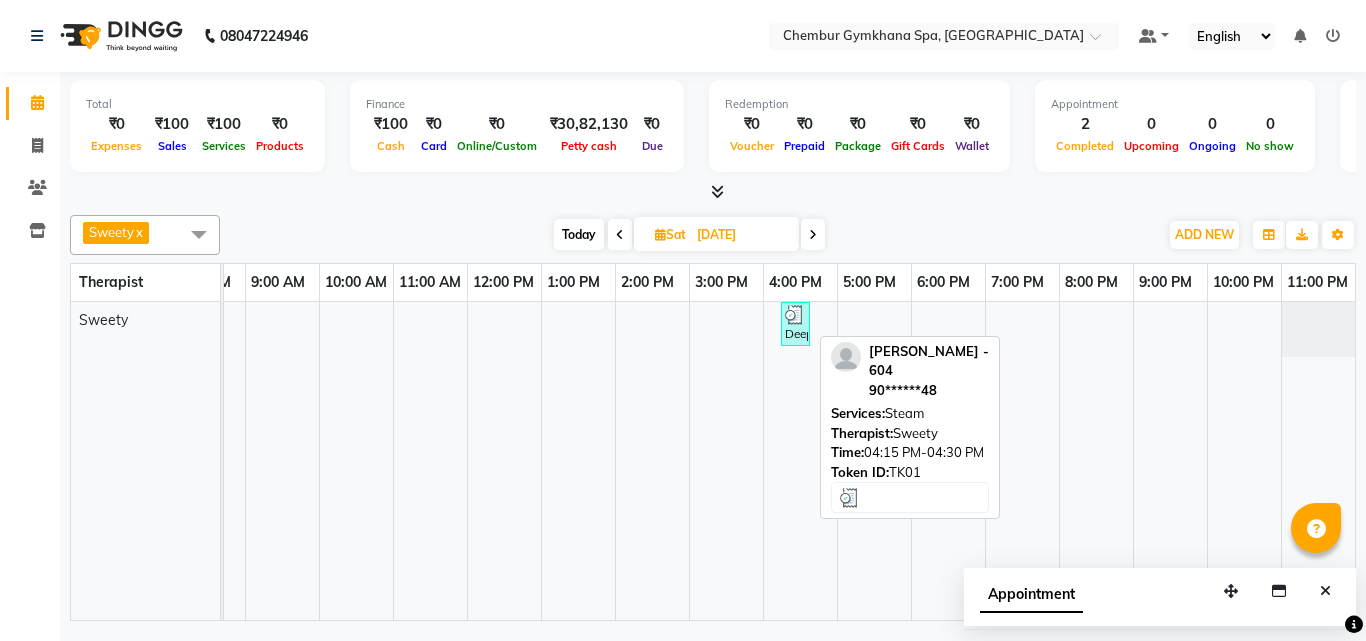 click at bounding box center (795, 315) 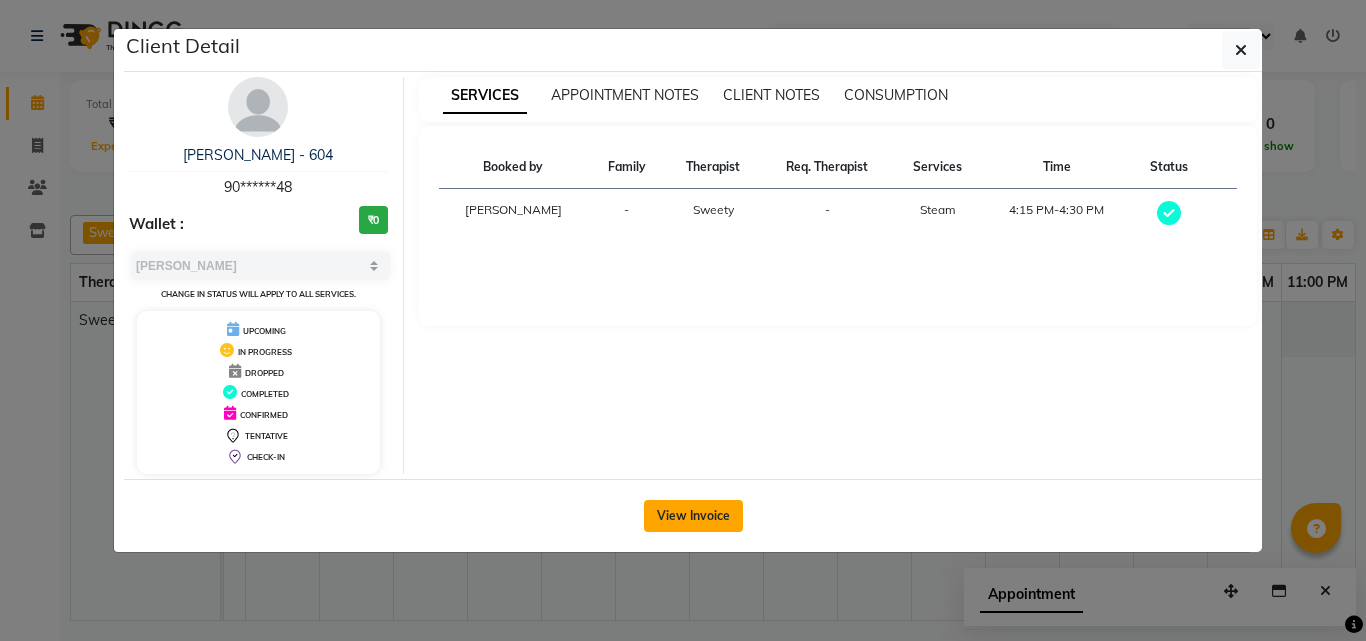 click on "View Invoice" 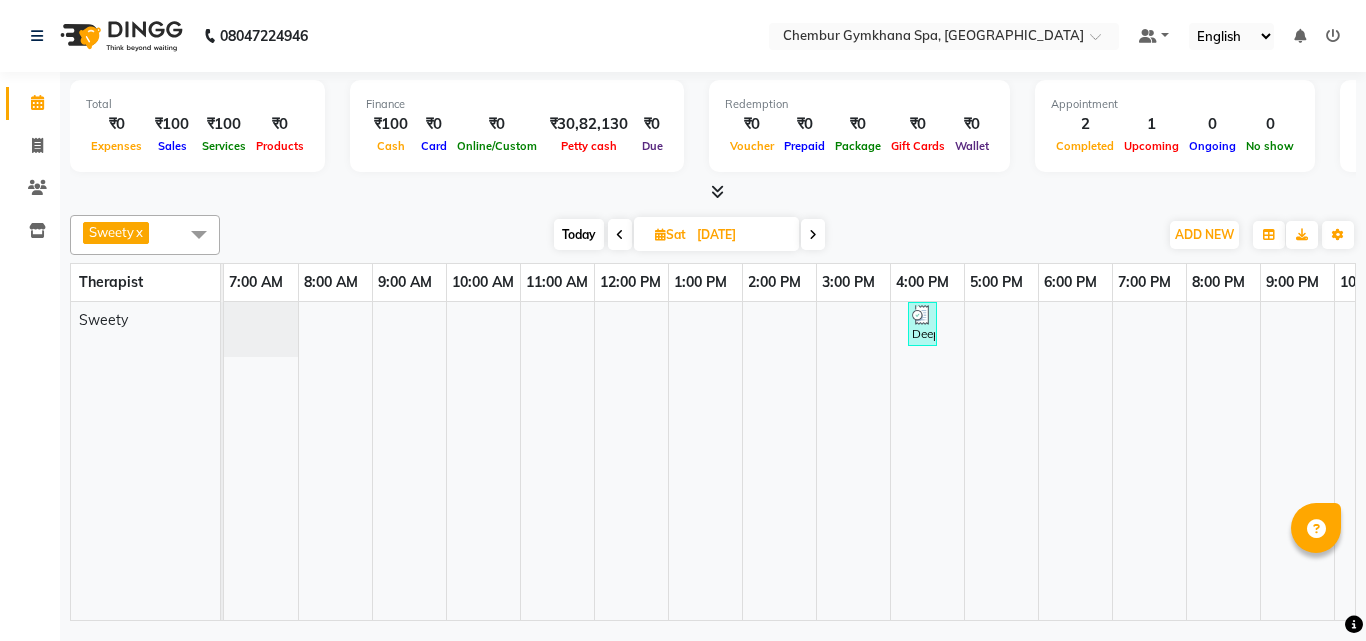 scroll, scrollTop: 0, scrollLeft: 0, axis: both 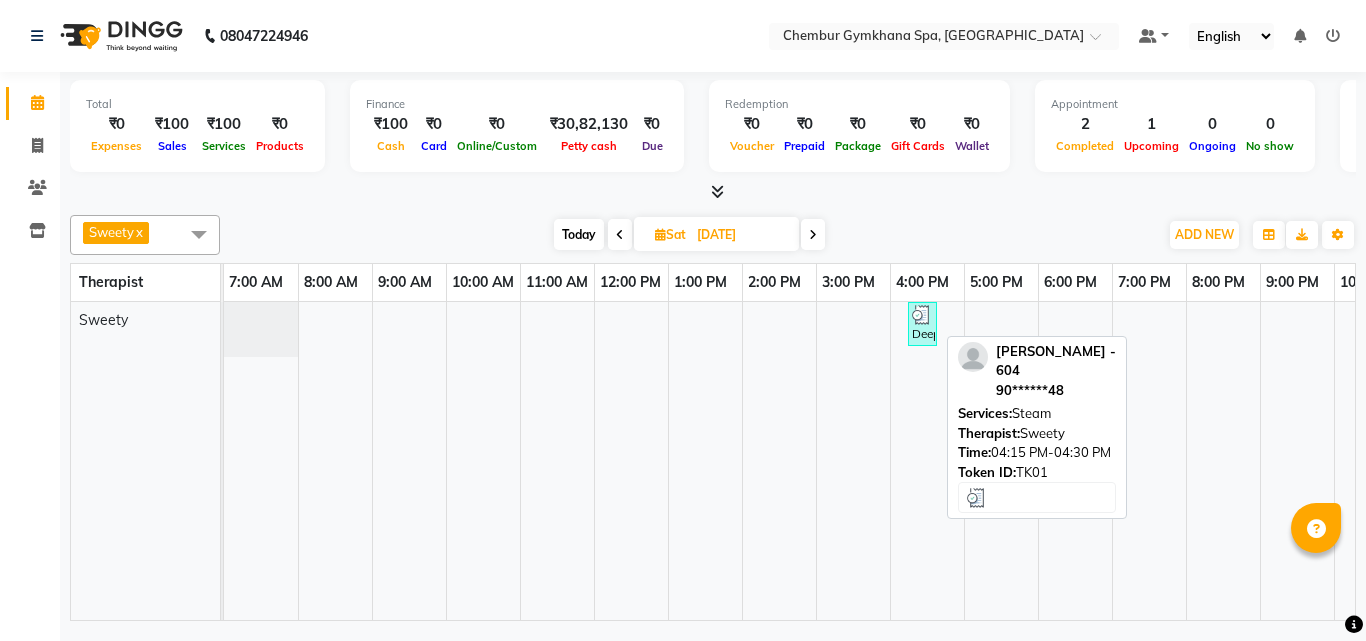 click on "Deepa Berista - 604, TK01, 04:15 PM-04:30 PM, Steam" at bounding box center [922, 324] 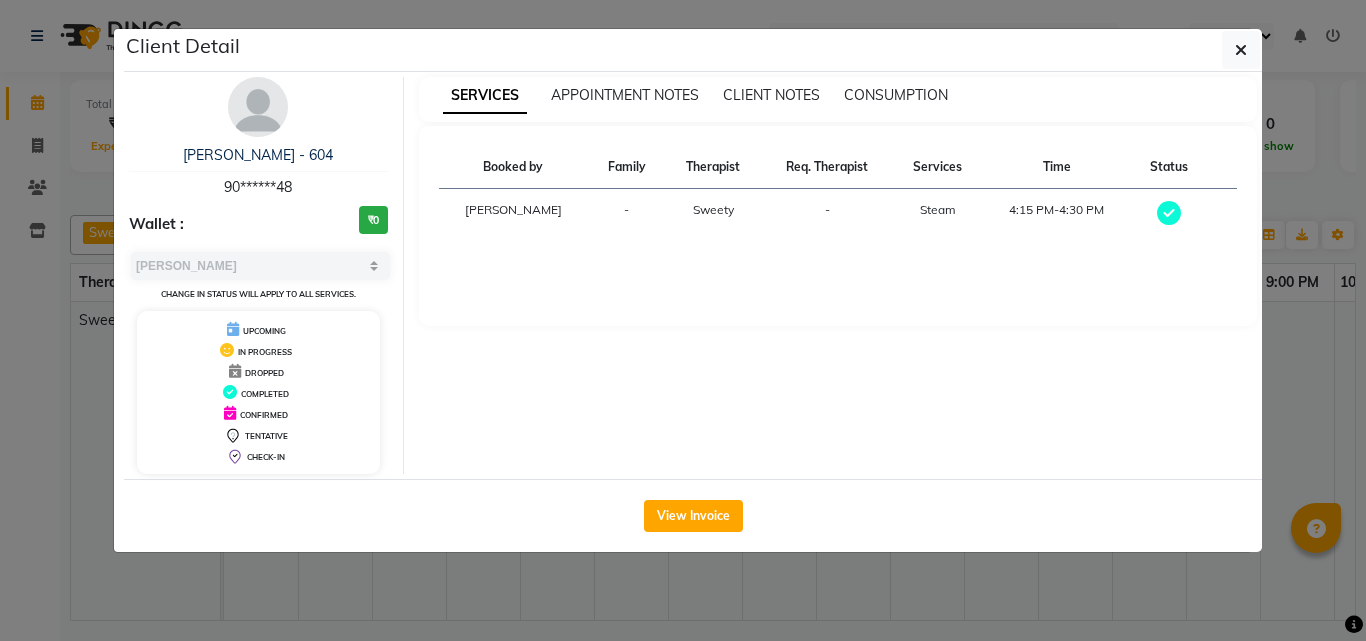 click on "View Invoice" 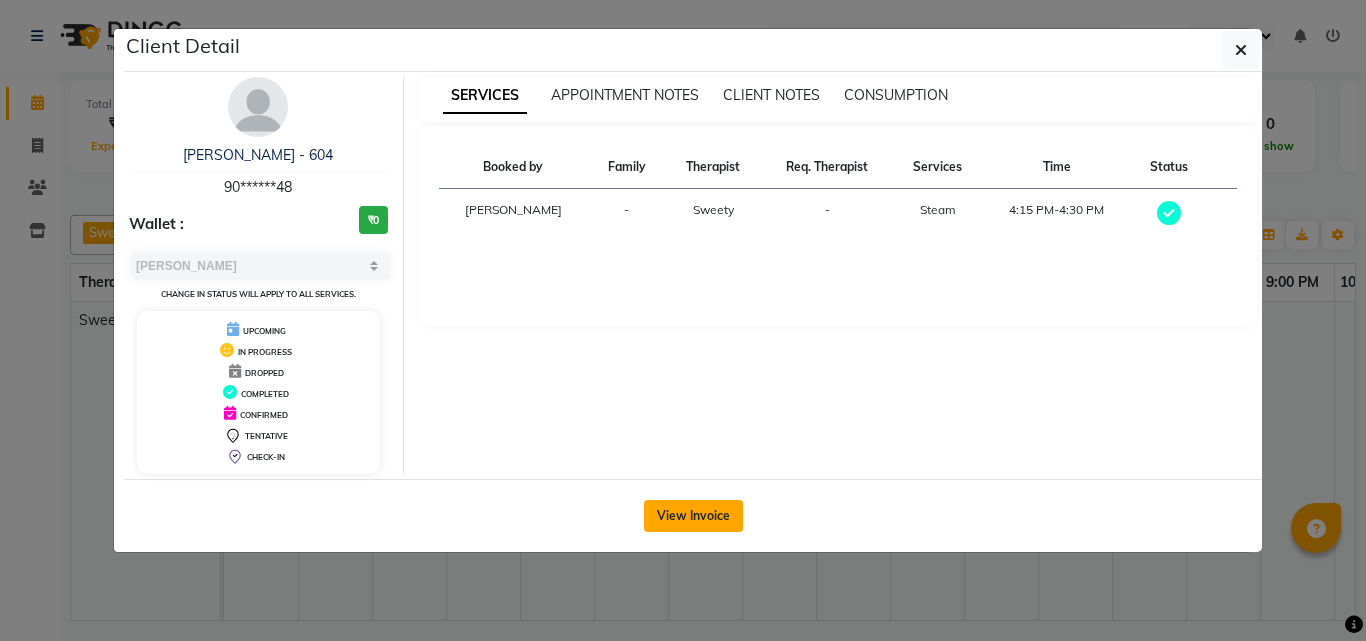 click on "View Invoice" 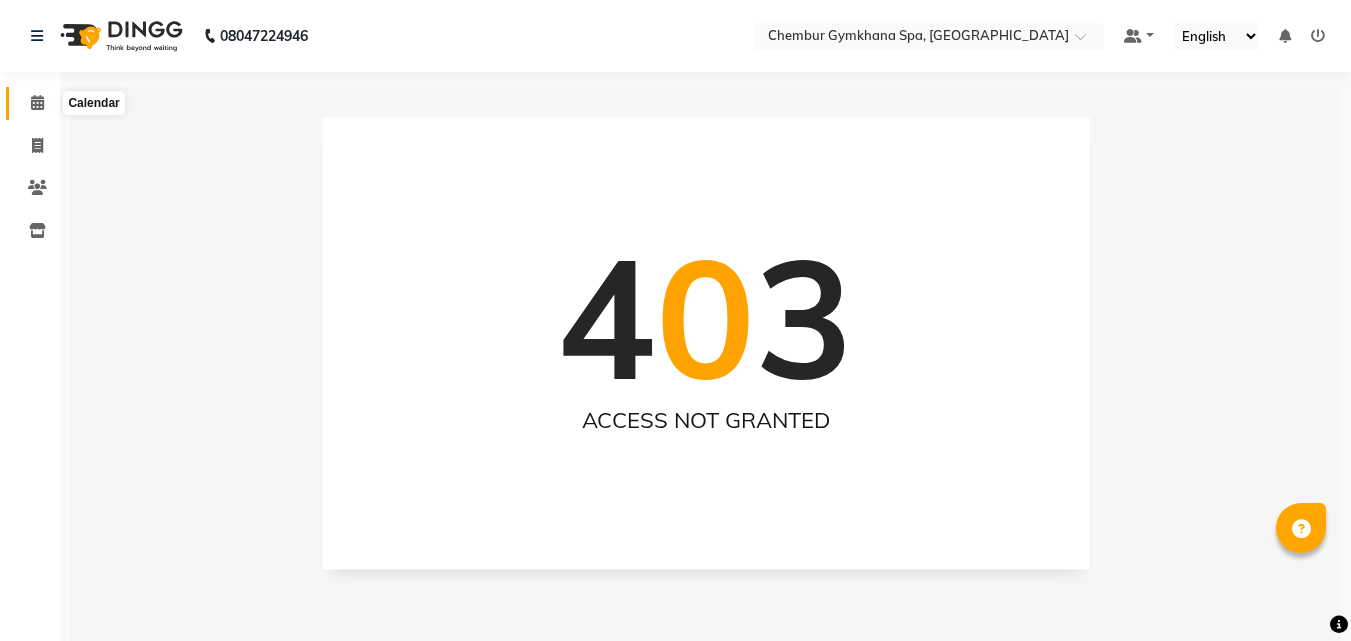 click 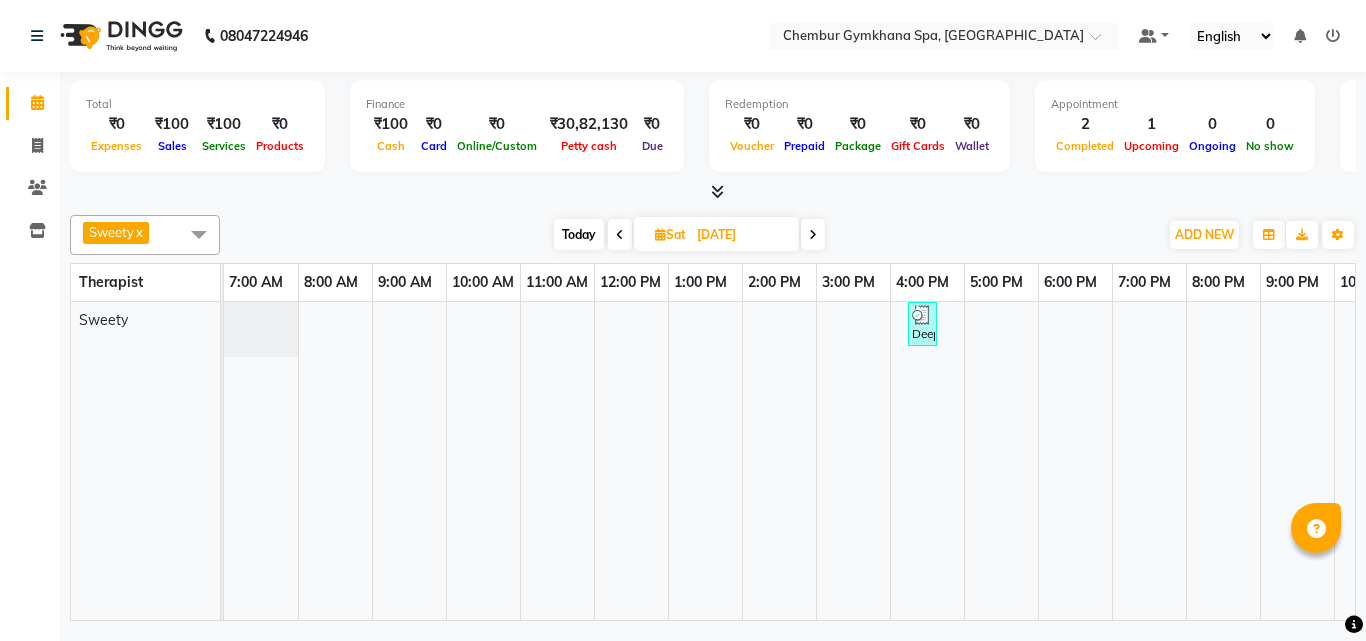 click at bounding box center [813, 235] 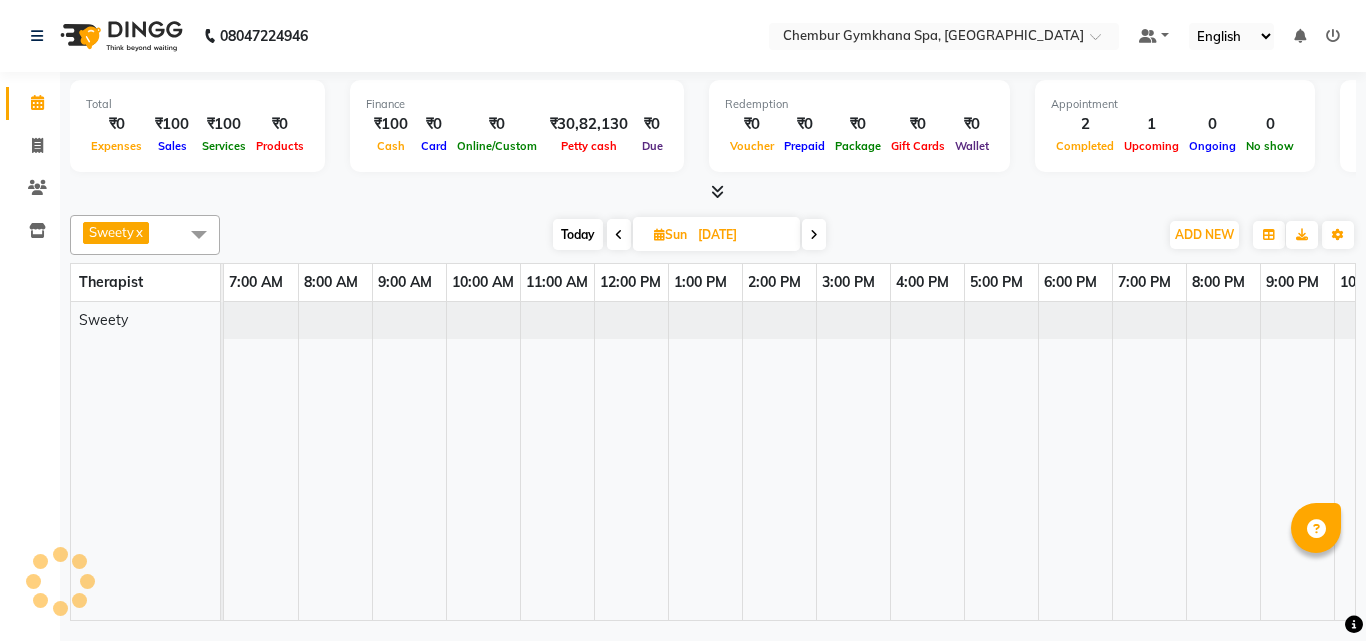 scroll, scrollTop: 0, scrollLeft: 127, axis: horizontal 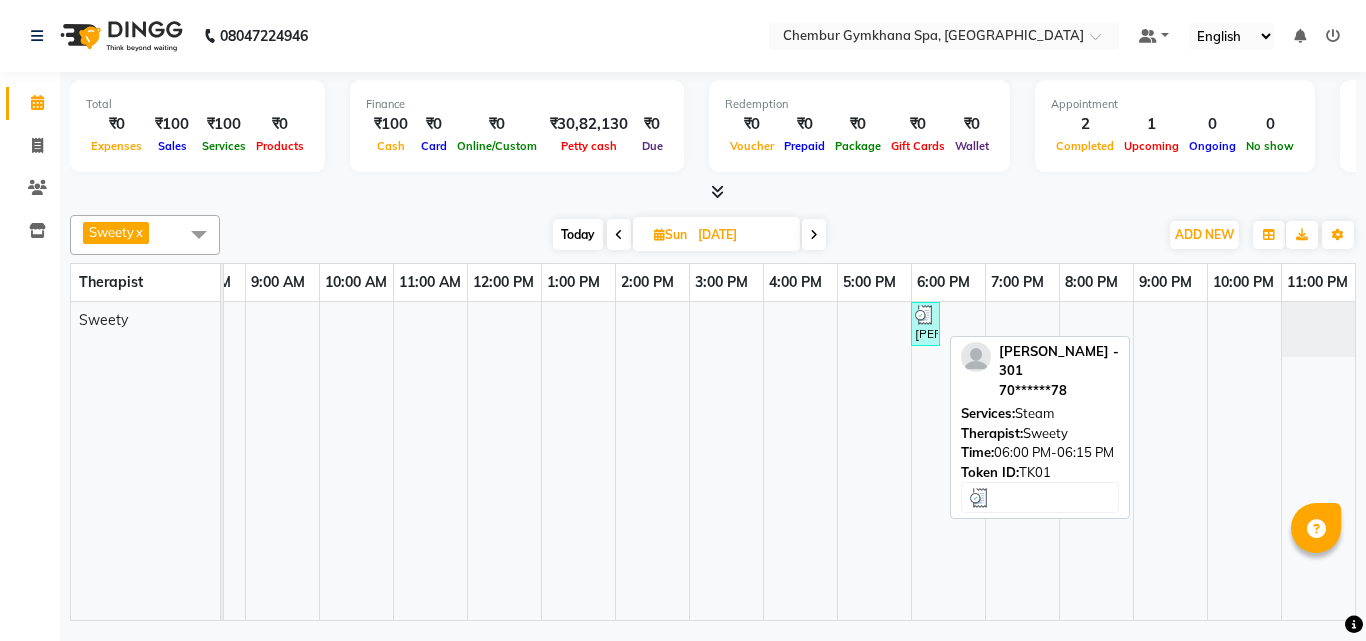 click at bounding box center (925, 315) 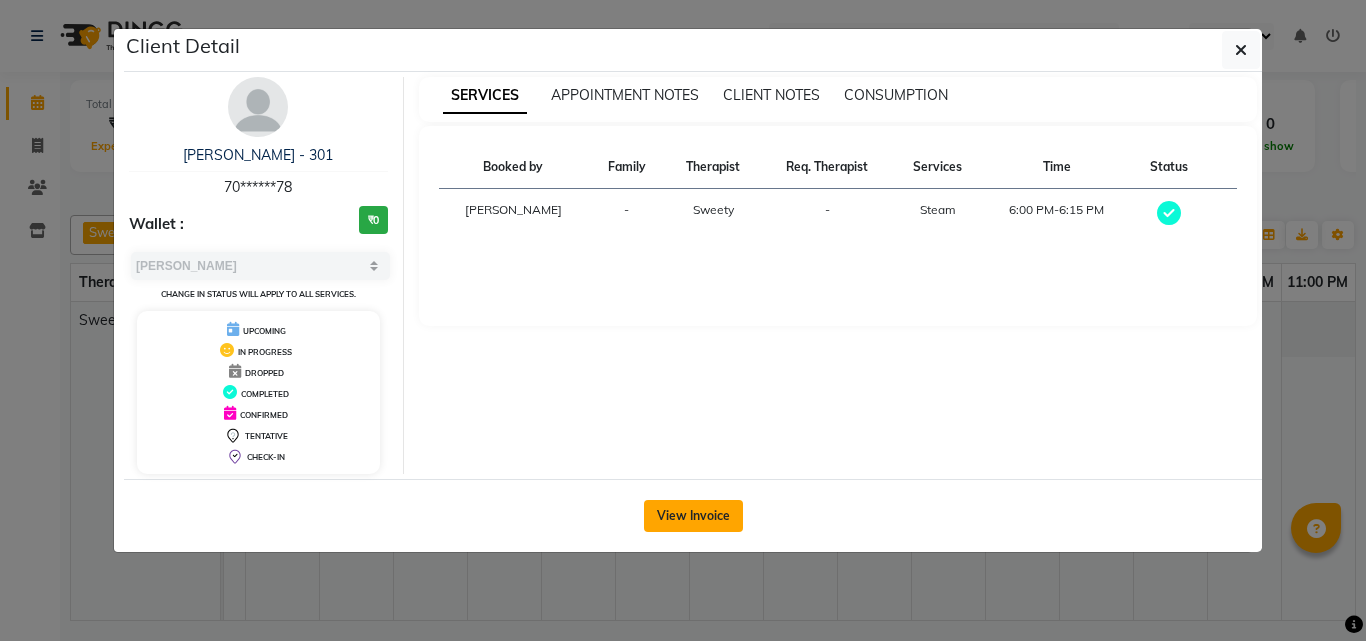 click on "View Invoice" 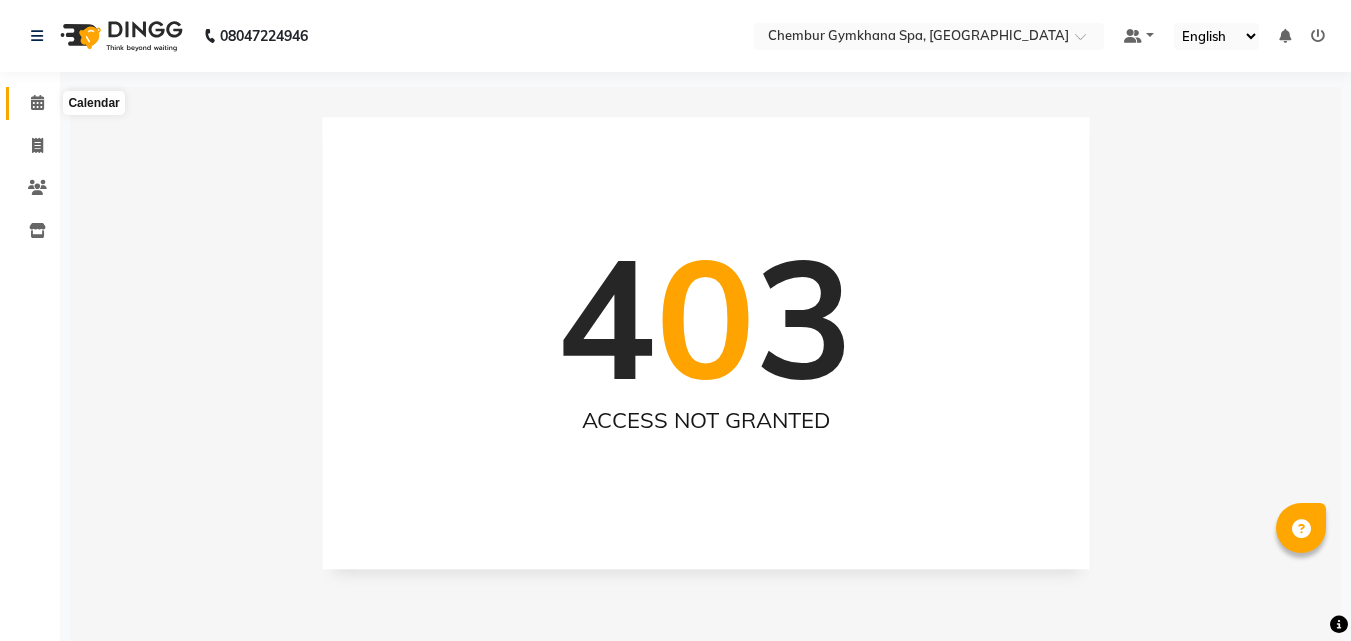 click 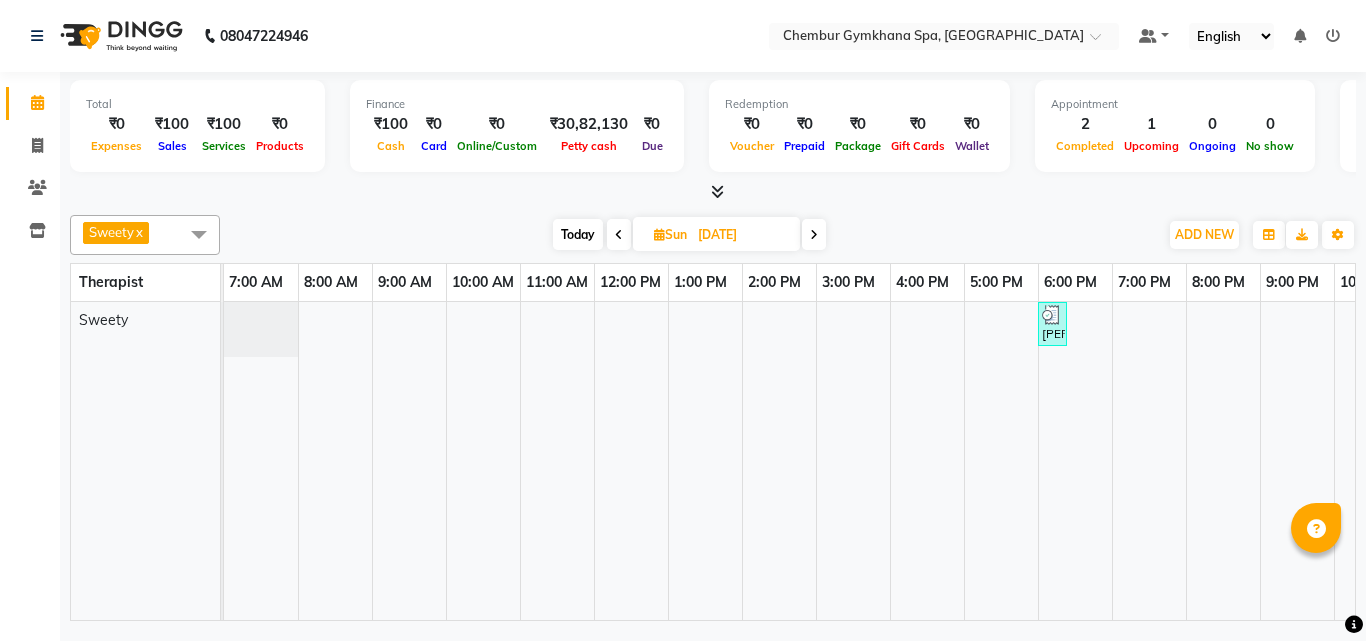 click at bounding box center (814, 235) 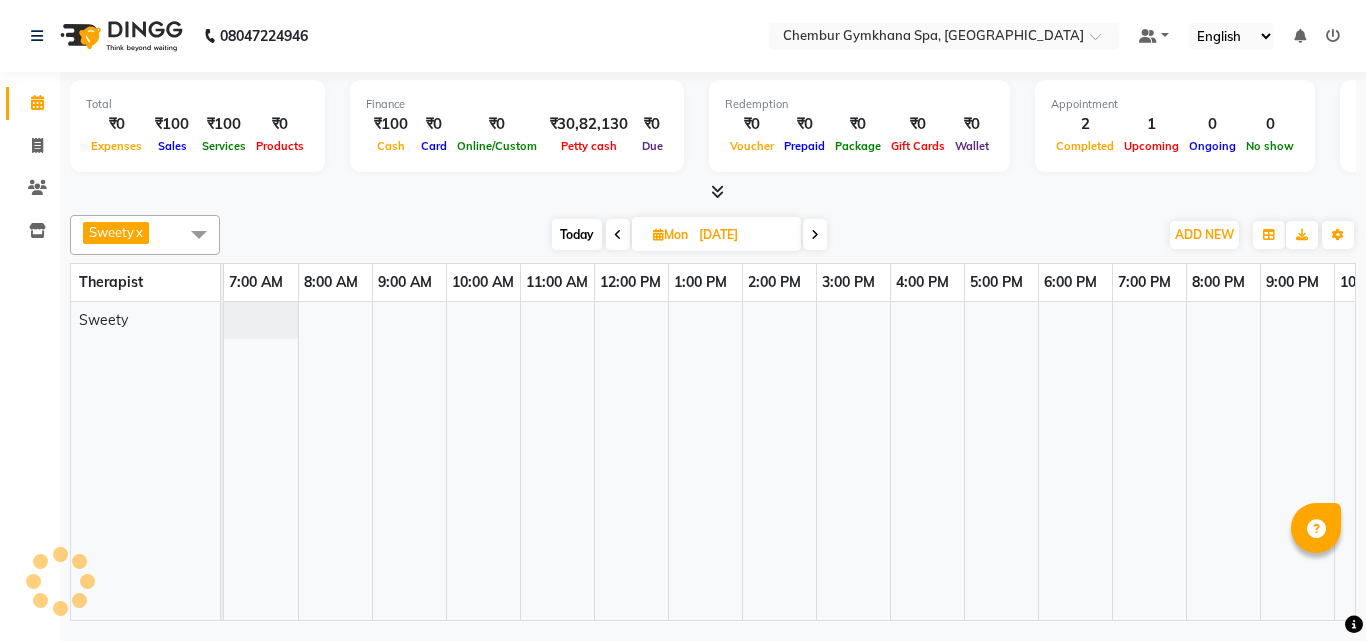 scroll, scrollTop: 0, scrollLeft: 127, axis: horizontal 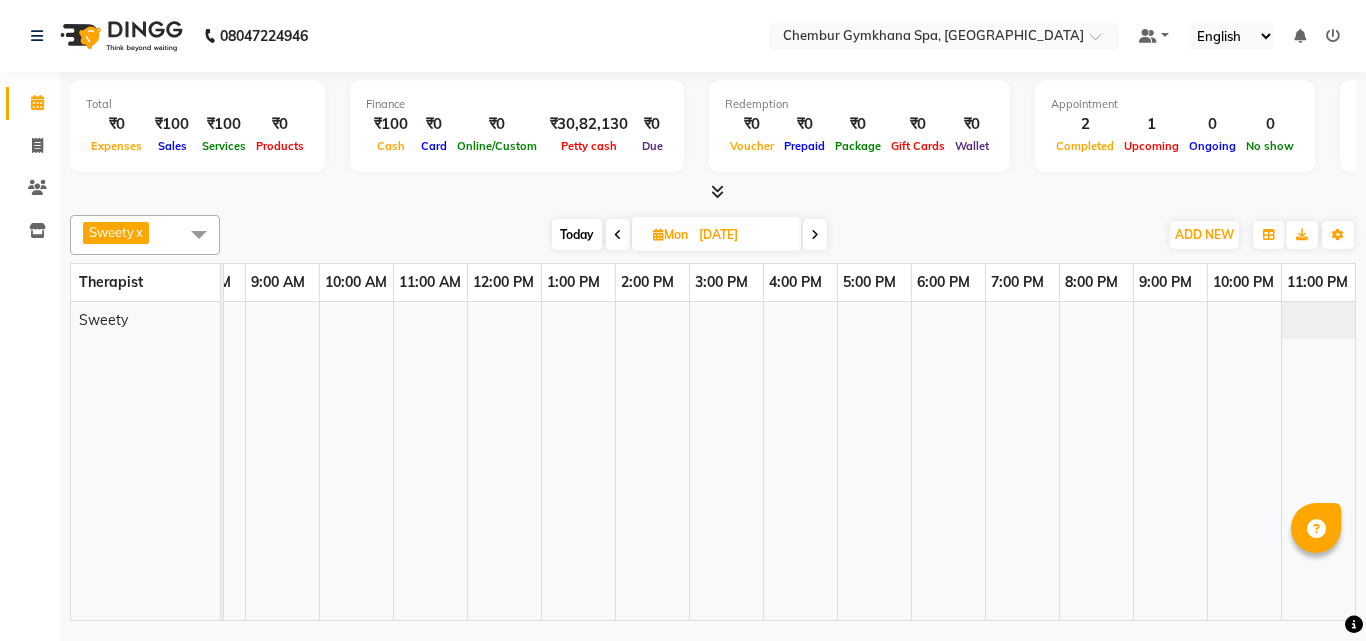 click at bounding box center [815, 235] 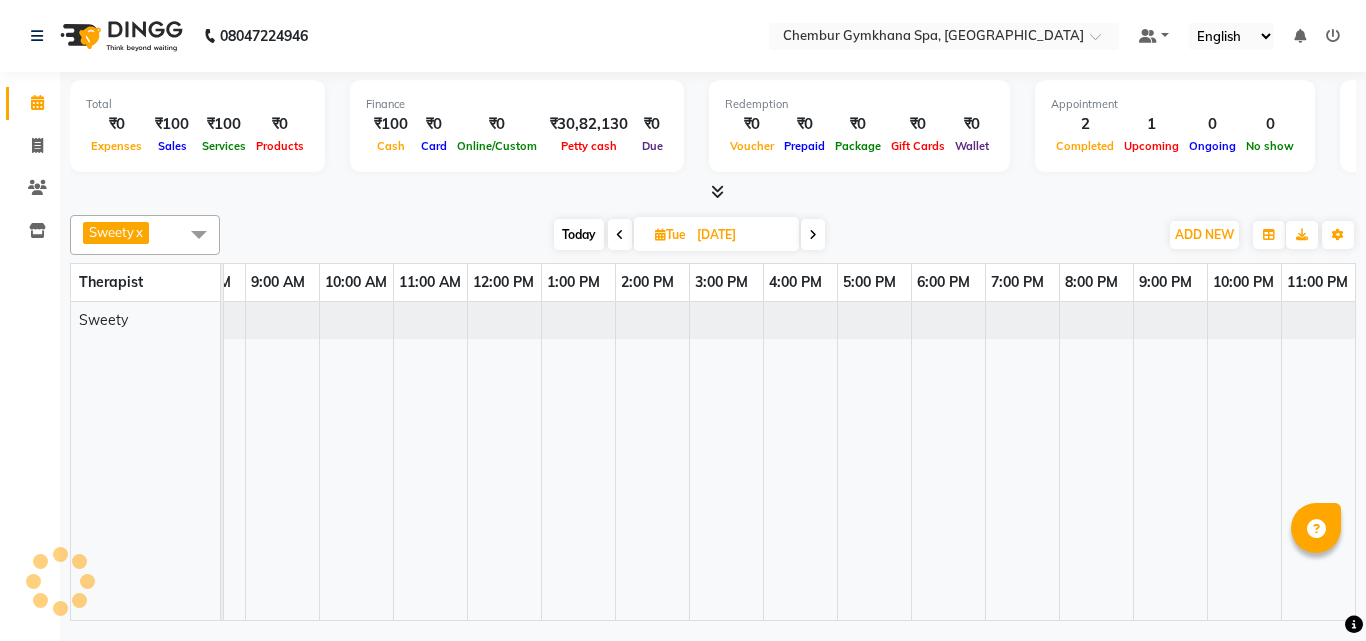 scroll, scrollTop: 0, scrollLeft: 127, axis: horizontal 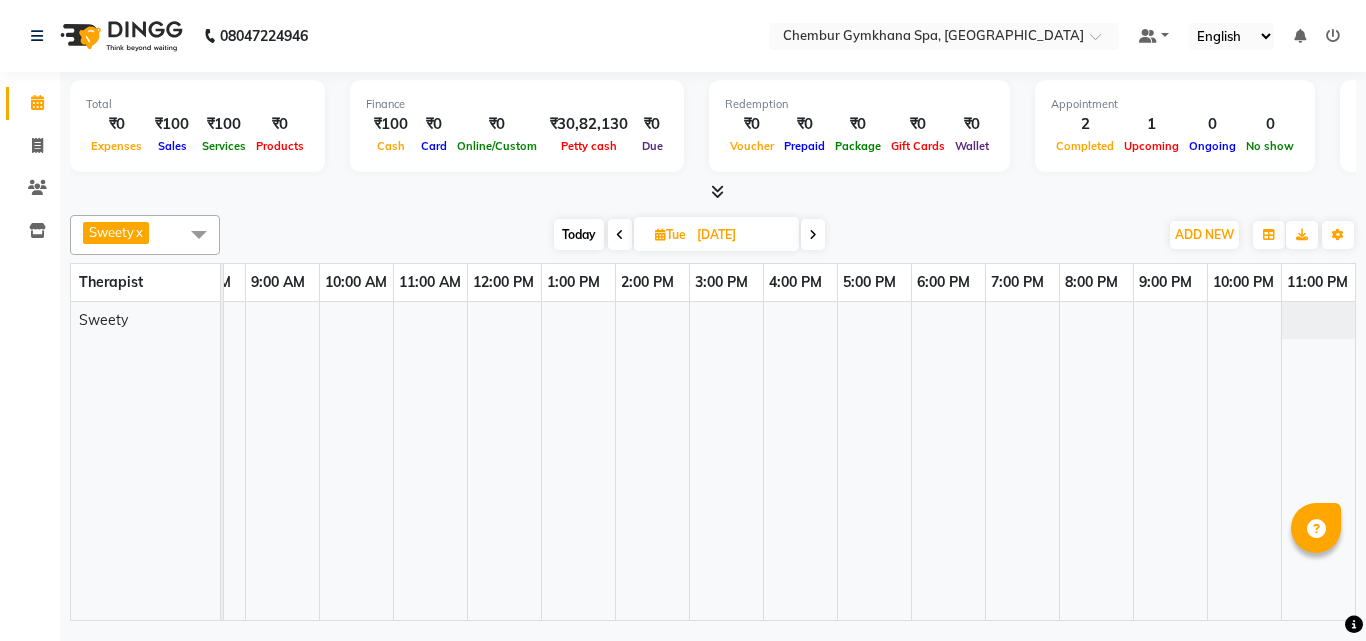 click at bounding box center [620, 234] 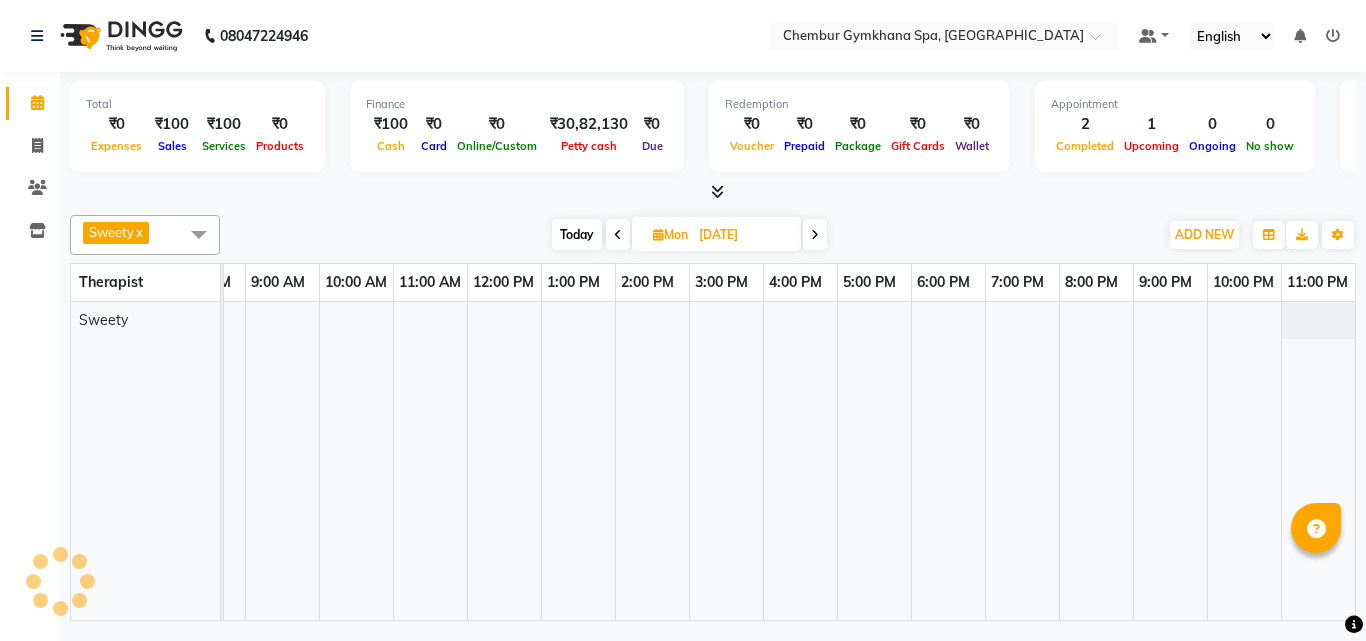 scroll, scrollTop: 0, scrollLeft: 127, axis: horizontal 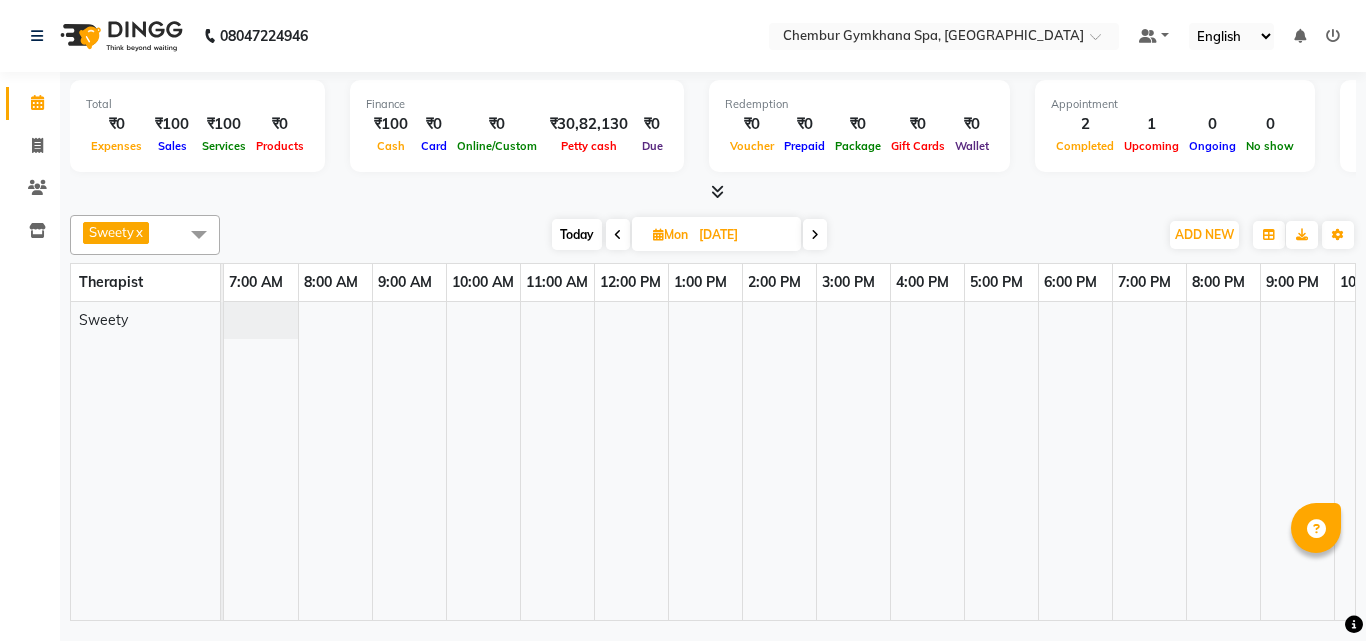 click at bounding box center [815, 234] 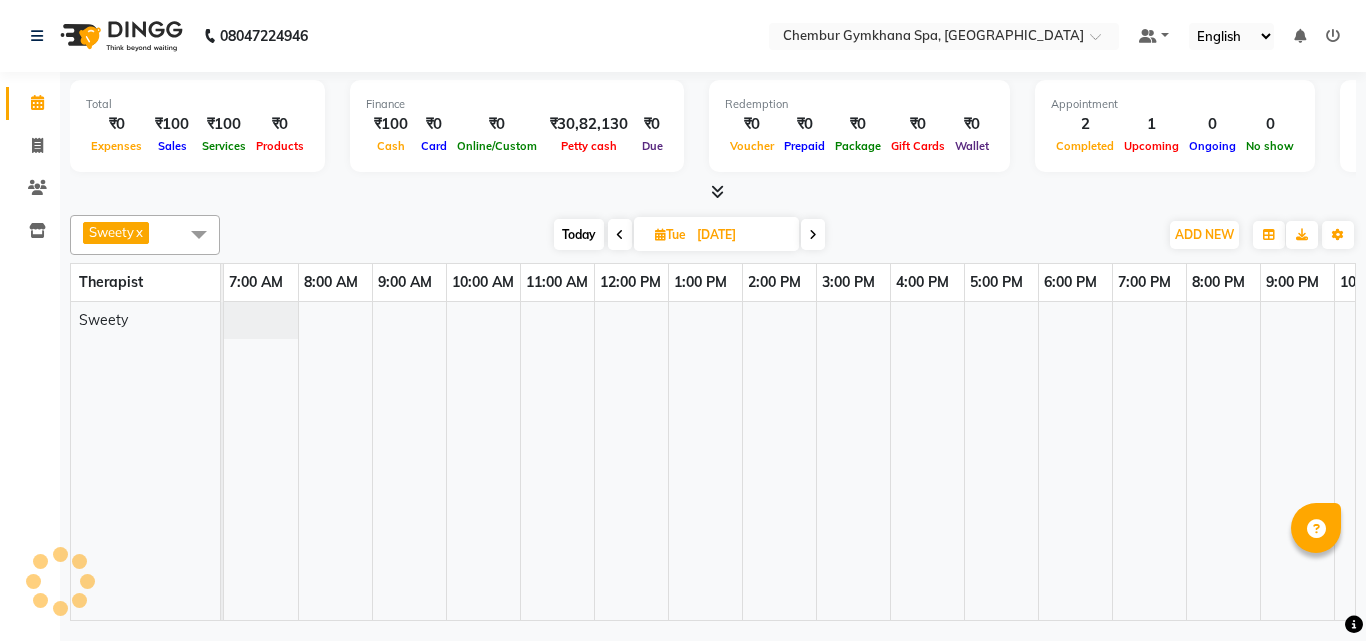 scroll, scrollTop: 0, scrollLeft: 127, axis: horizontal 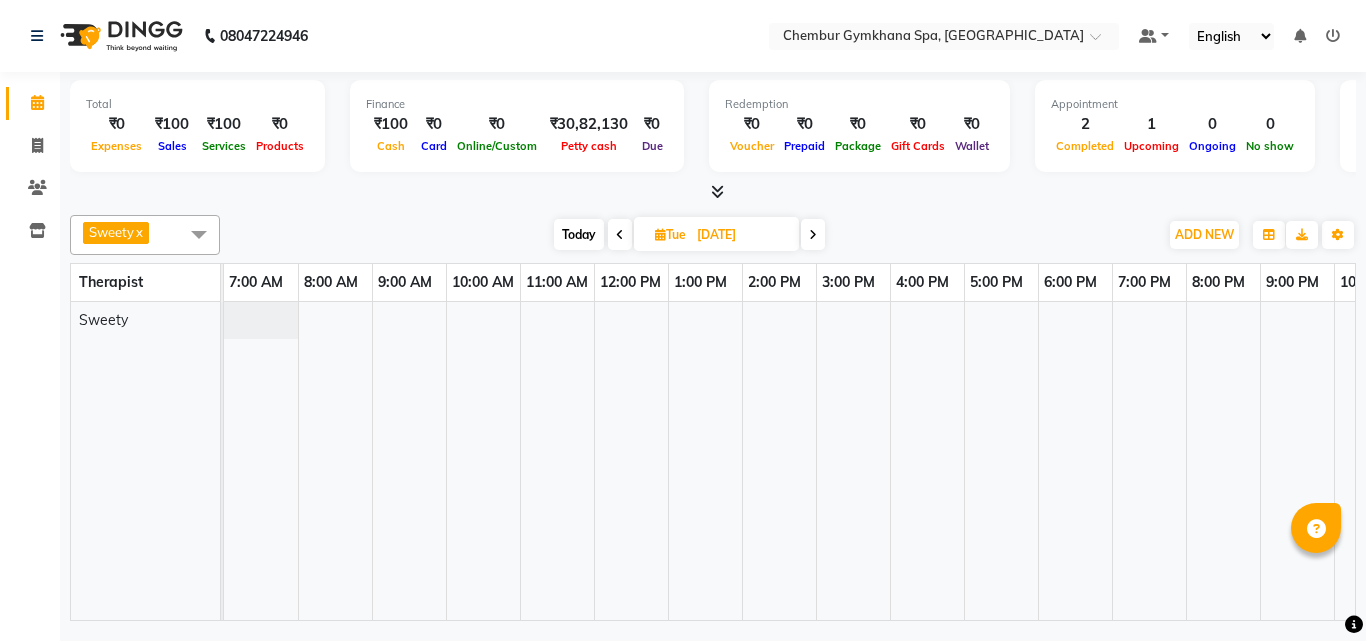 click at bounding box center (813, 234) 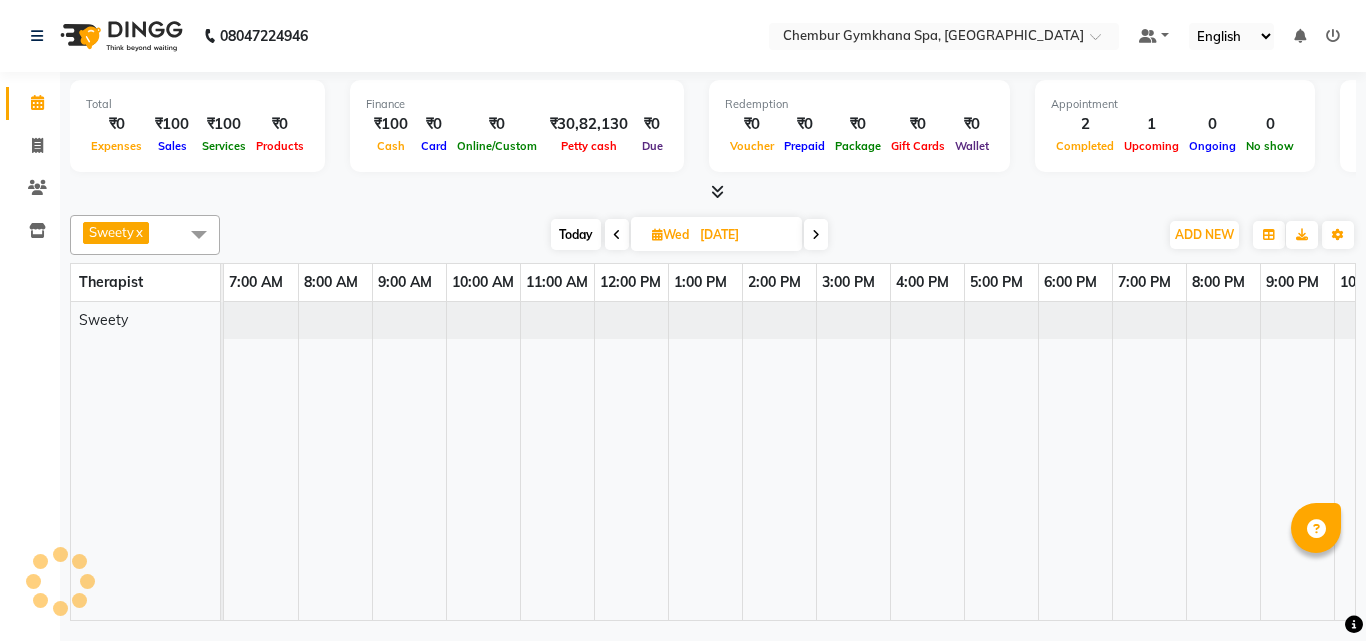 scroll, scrollTop: 0, scrollLeft: 127, axis: horizontal 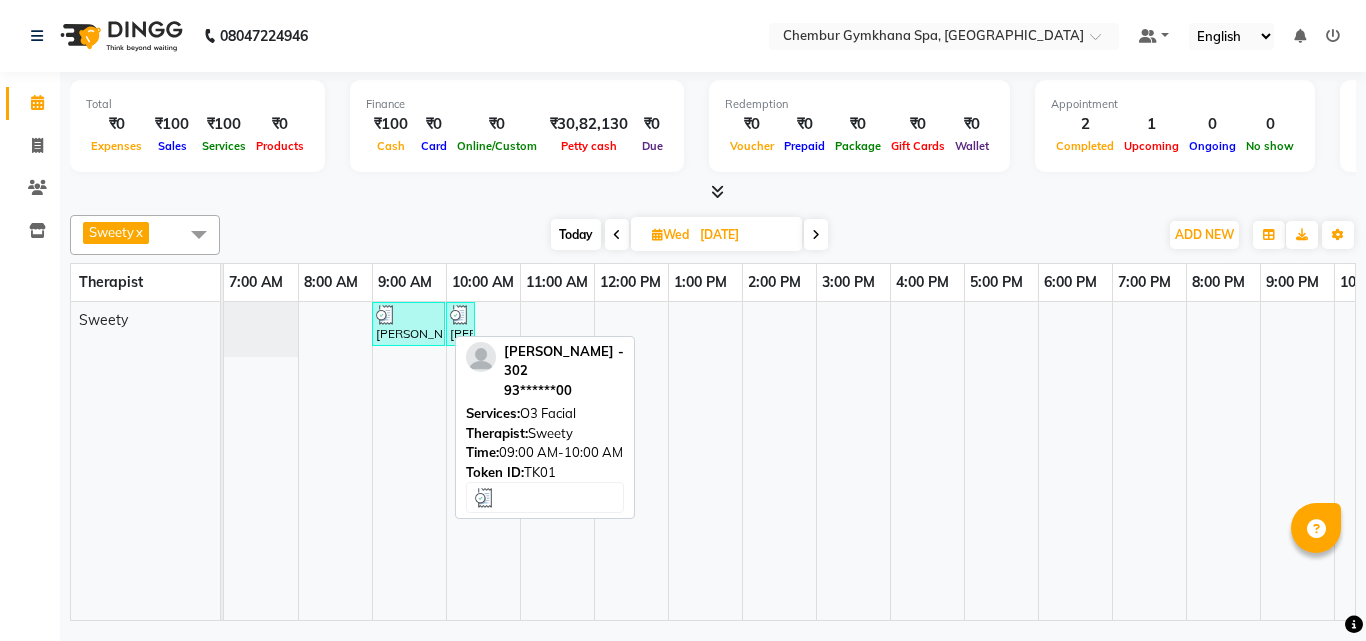 click on "Jyotika Arista - 302, TK01, 09:00 AM-10:00 AM, O3 Facial" at bounding box center (408, 324) 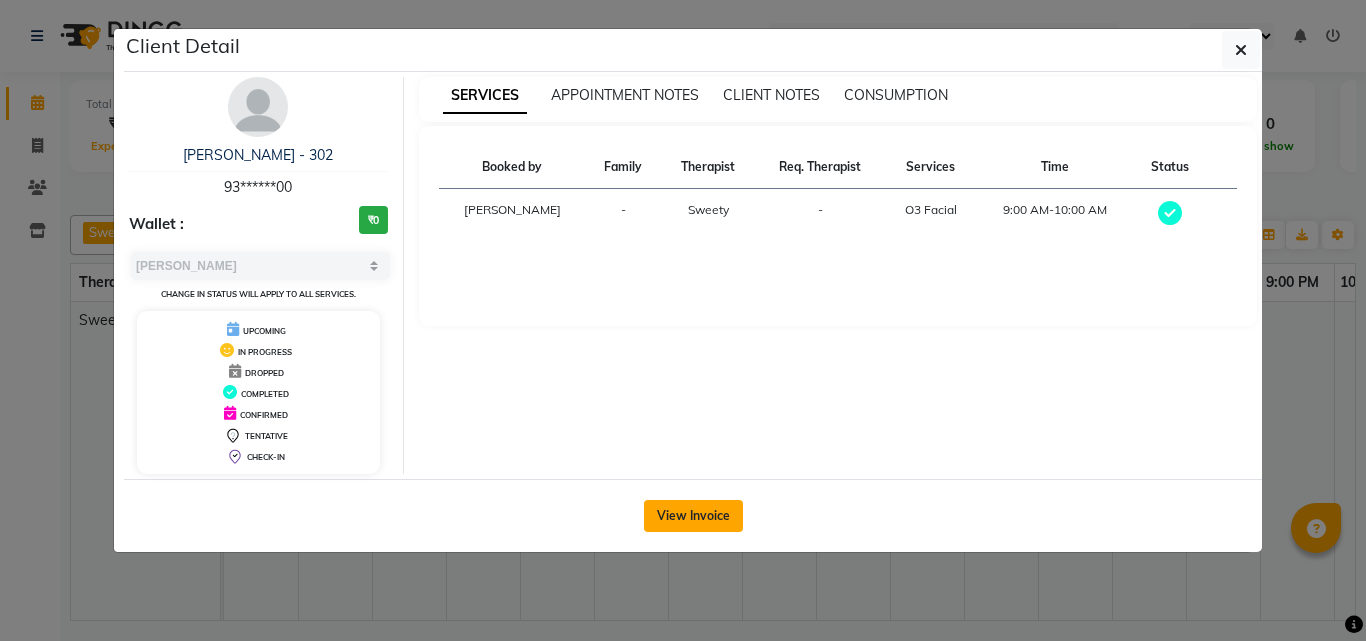 click on "View Invoice" 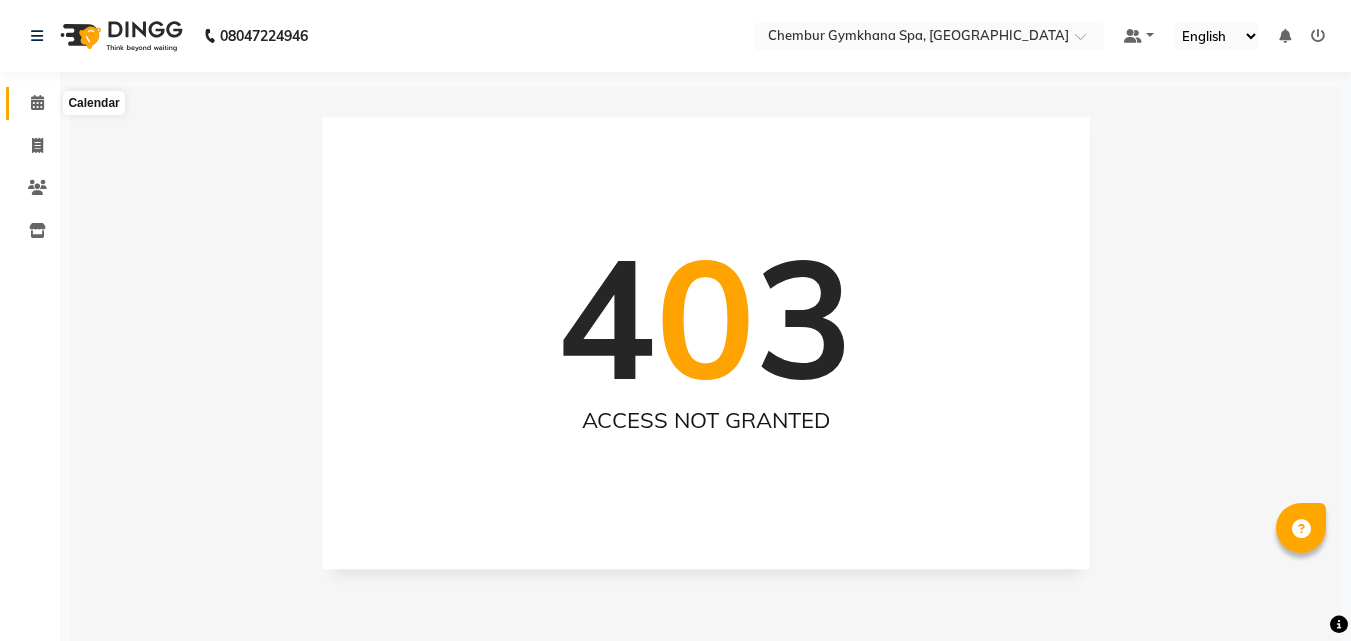 click 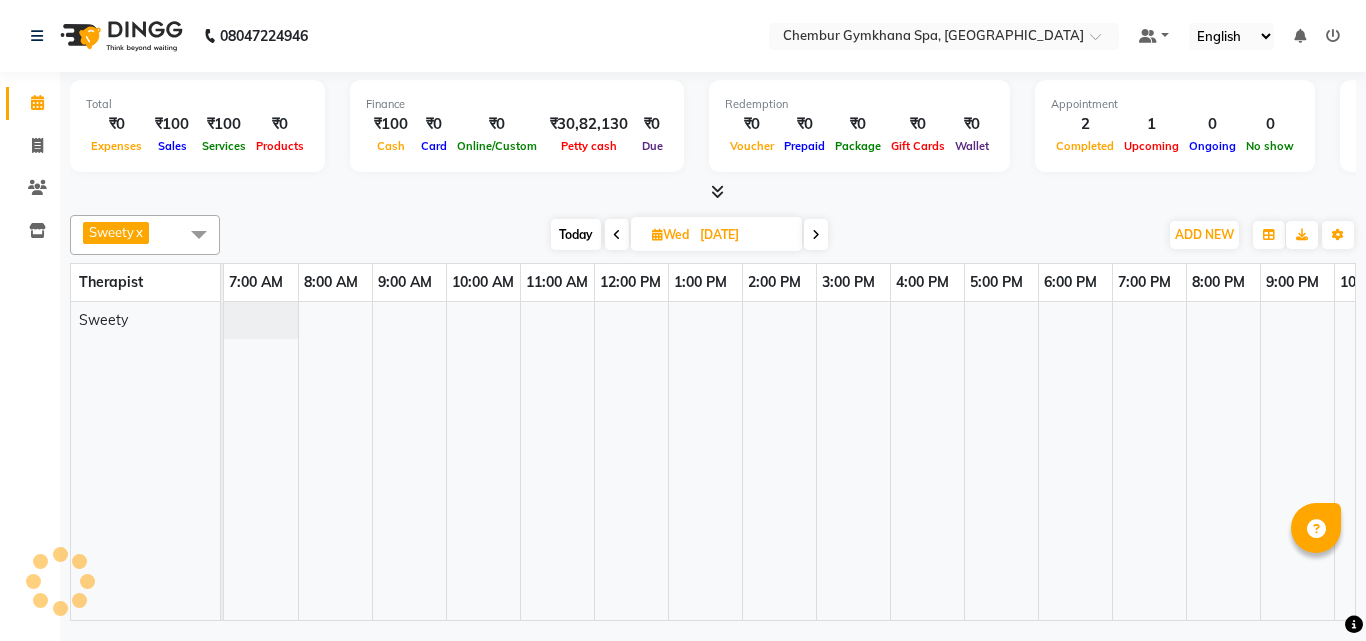 scroll, scrollTop: 0, scrollLeft: 0, axis: both 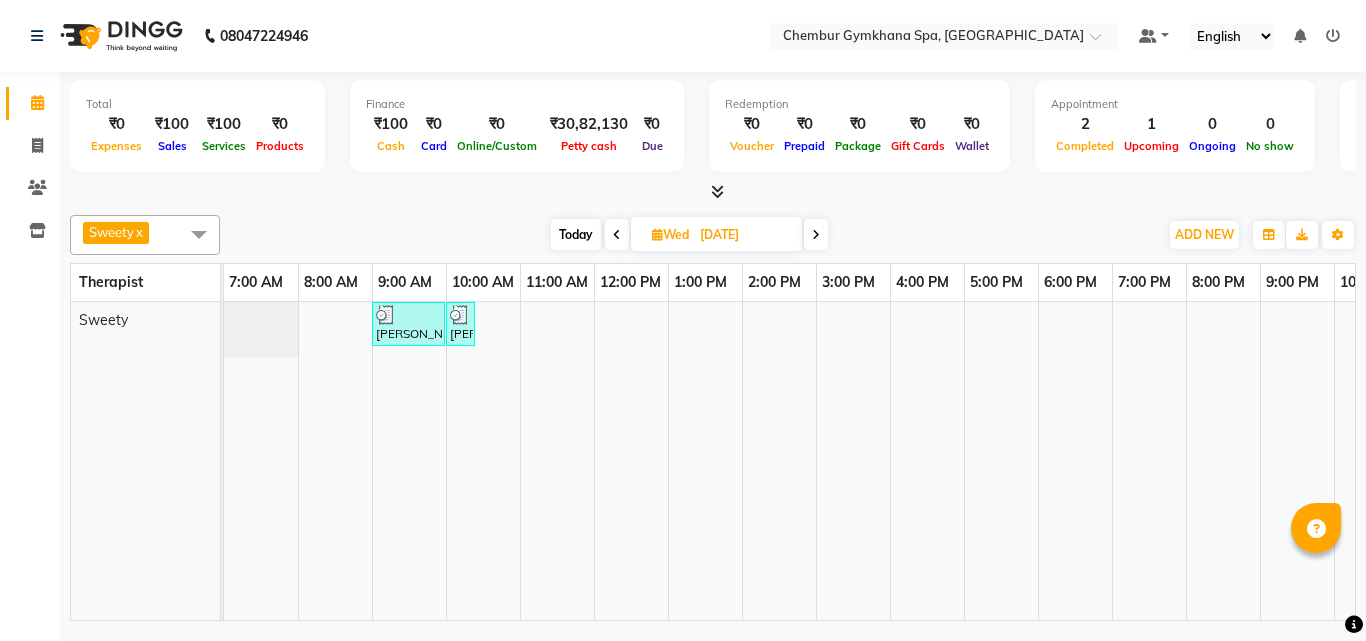 click at bounding box center (816, 234) 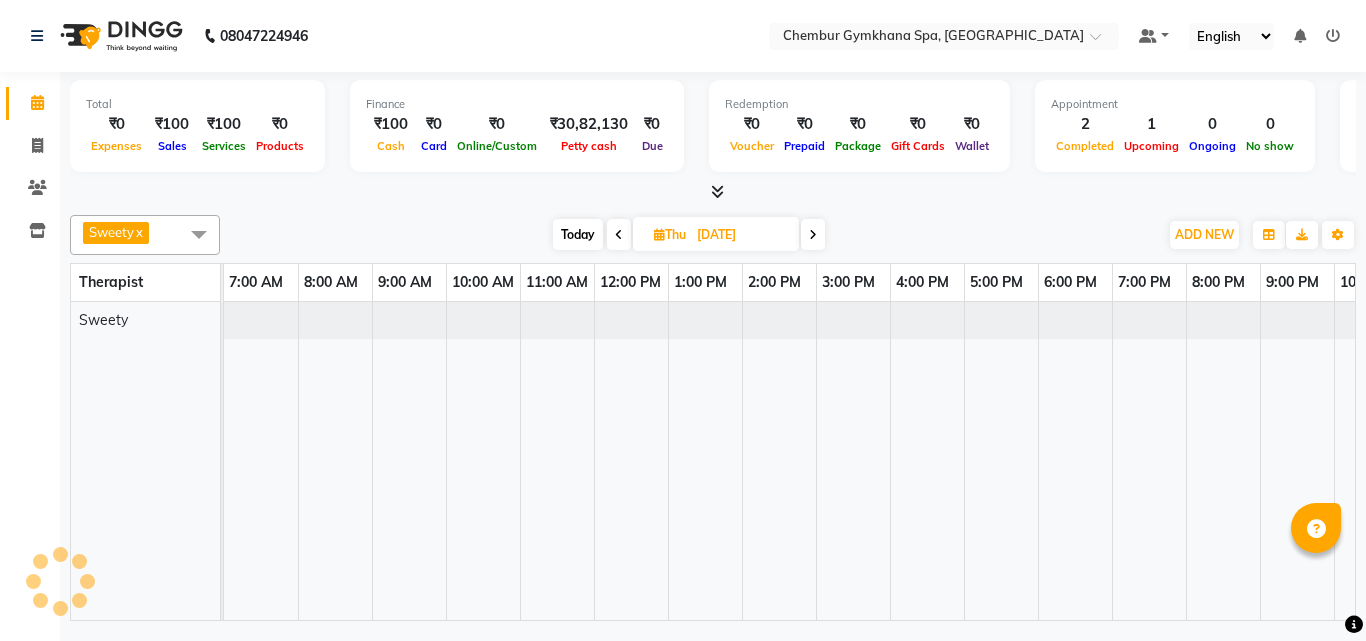 scroll, scrollTop: 0, scrollLeft: 127, axis: horizontal 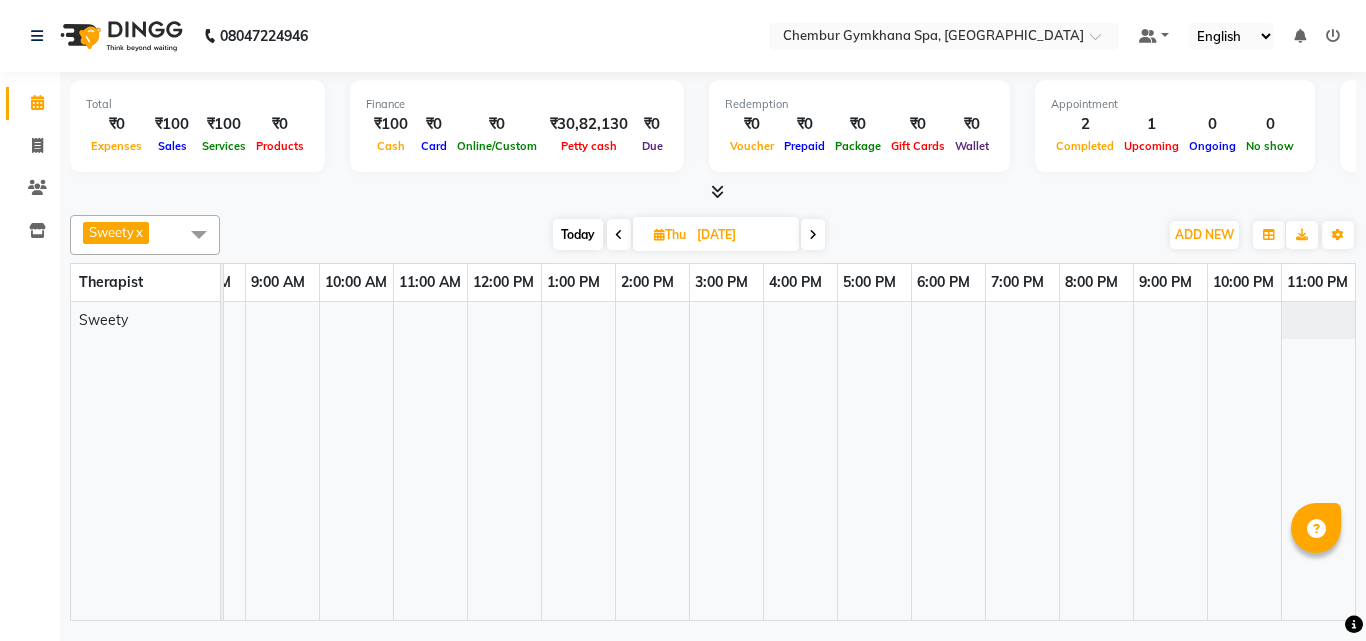 click at bounding box center (813, 235) 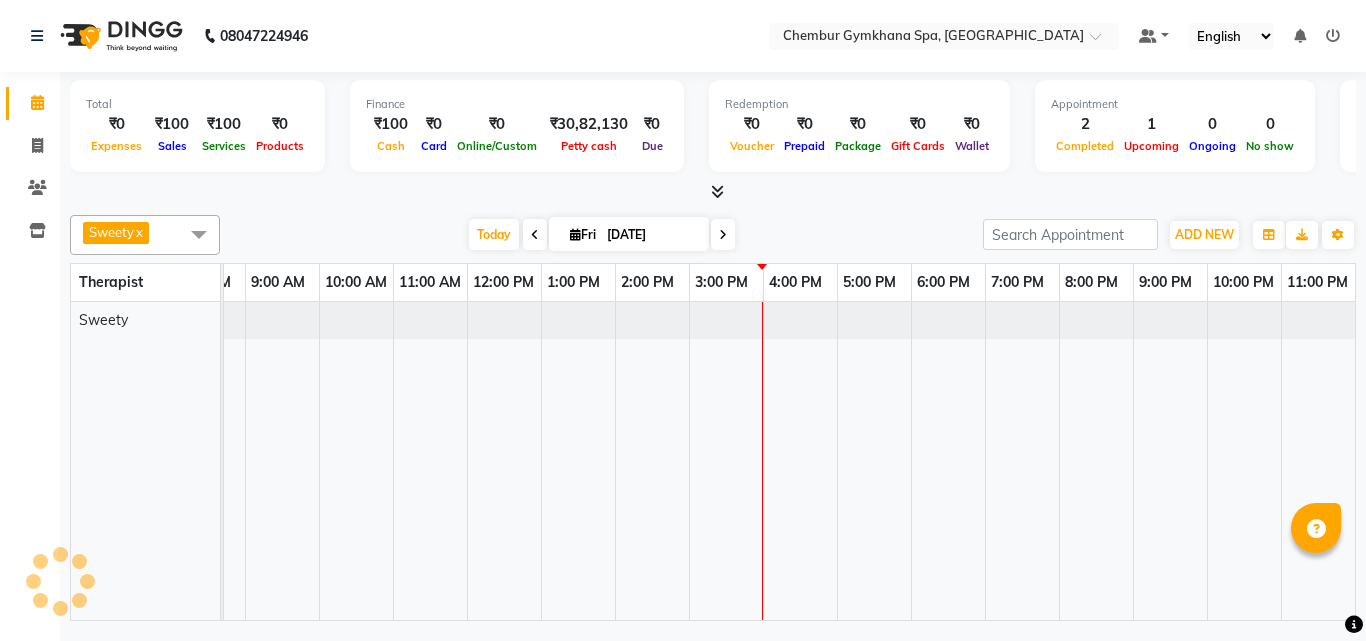 scroll, scrollTop: 0, scrollLeft: 0, axis: both 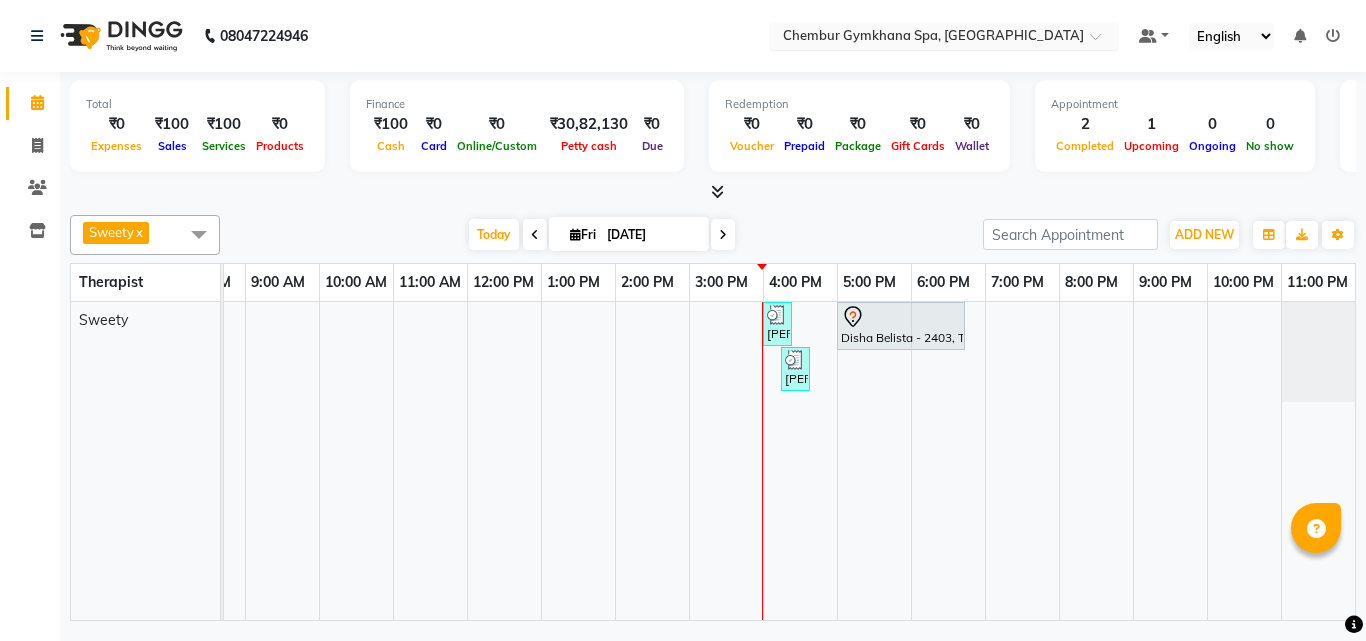 click at bounding box center [1102, 42] 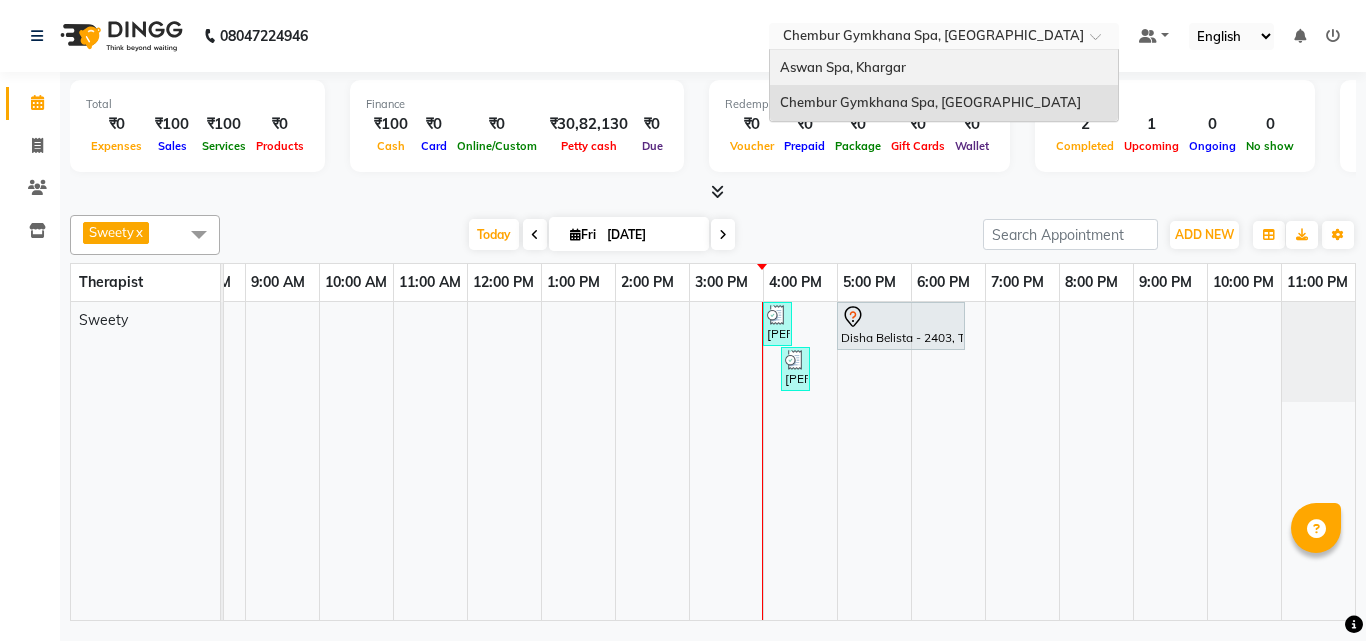 click on "Aswan Spa, Khargar" at bounding box center [944, 68] 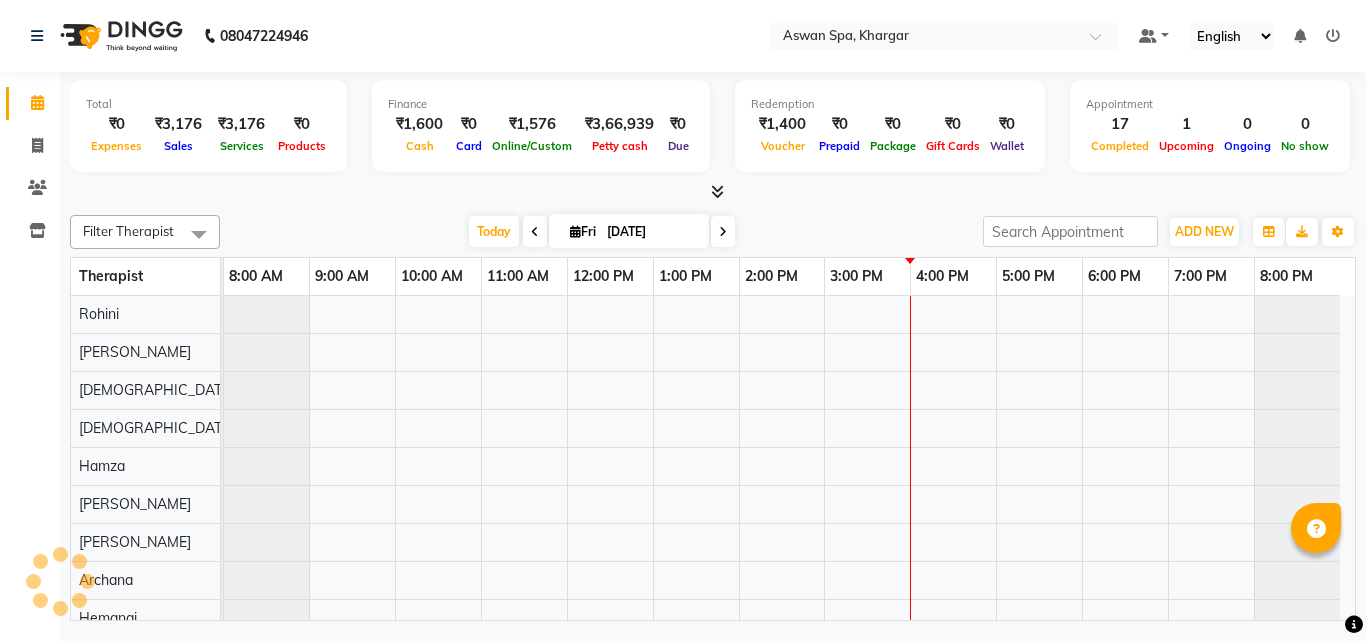 scroll, scrollTop: 0, scrollLeft: 0, axis: both 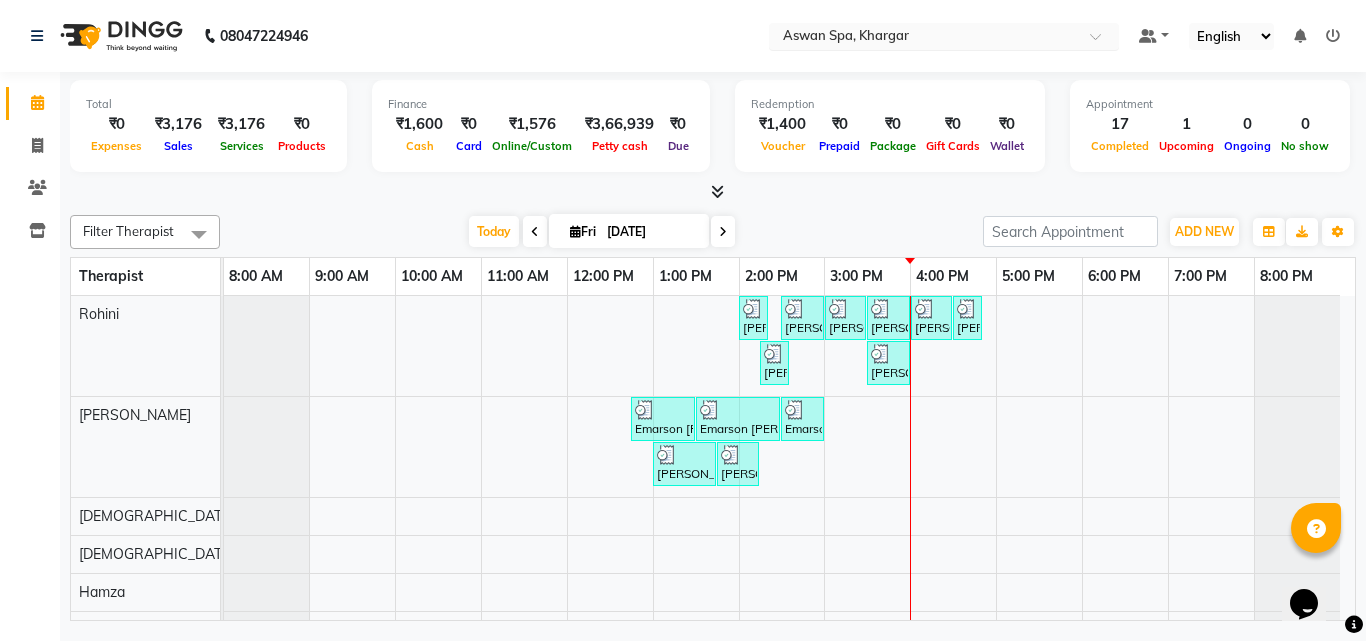 click at bounding box center [924, 38] 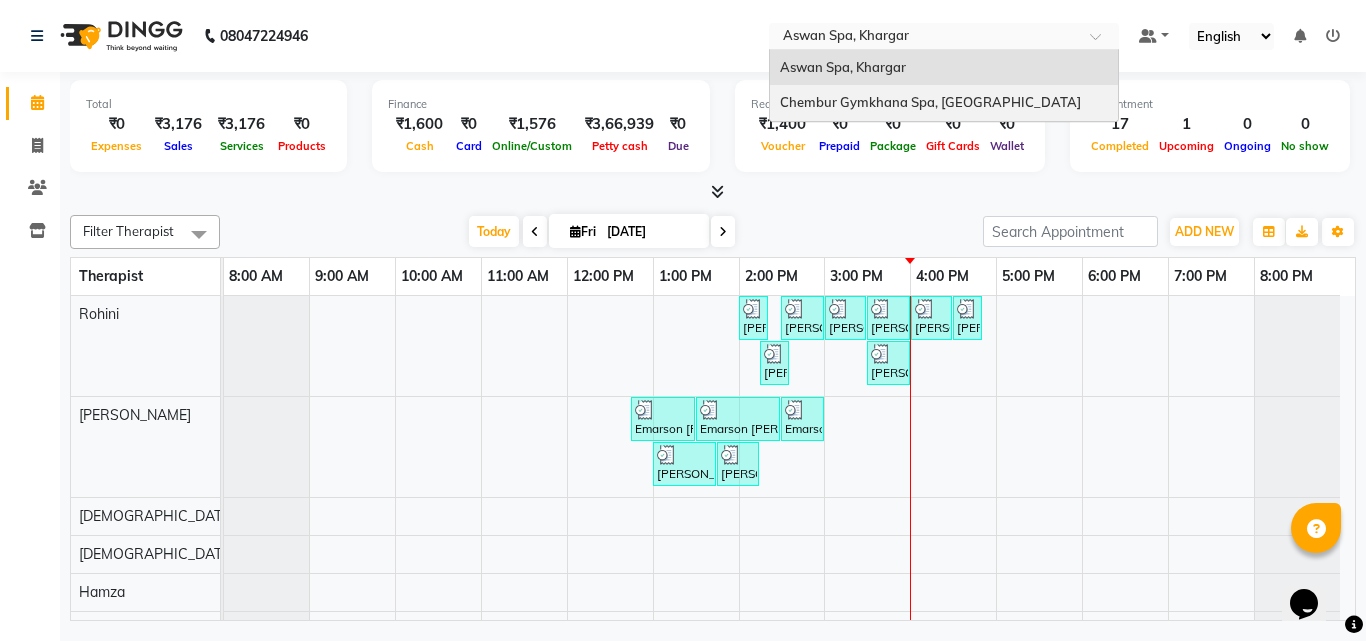 click on "Chembur Gymkhana Spa, [GEOGRAPHIC_DATA]" at bounding box center [930, 102] 